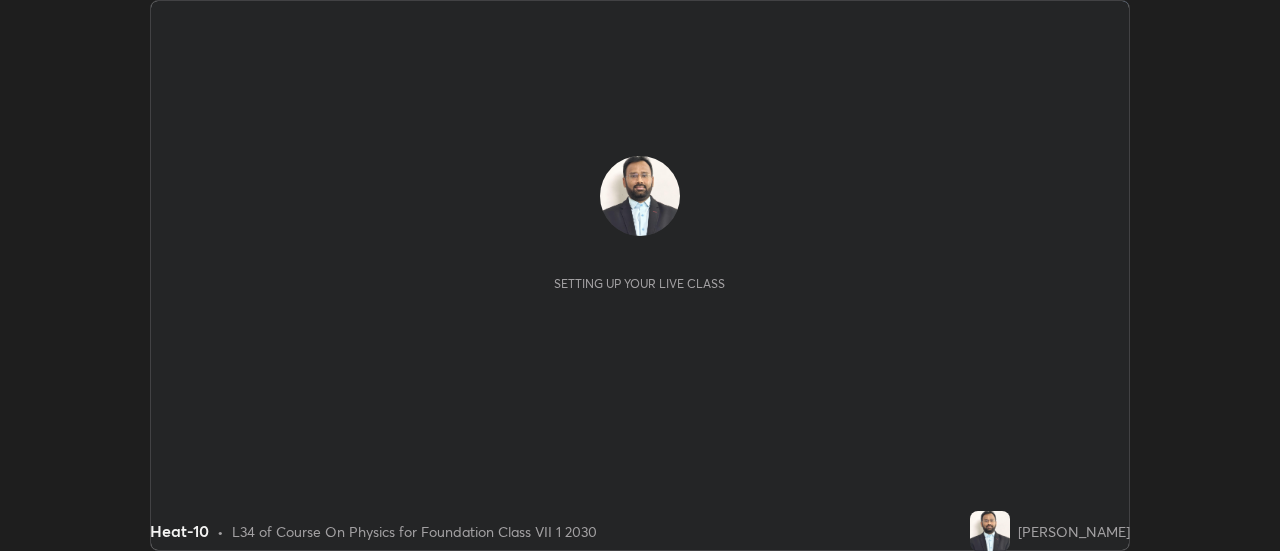scroll, scrollTop: 0, scrollLeft: 0, axis: both 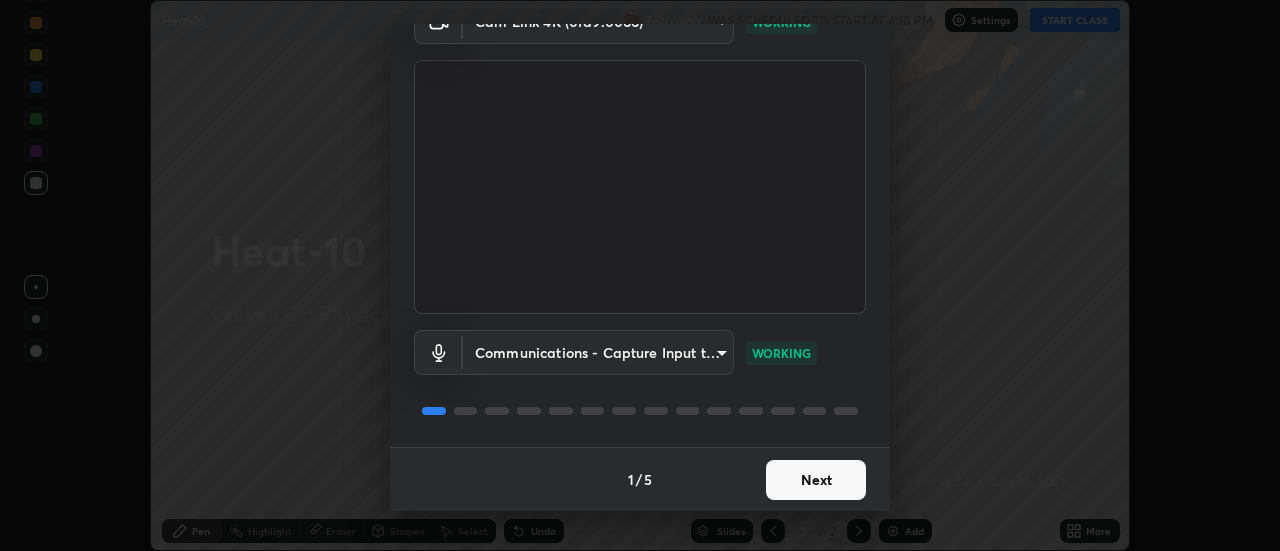 click on "Next" at bounding box center (816, 480) 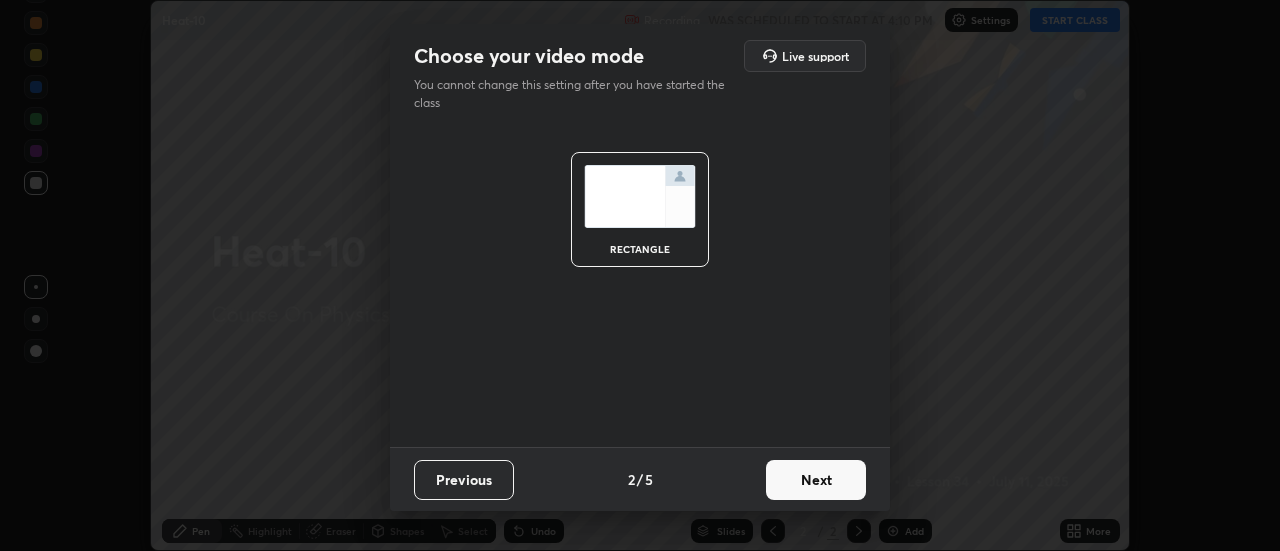 click on "Next" at bounding box center (816, 480) 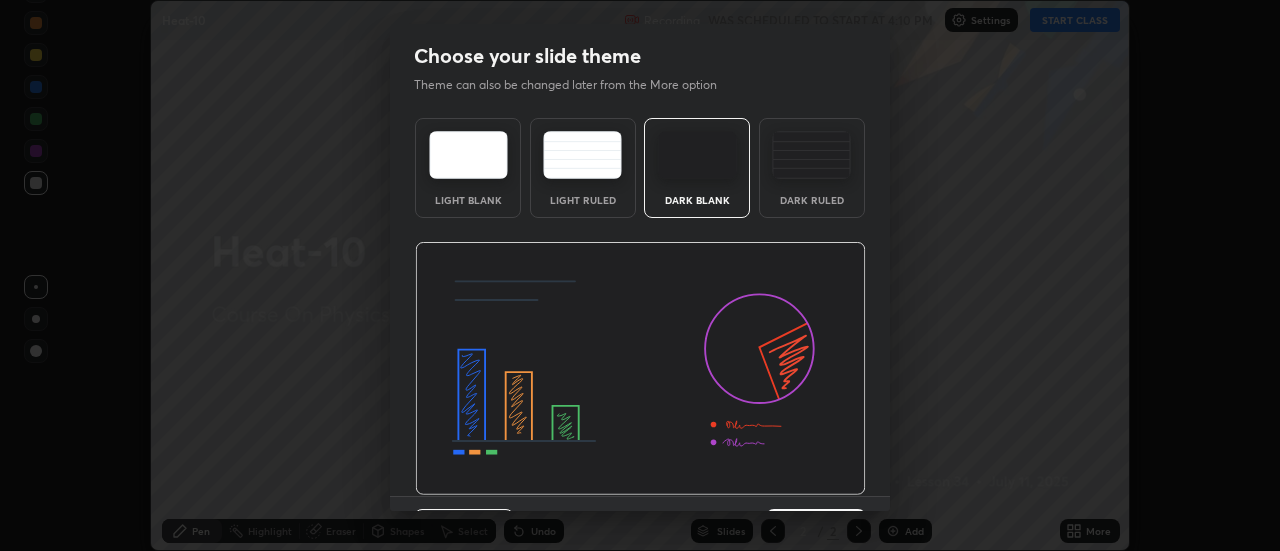 scroll, scrollTop: 49, scrollLeft: 0, axis: vertical 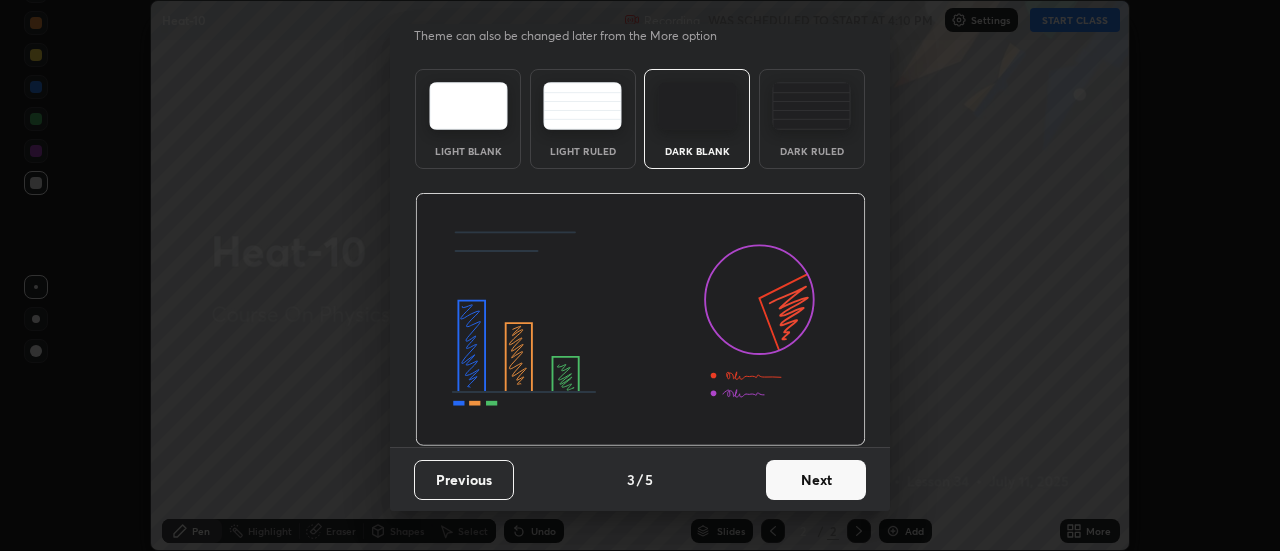 click on "Next" at bounding box center [816, 480] 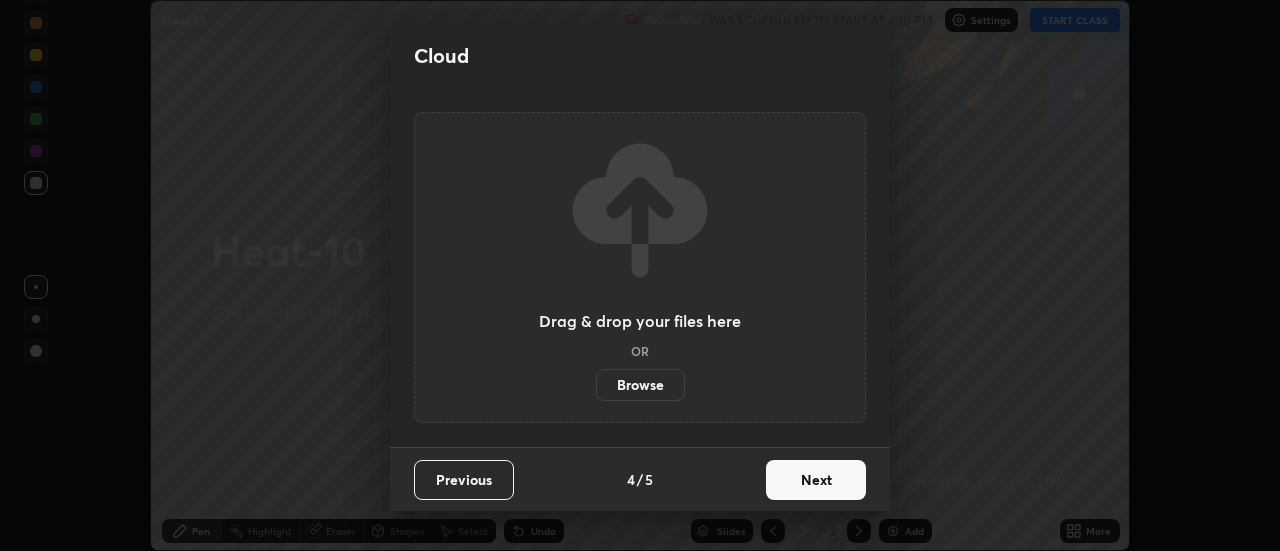 click on "Browse" at bounding box center [640, 385] 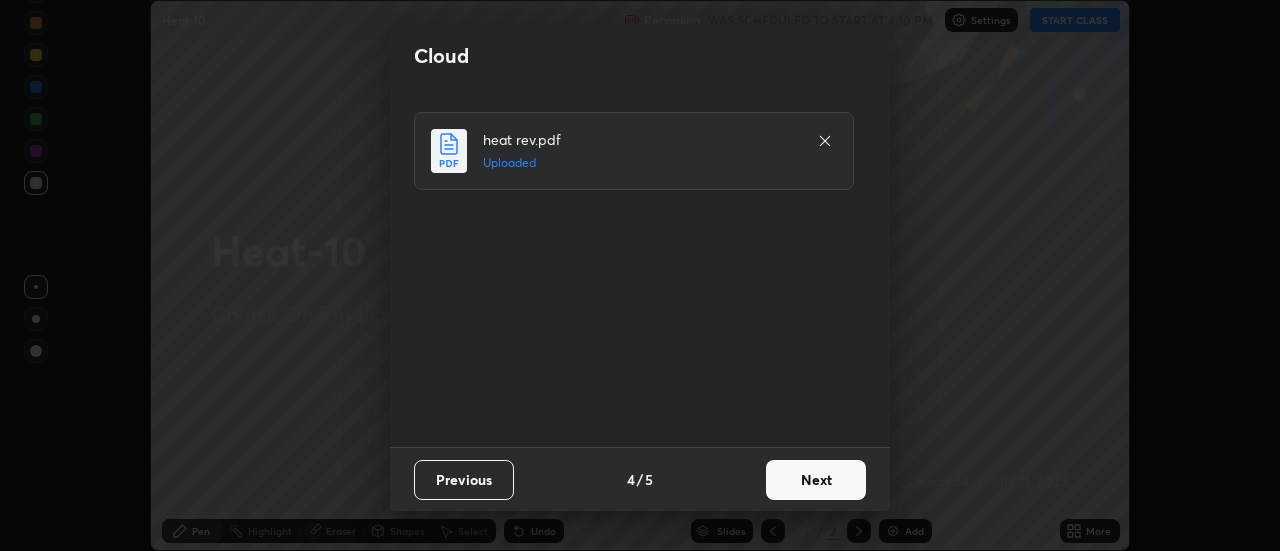 click on "Next" at bounding box center [816, 480] 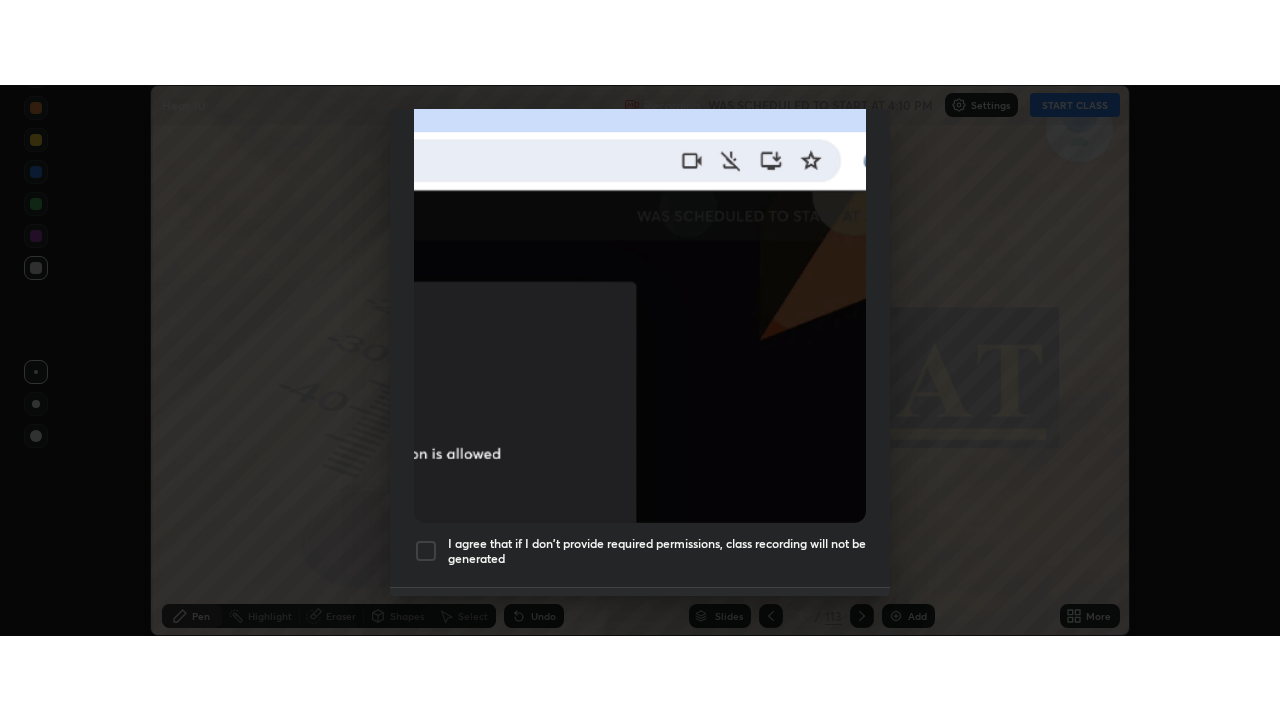 scroll, scrollTop: 513, scrollLeft: 0, axis: vertical 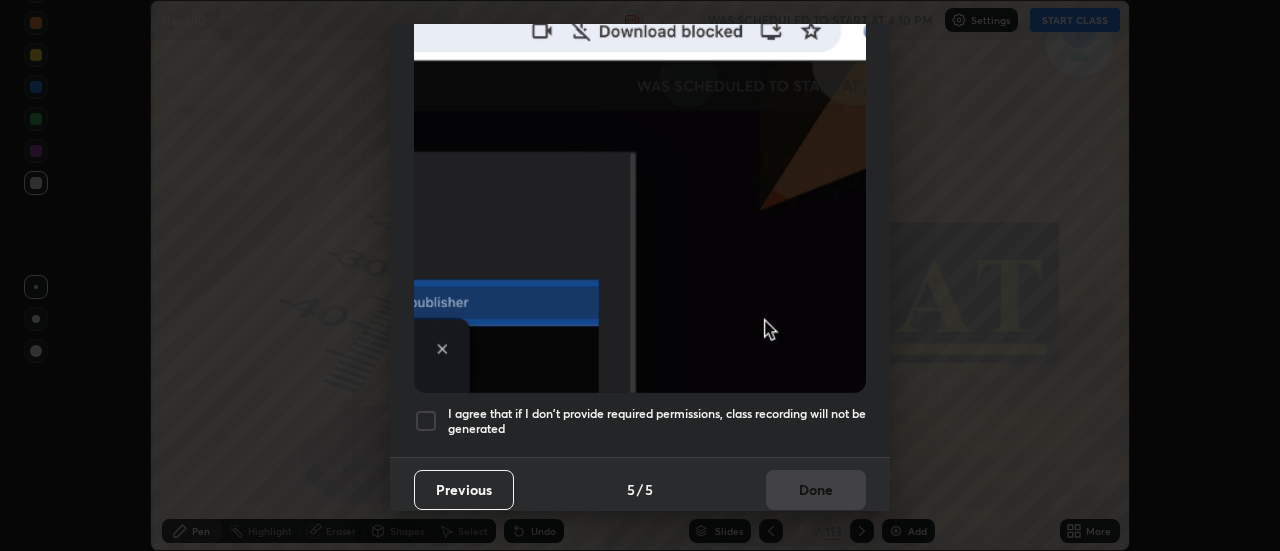 click at bounding box center [426, 421] 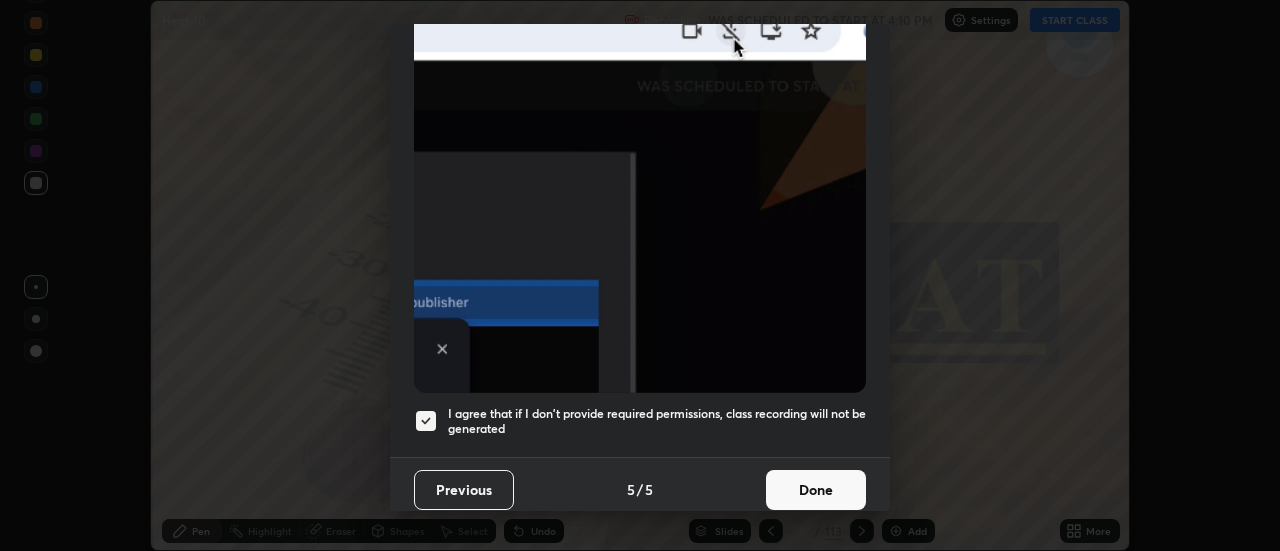 click on "Done" at bounding box center (816, 490) 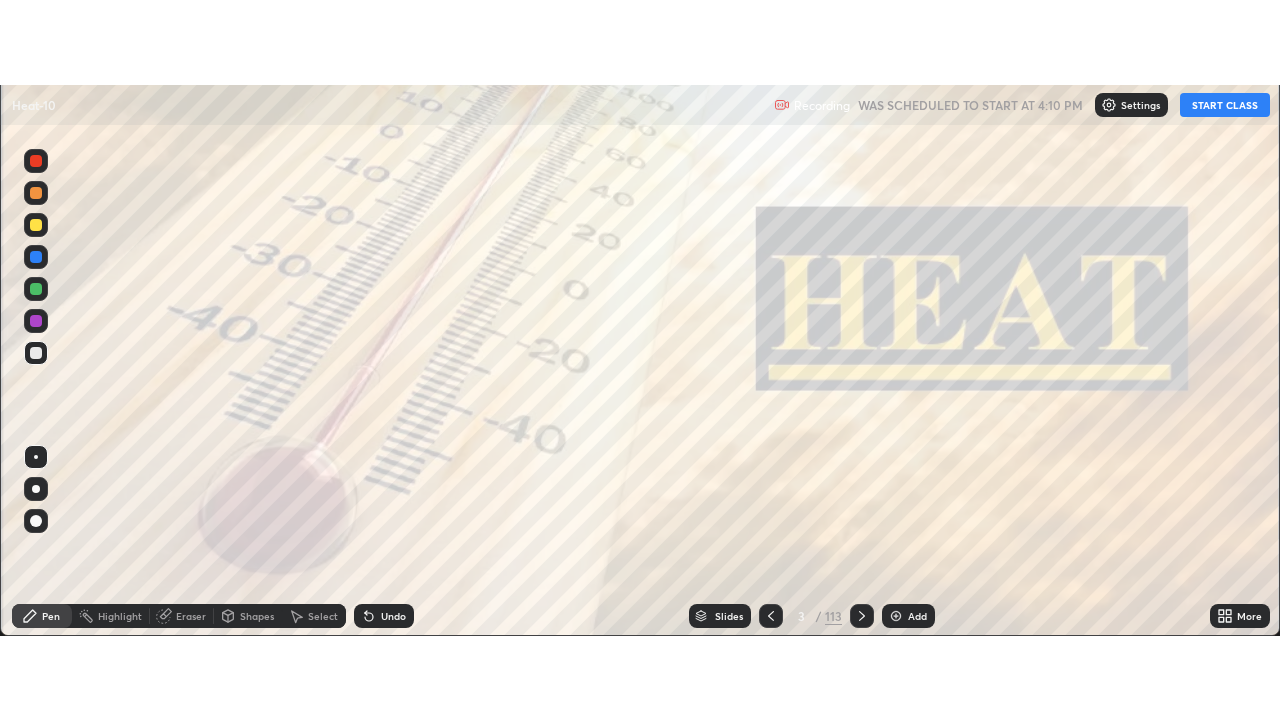 scroll, scrollTop: 99280, scrollLeft: 98720, axis: both 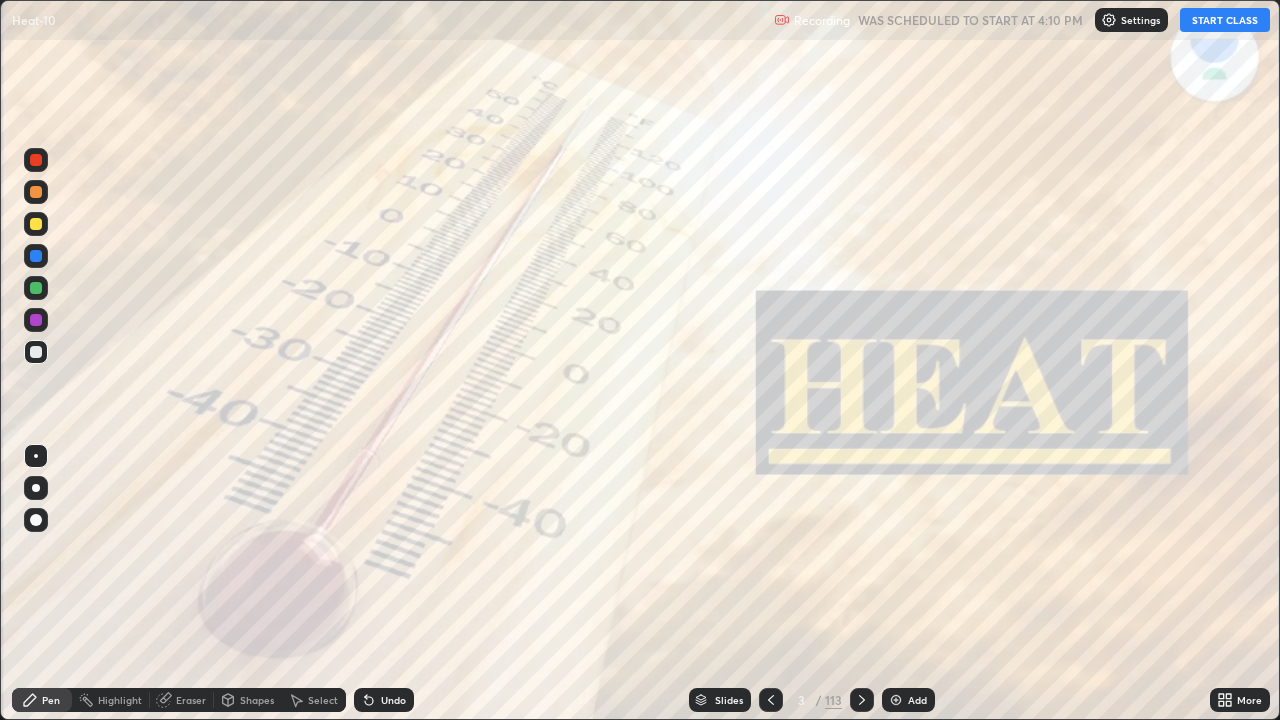 click on "START CLASS" at bounding box center [1225, 20] 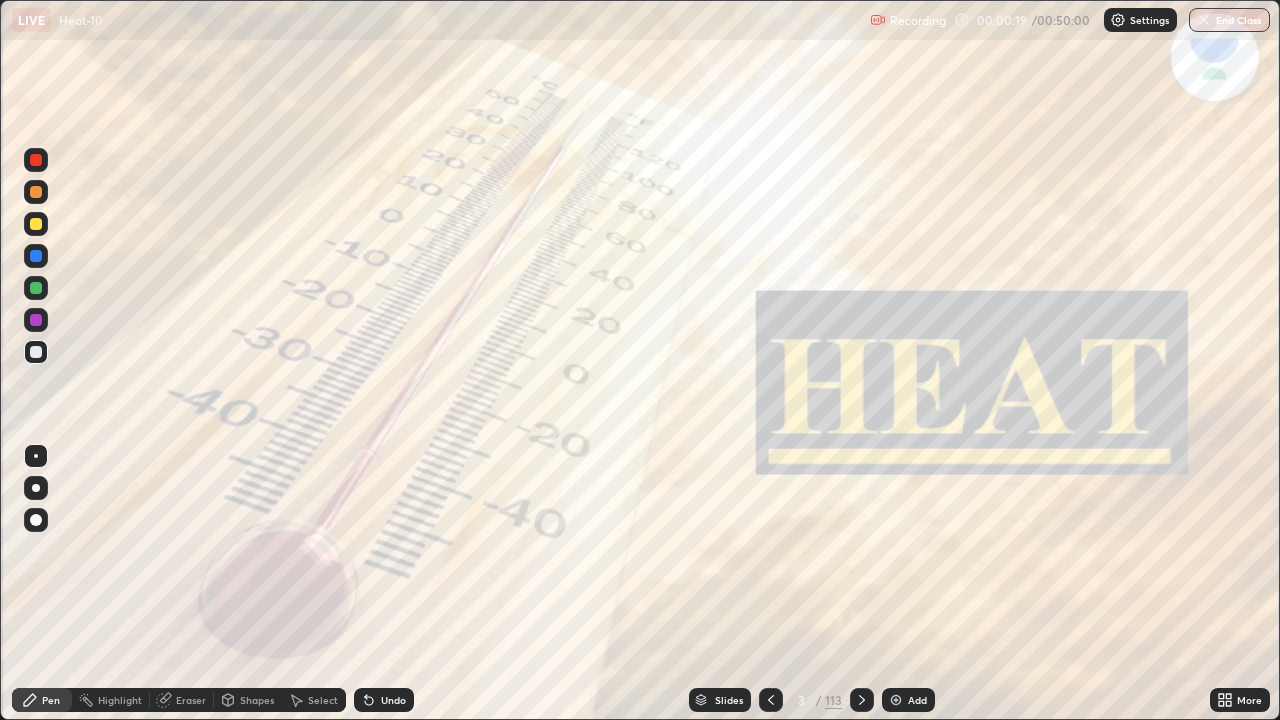 click 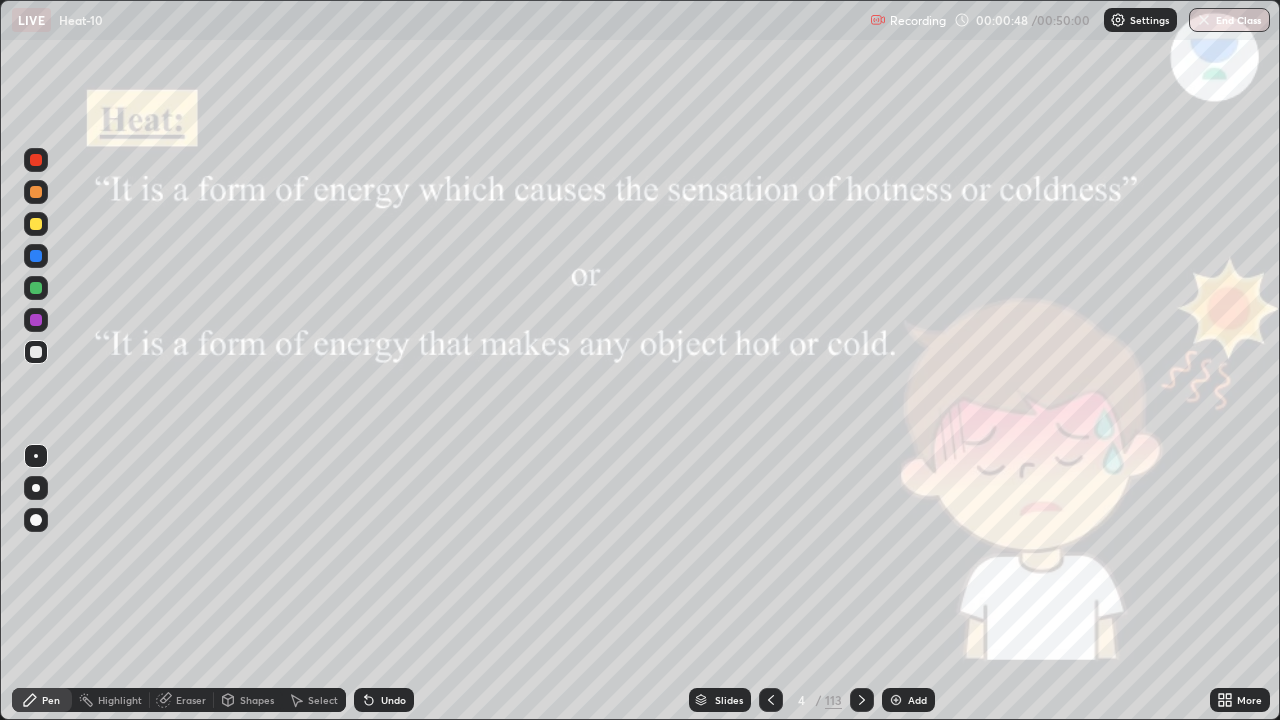 click 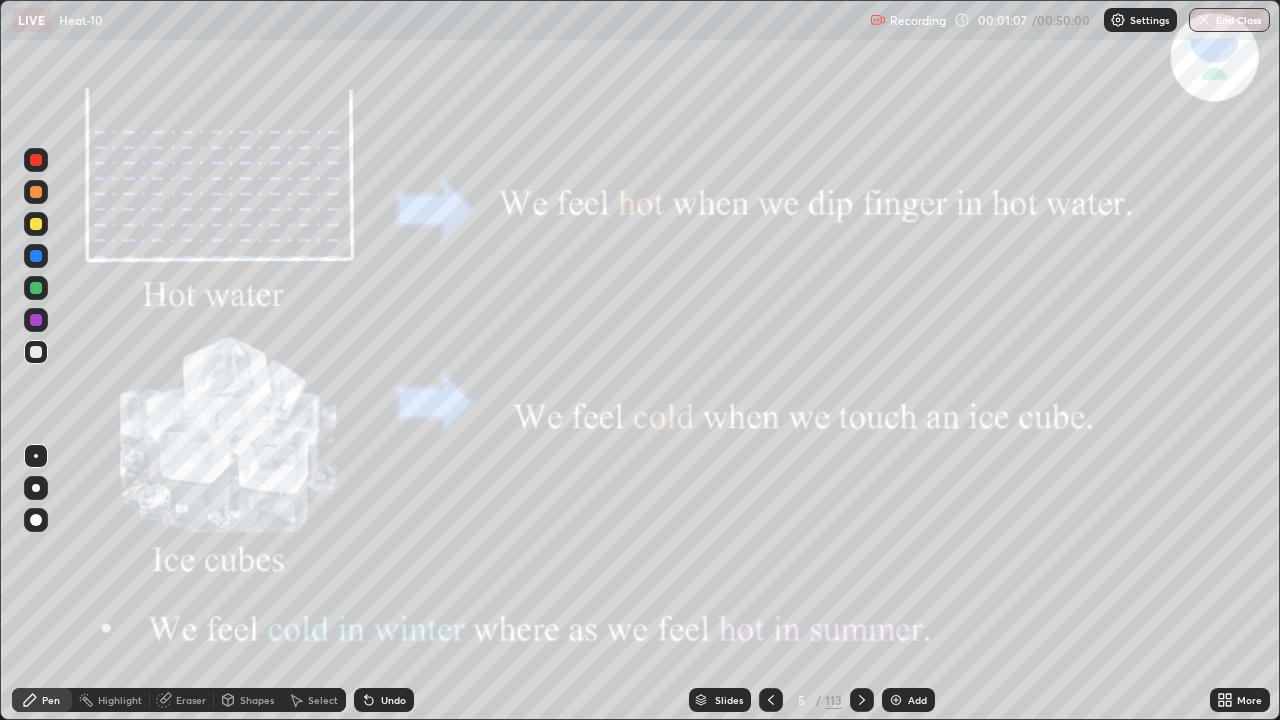 click 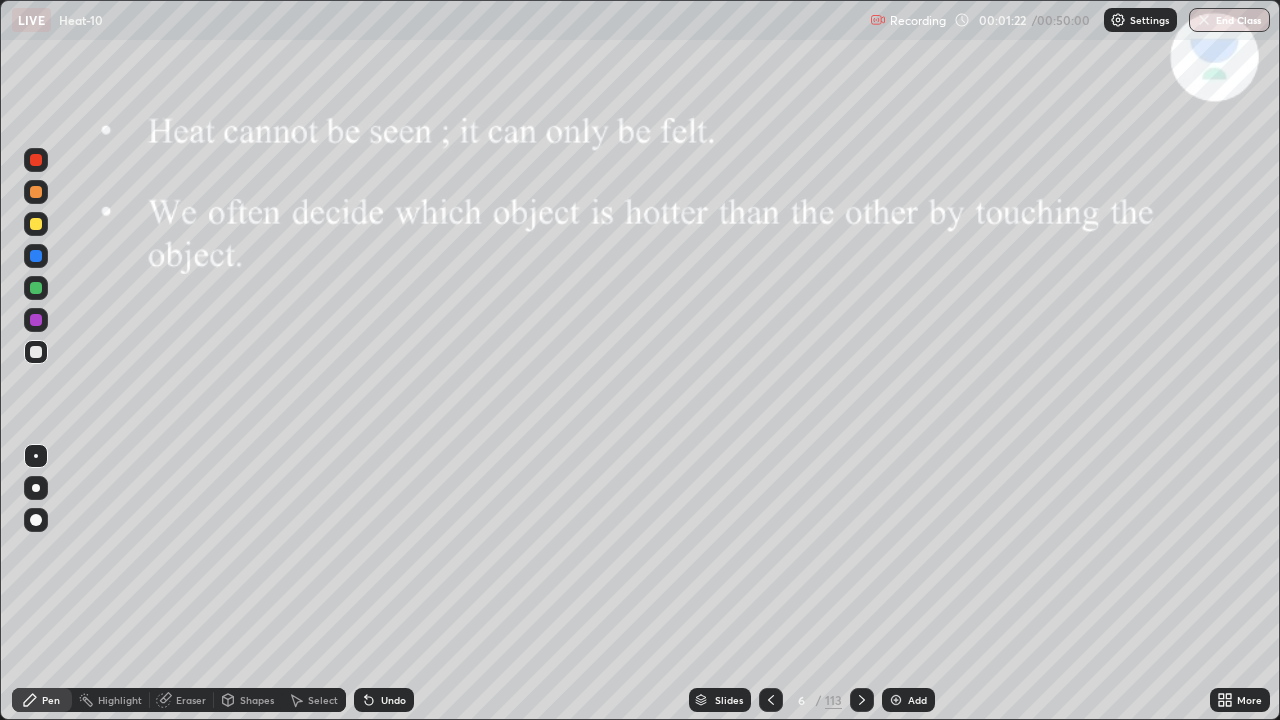 click 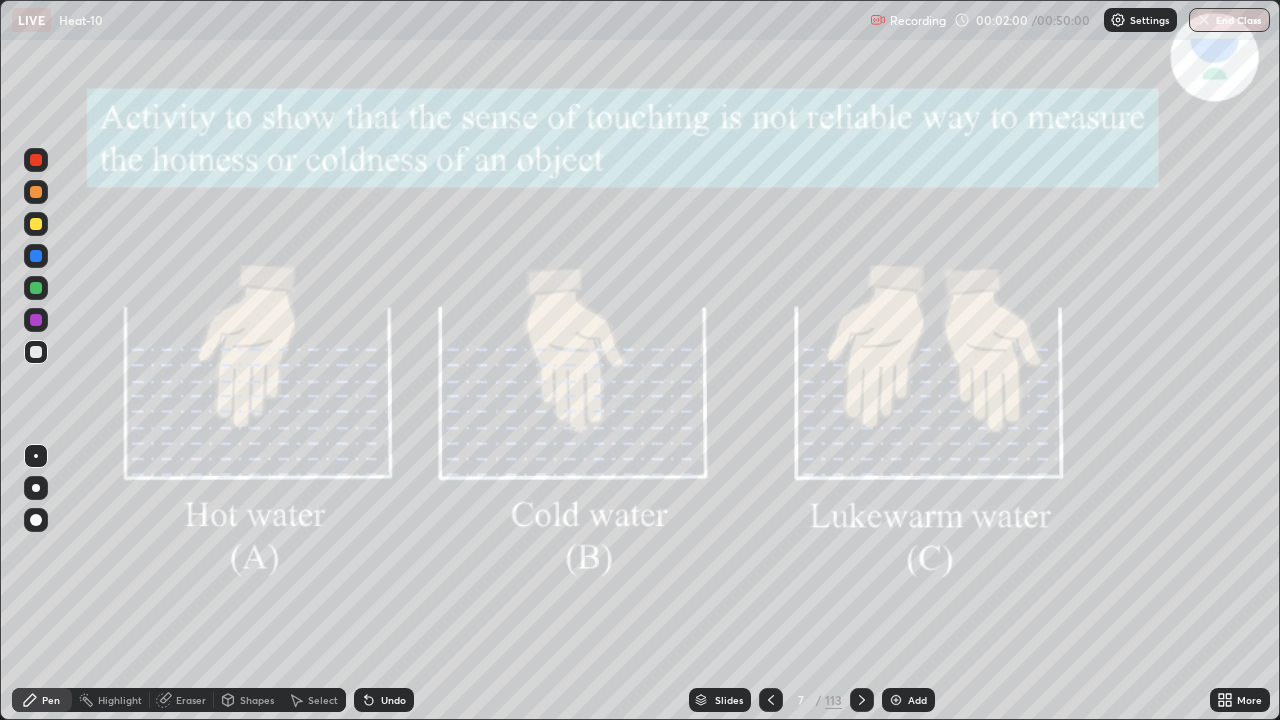 click 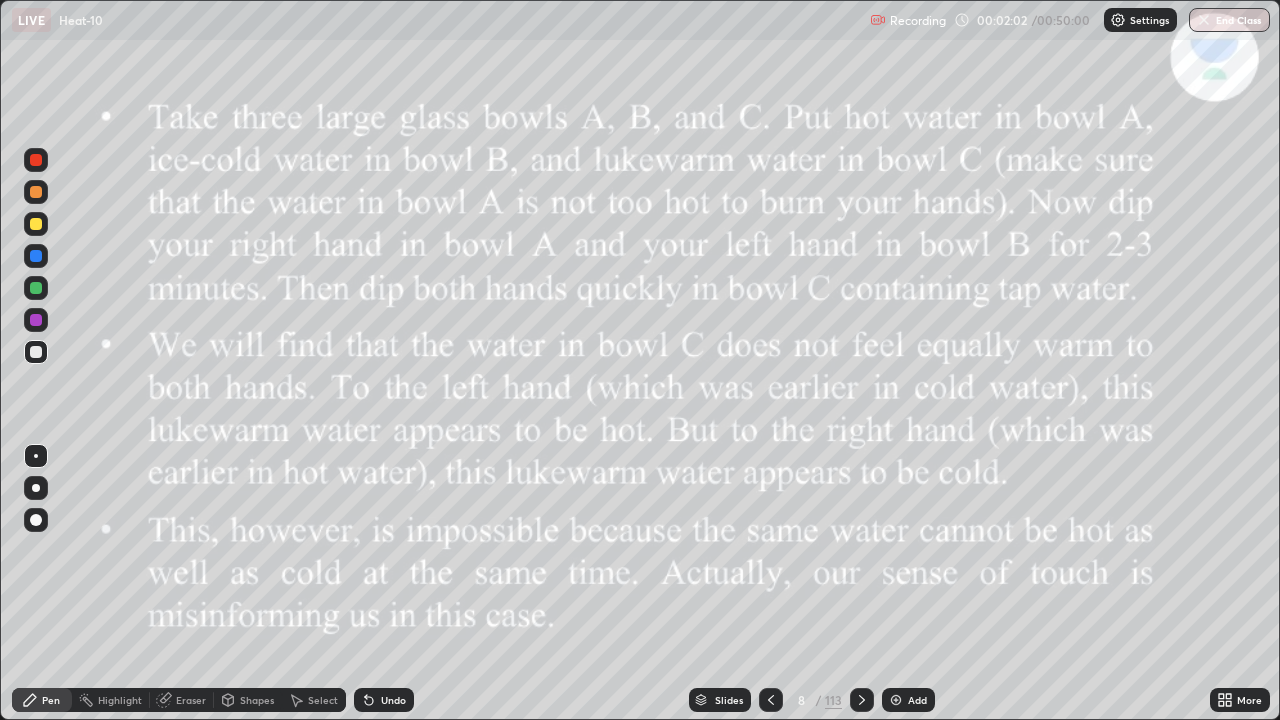 click at bounding box center (862, 700) 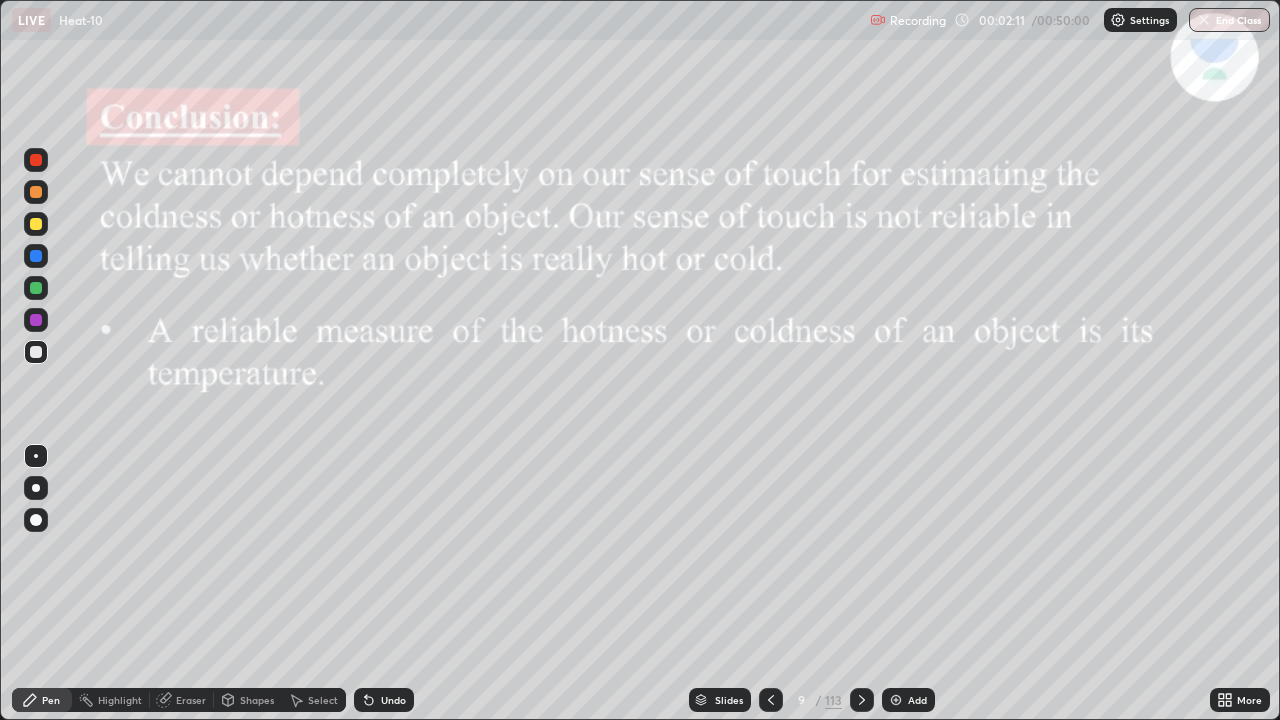 click 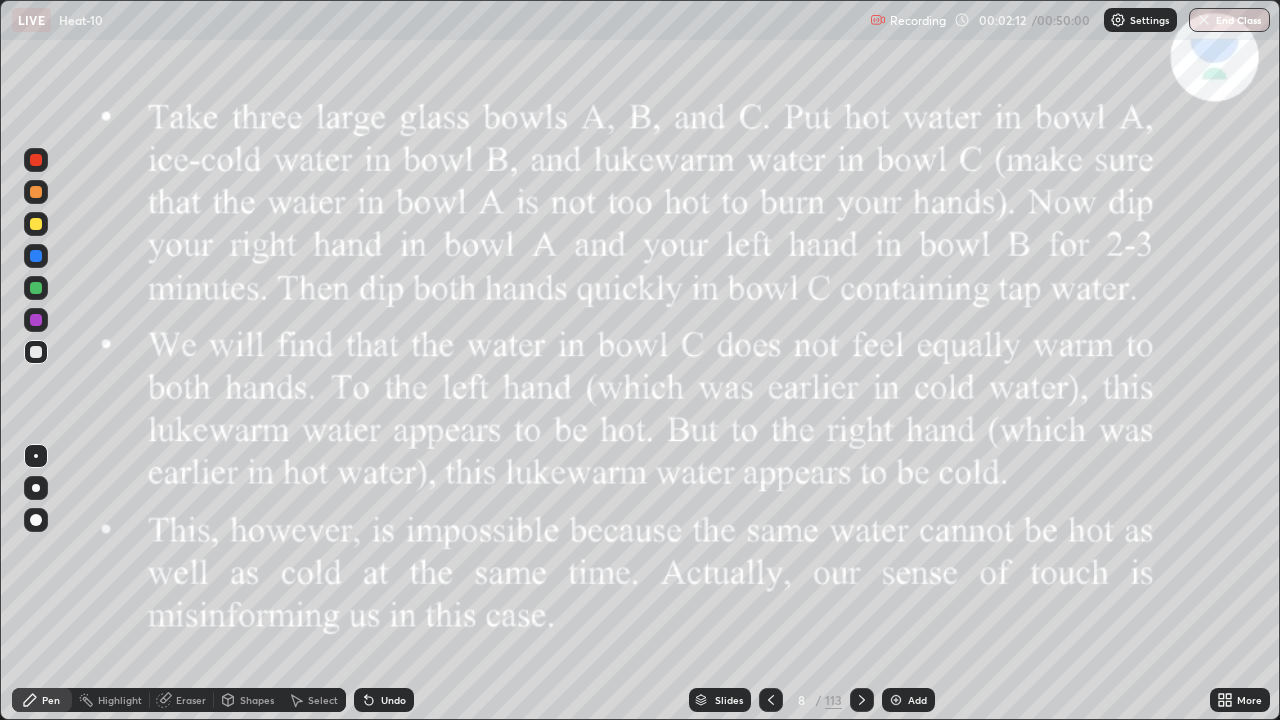 click 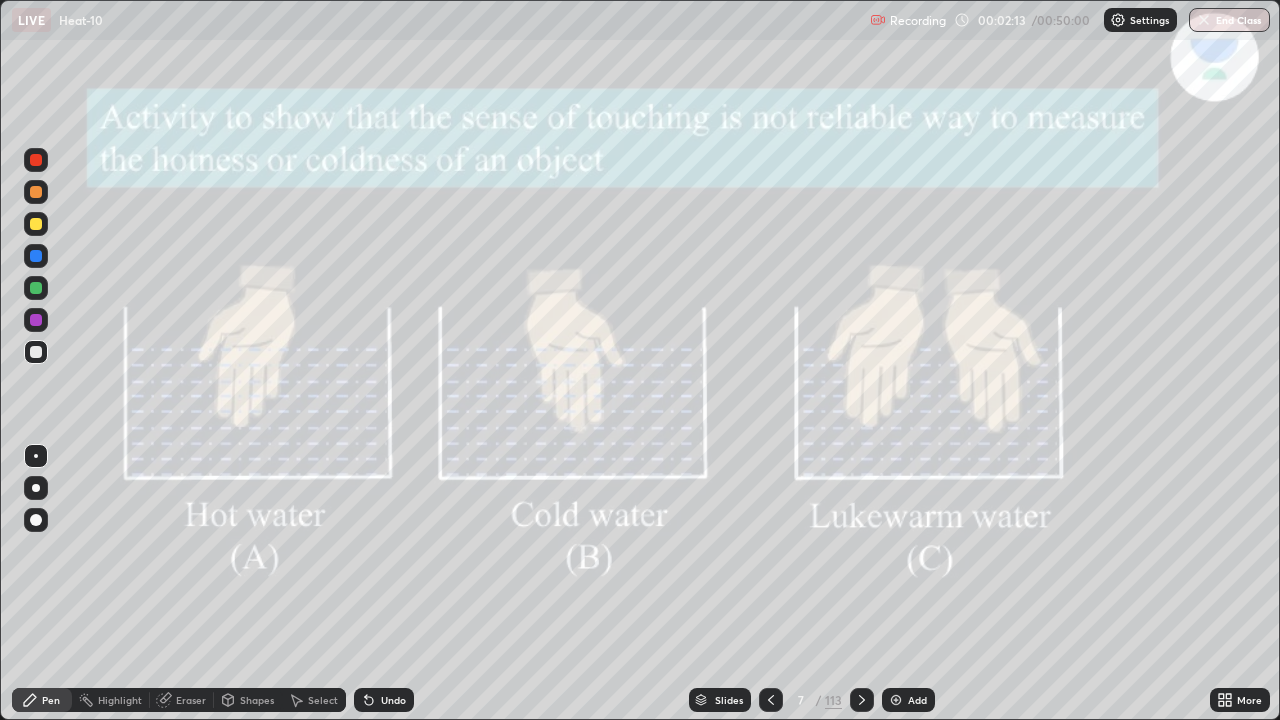 click at bounding box center [771, 700] 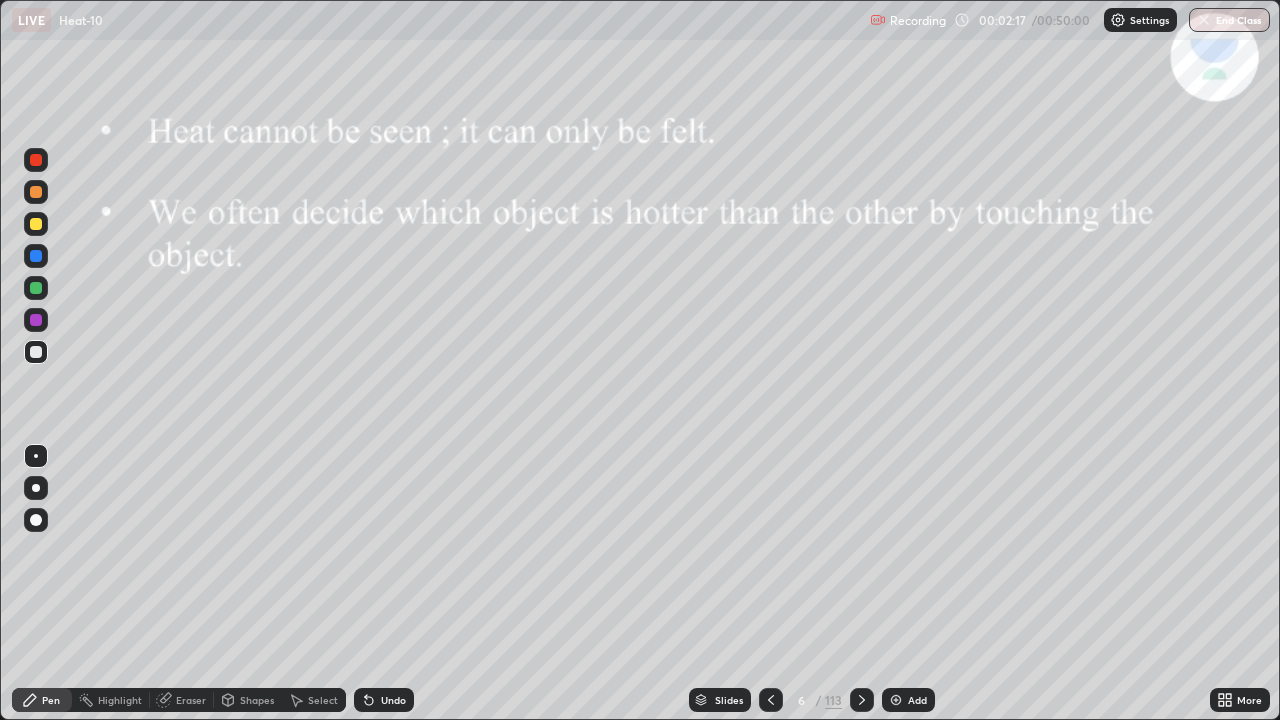 click at bounding box center (771, 700) 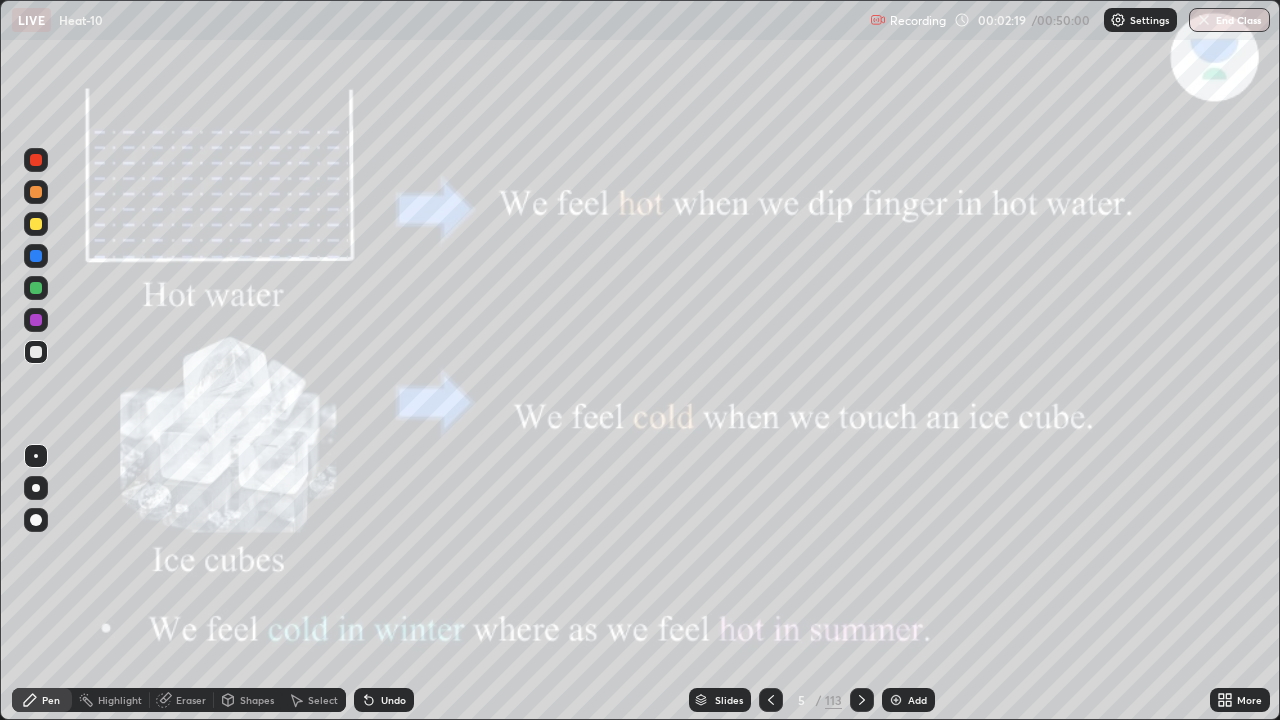 click 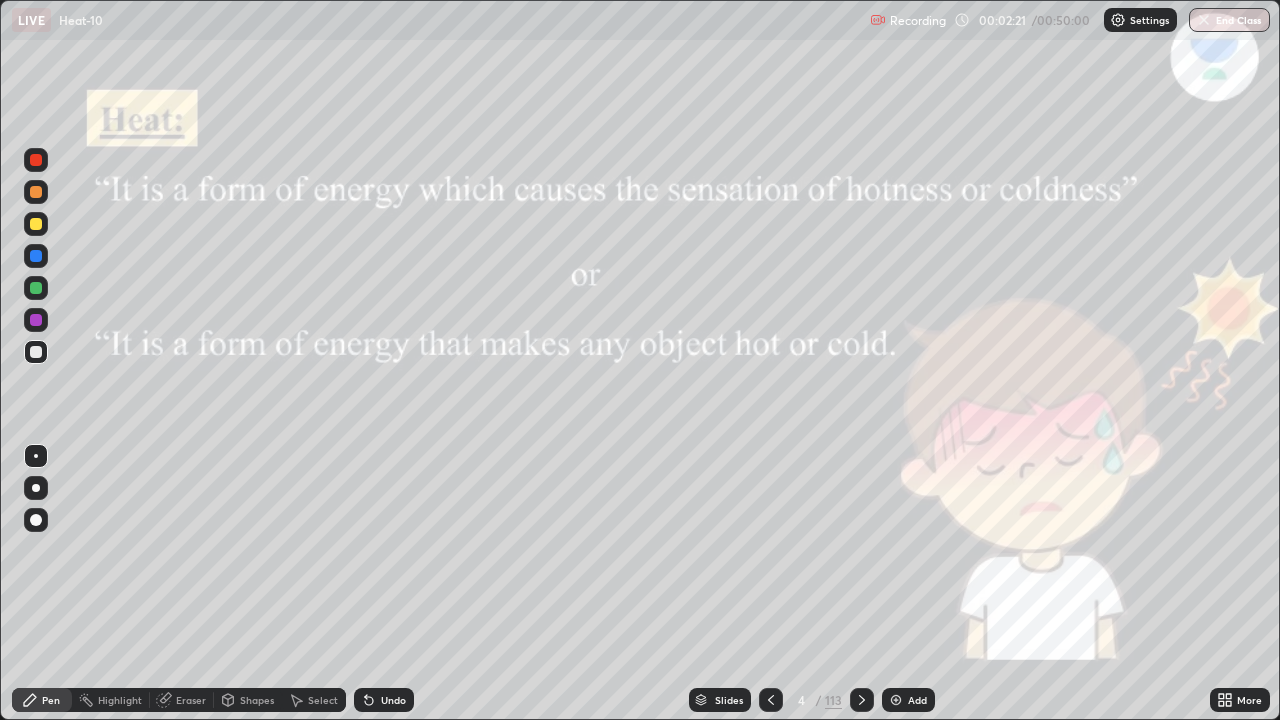 click 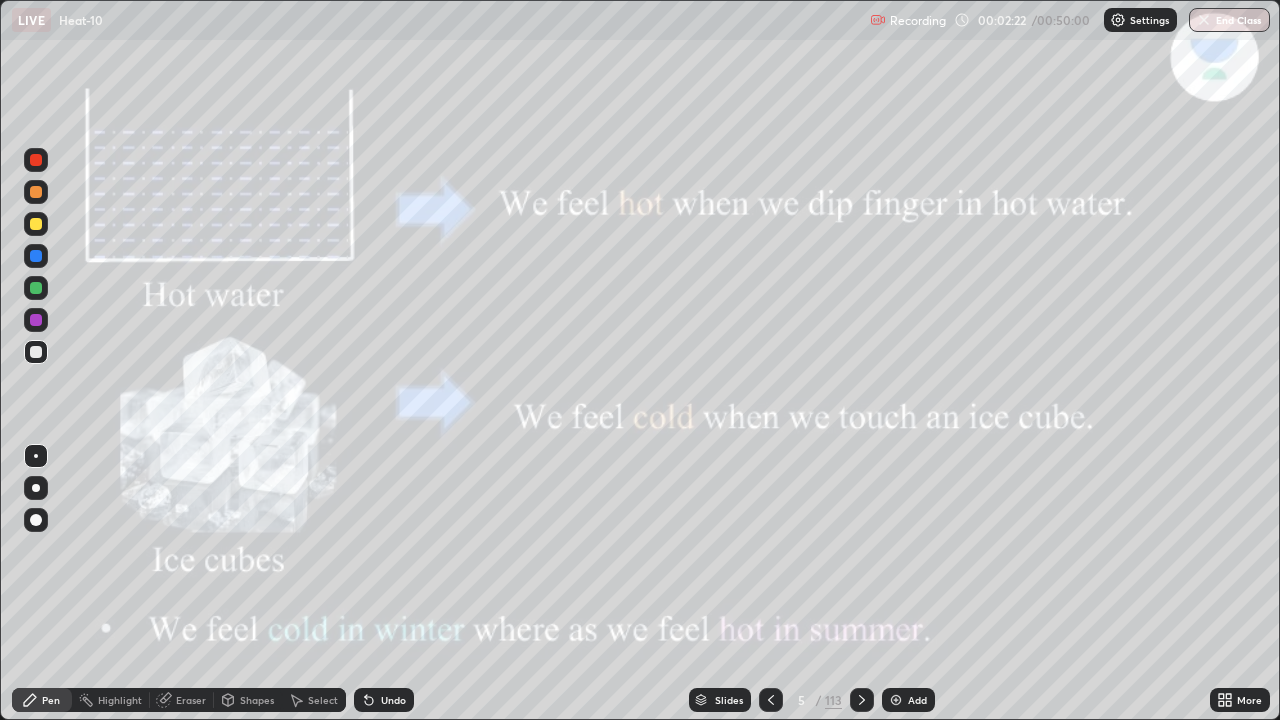 click 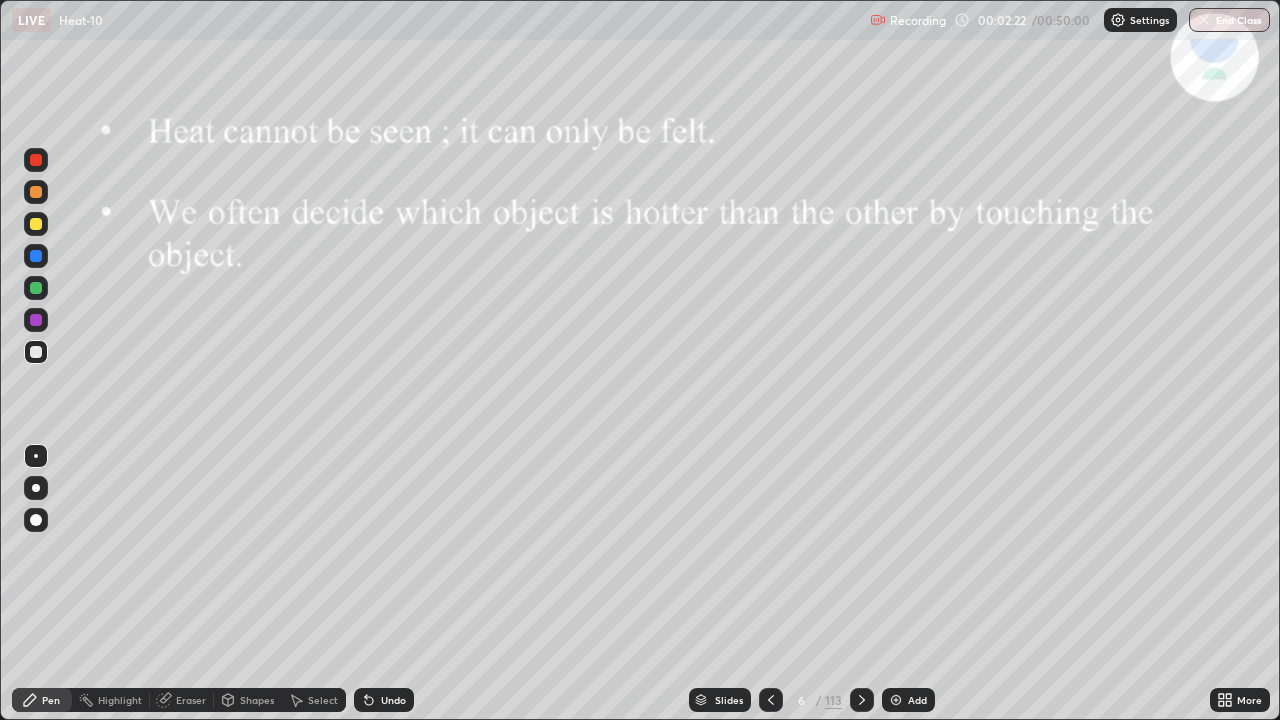 click 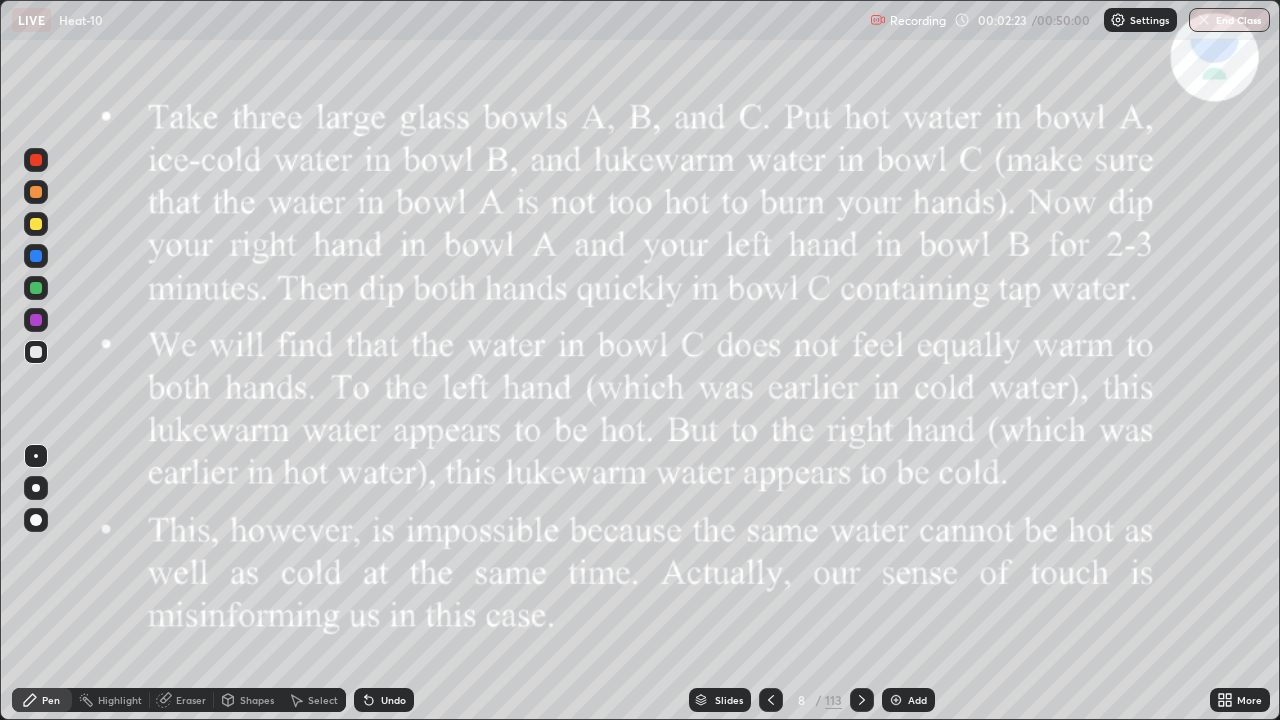 click 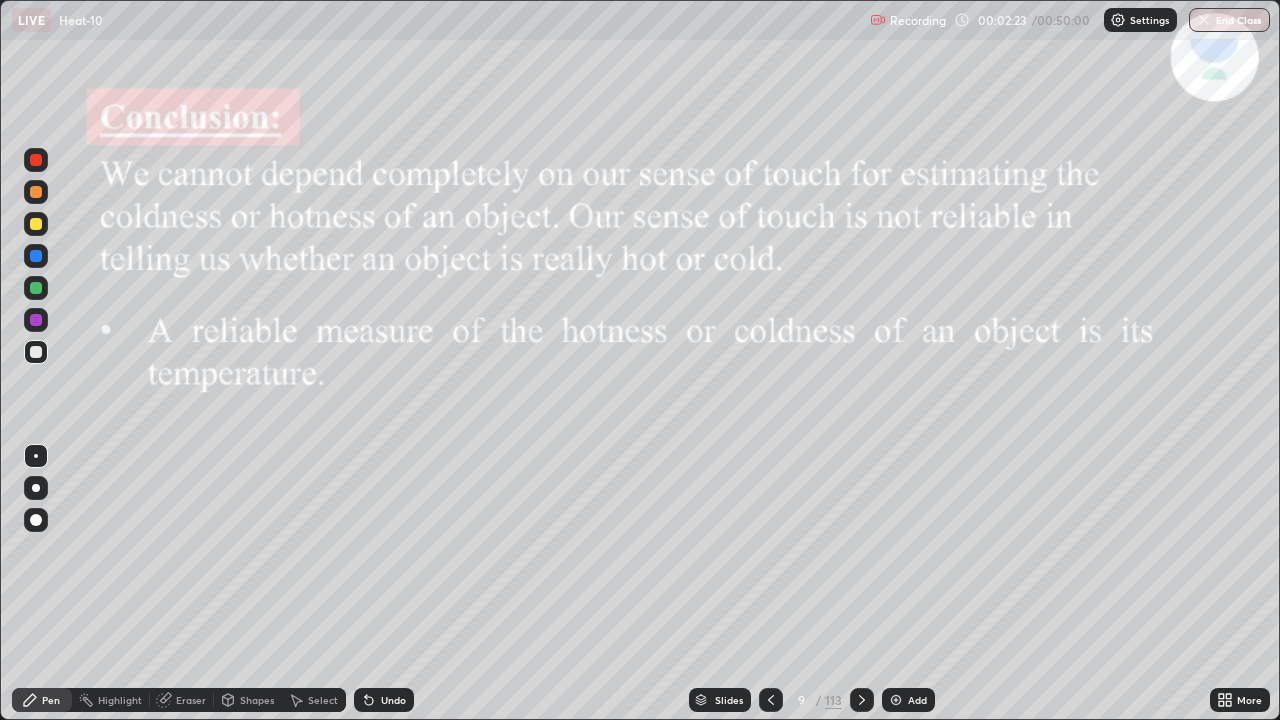click 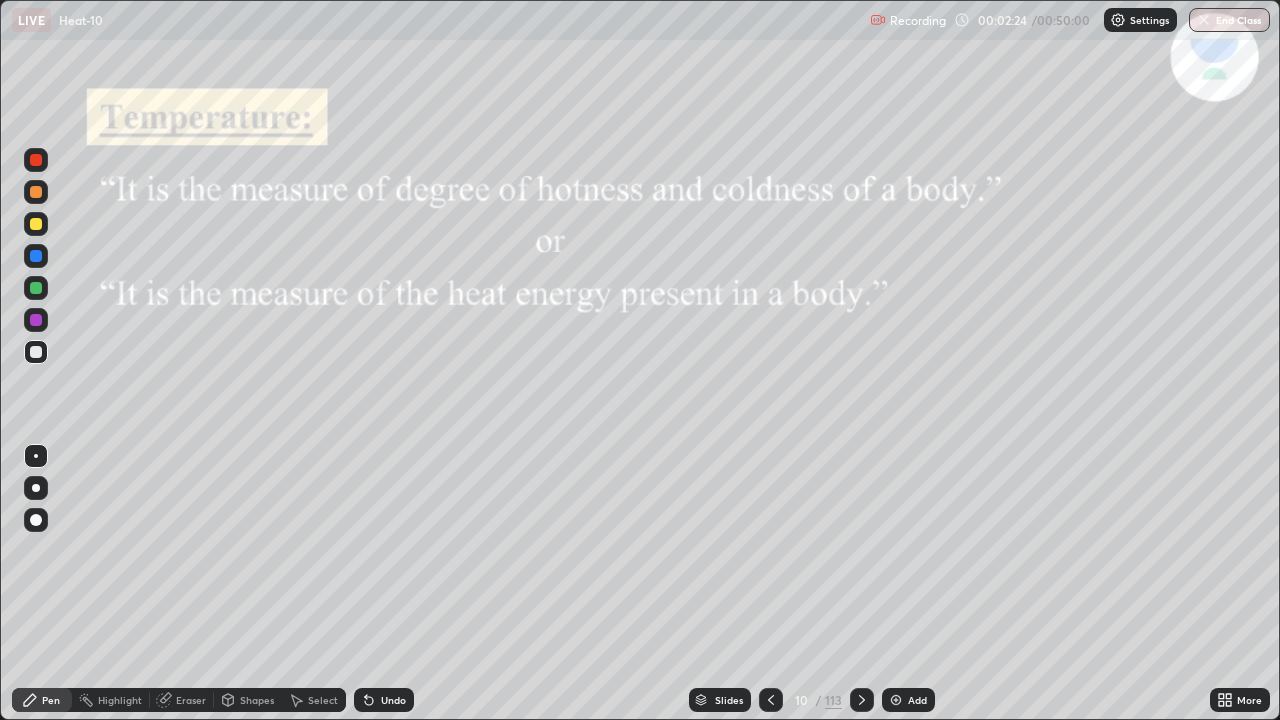 click 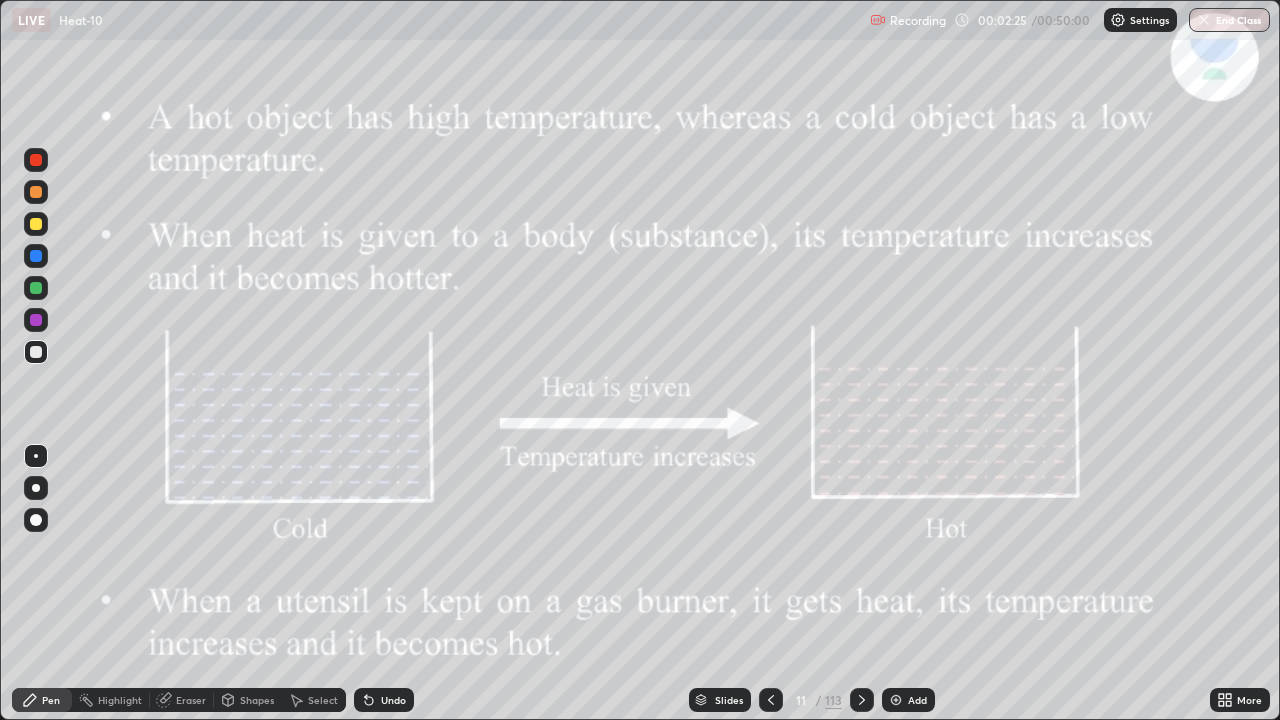 click 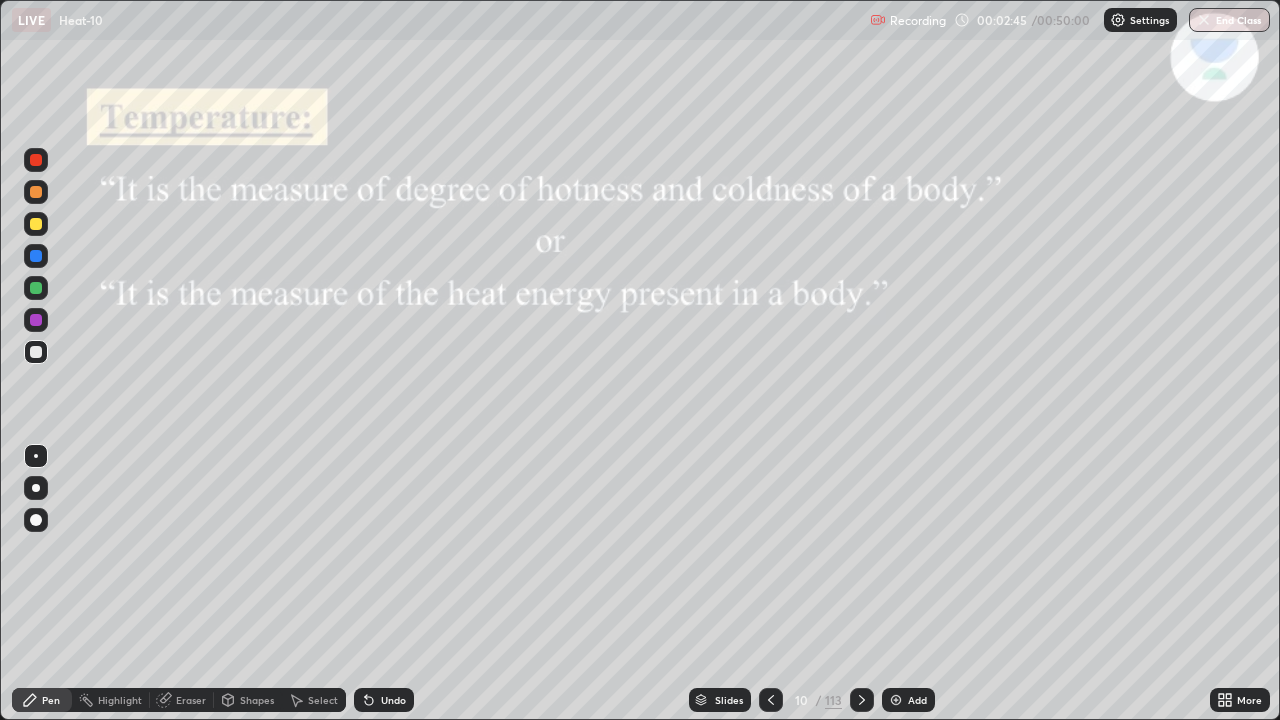 click 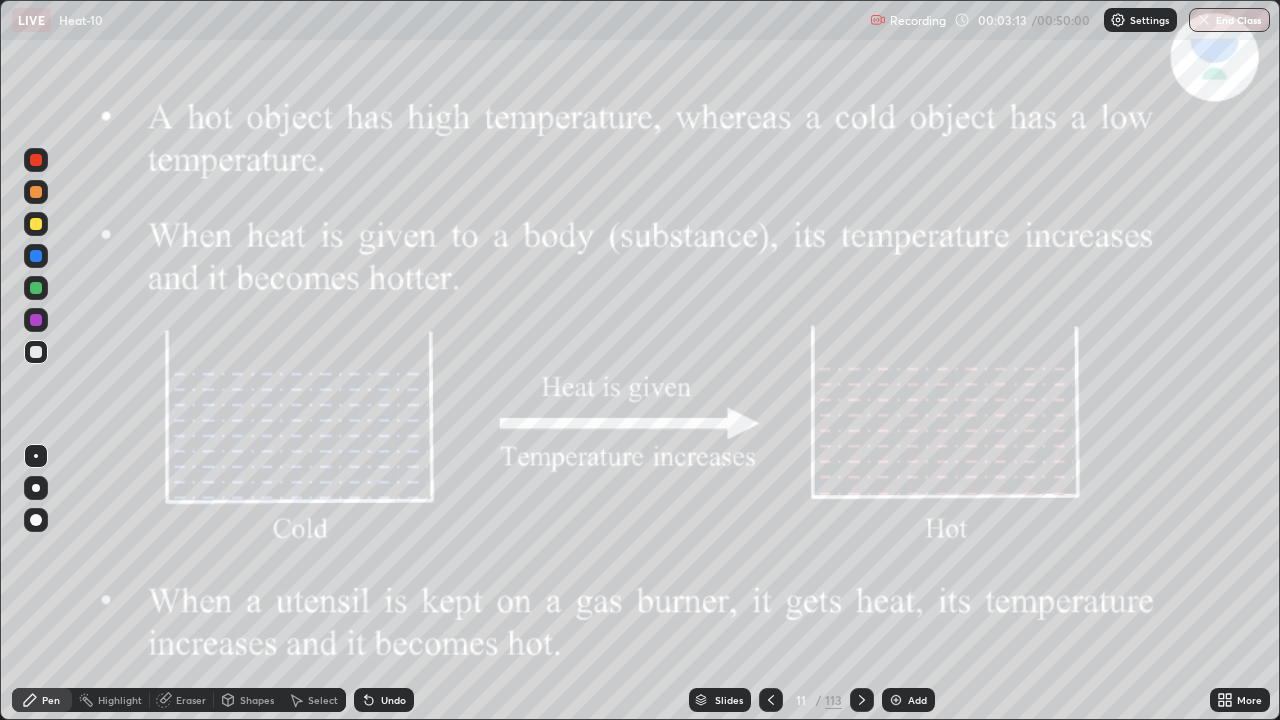 click 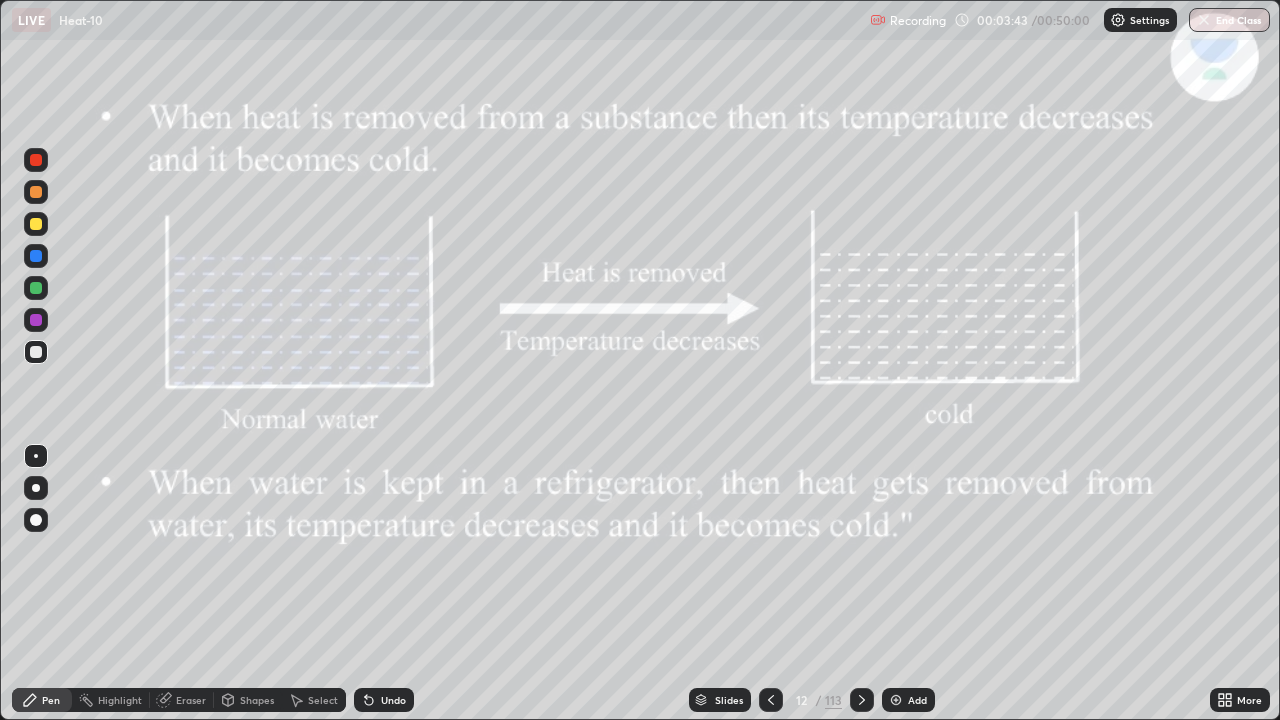 click 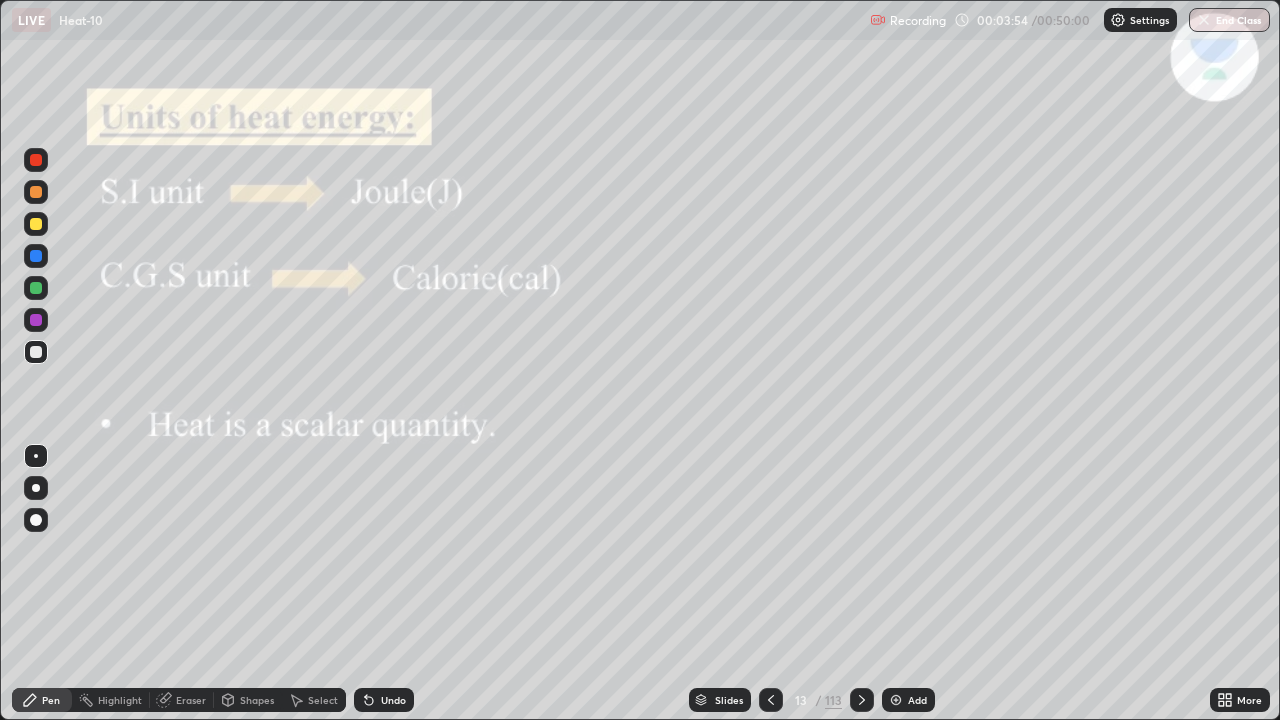 click 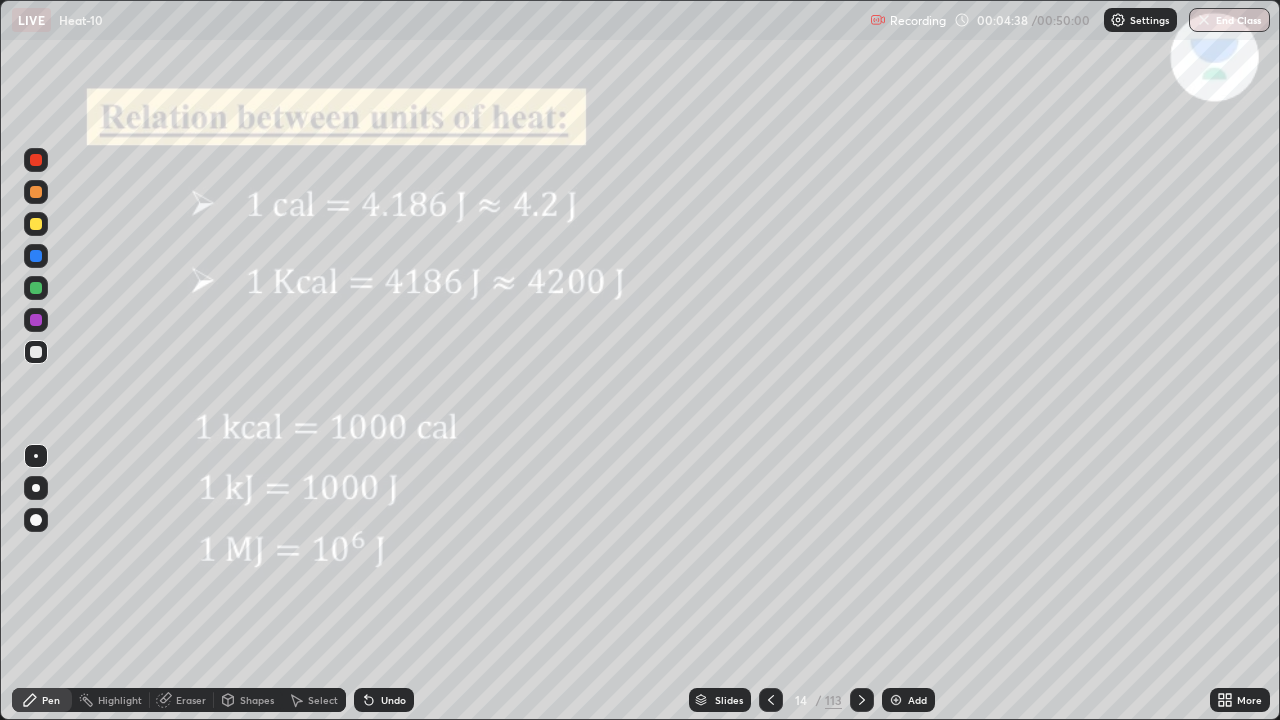 click 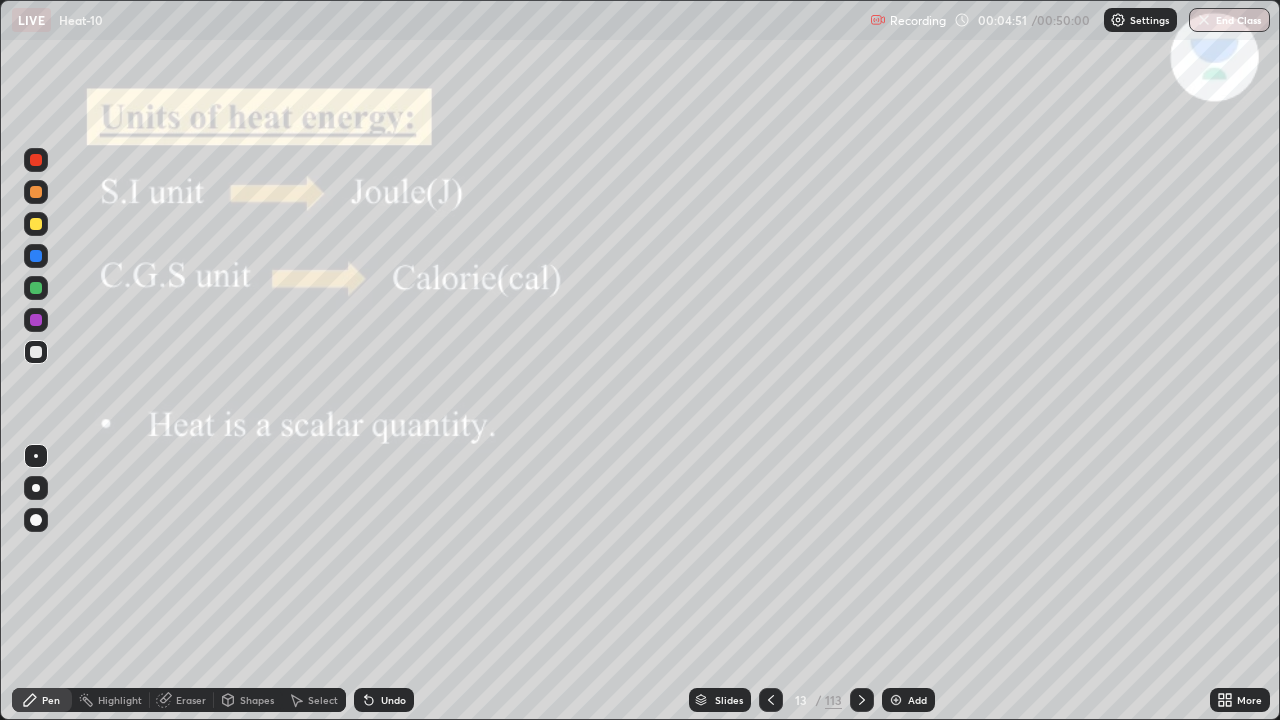 click 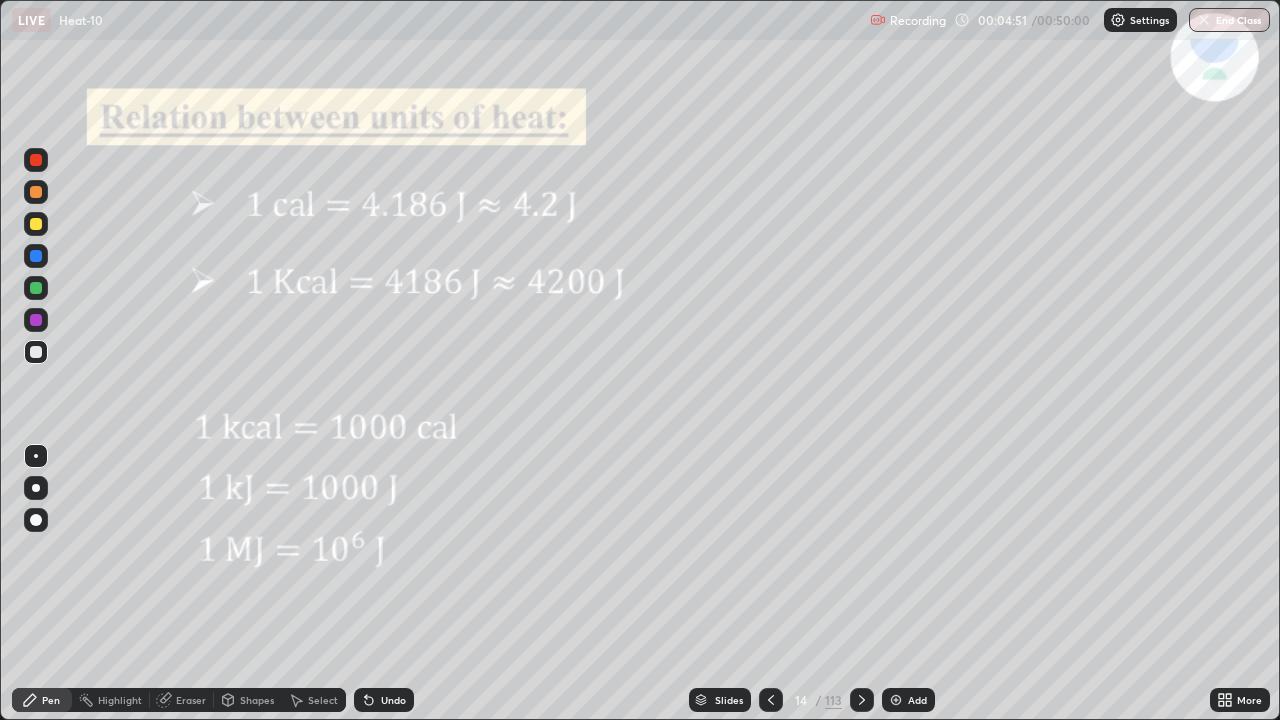 click 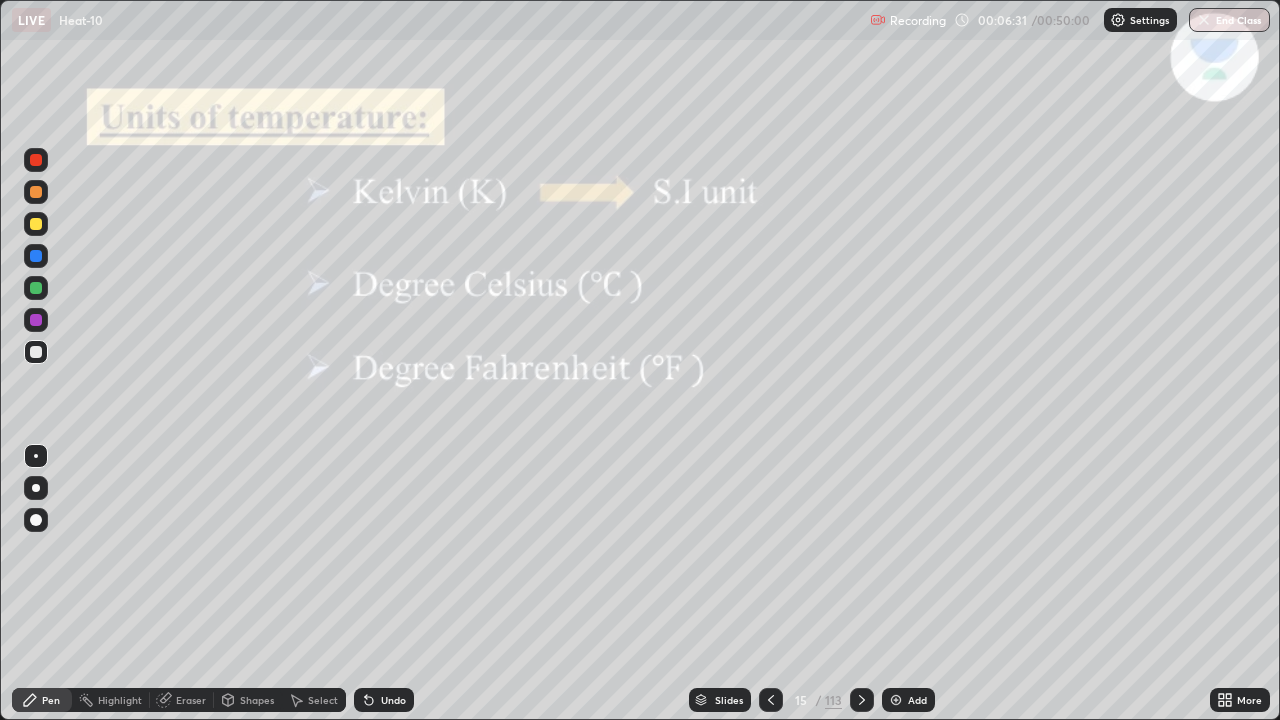 click 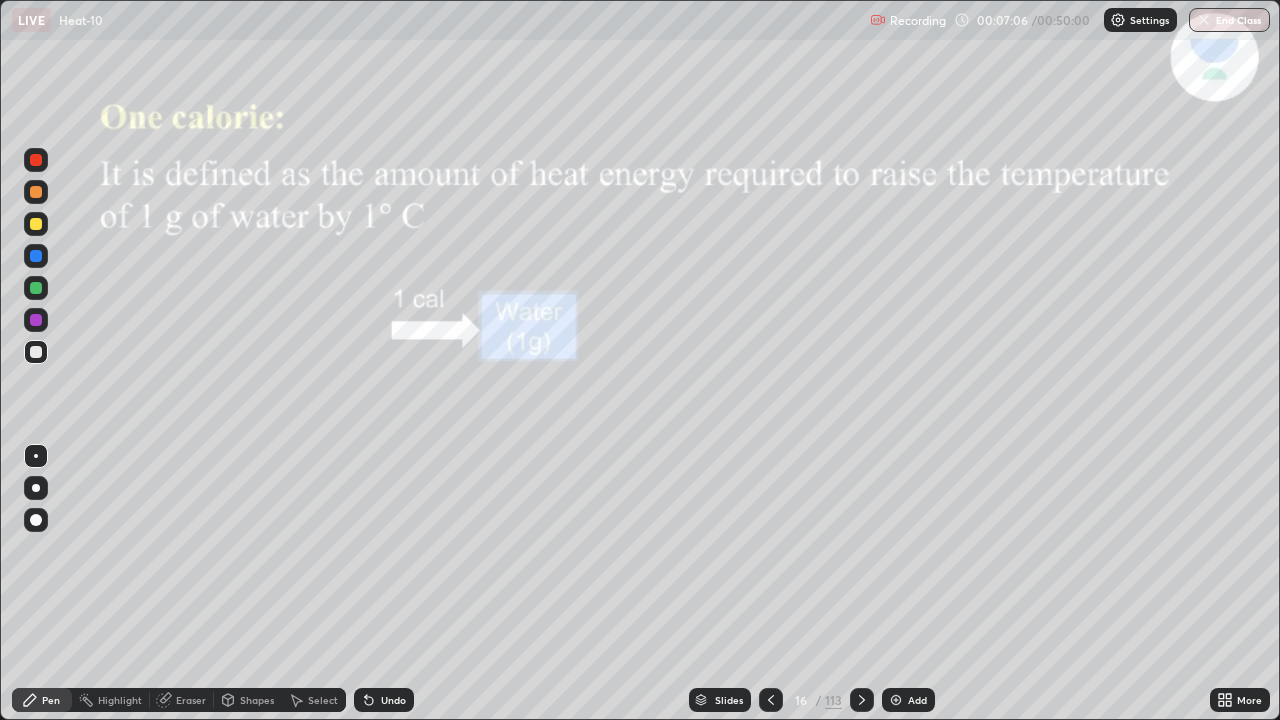 click 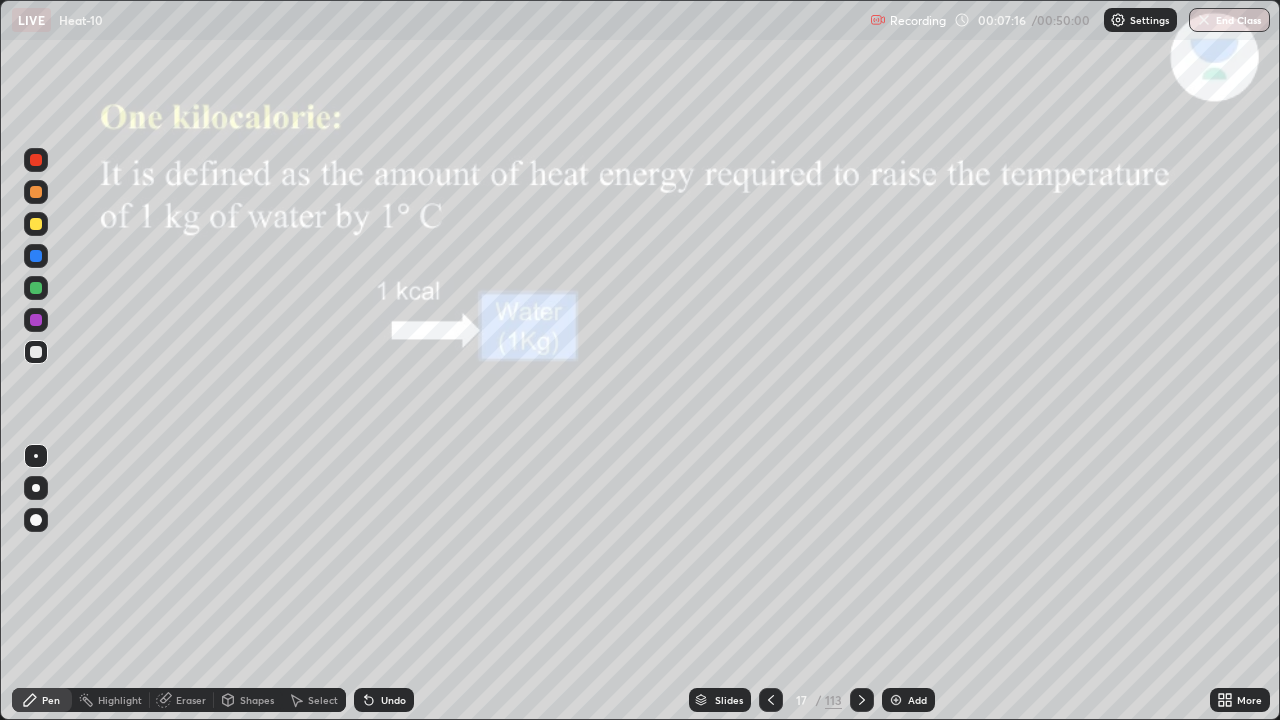 click 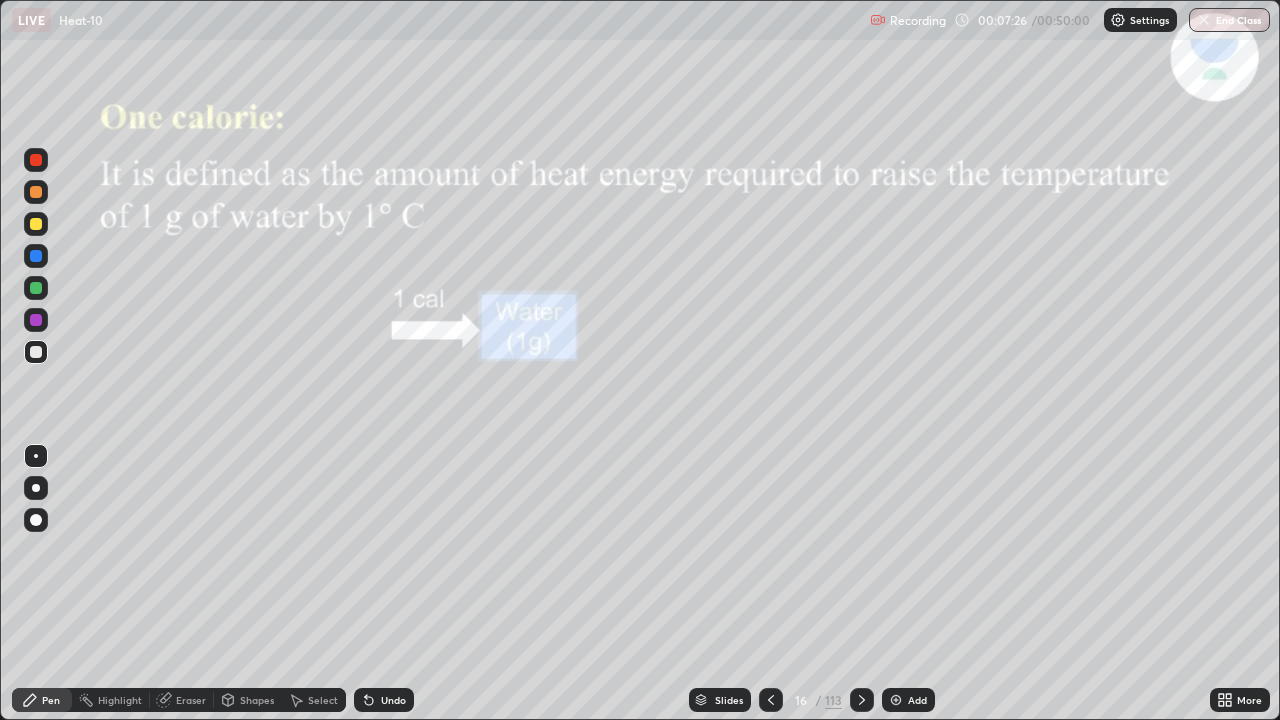 click 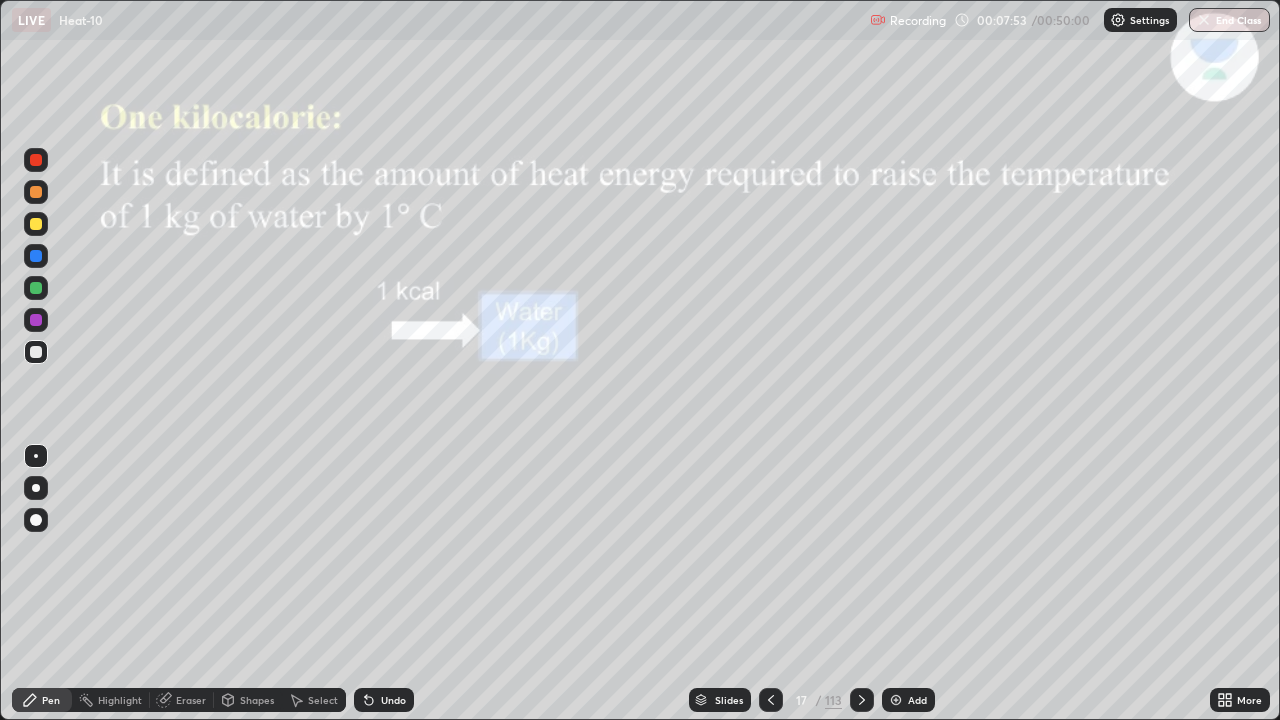 click 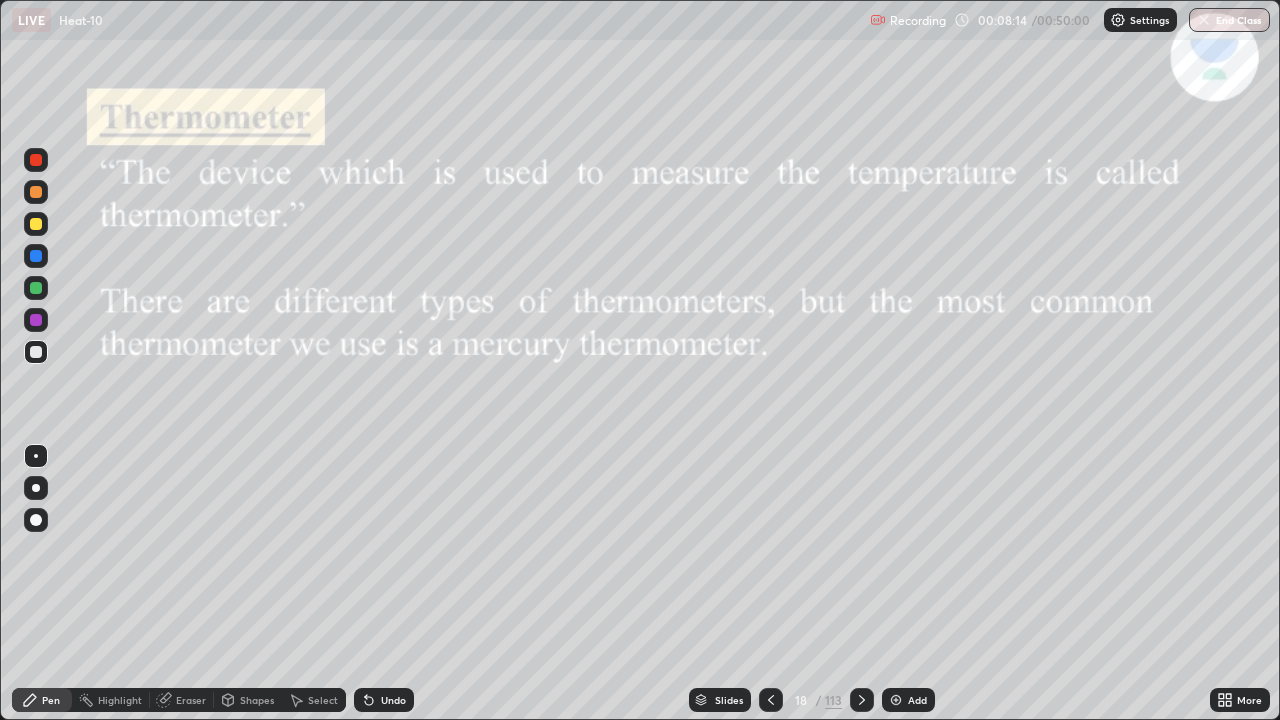 click 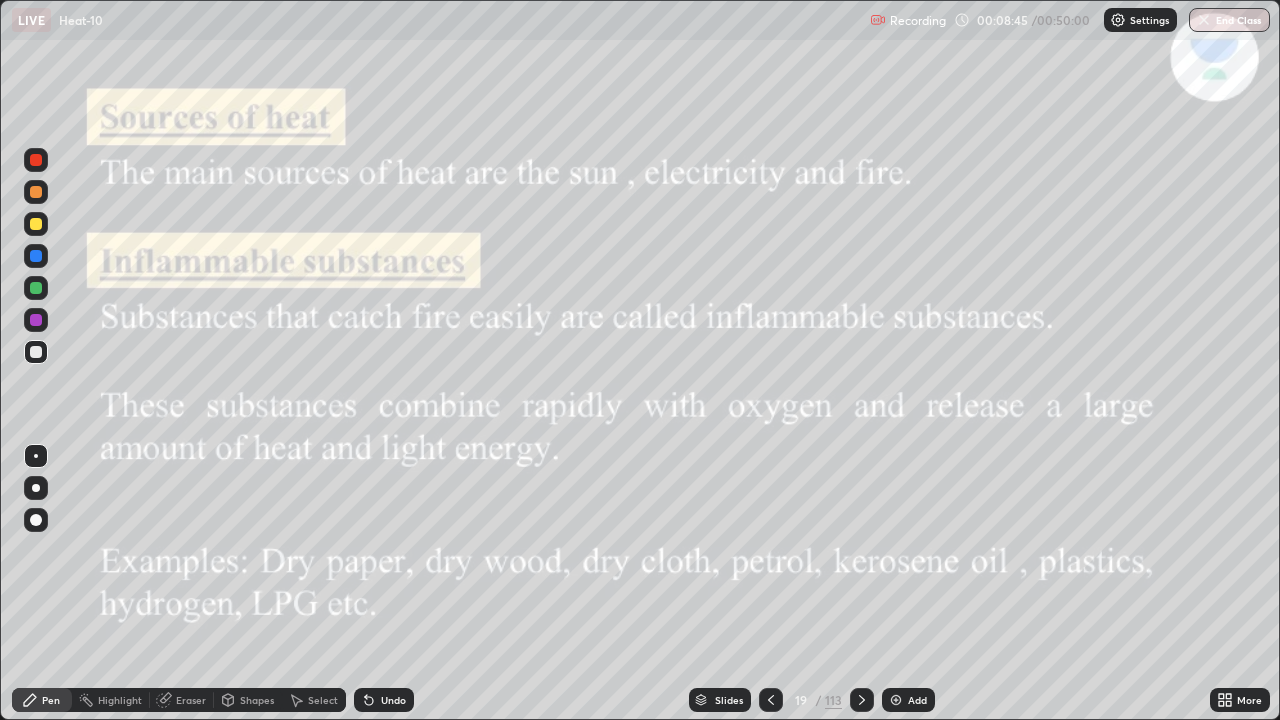 click 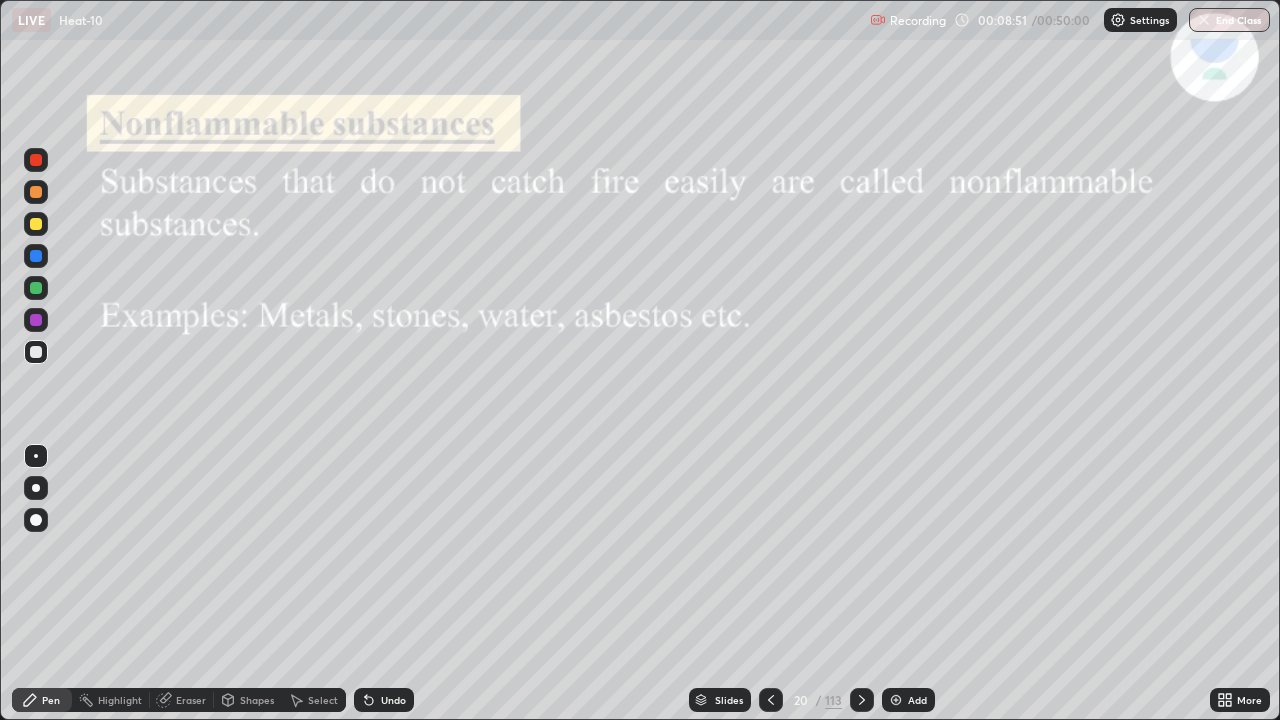 click 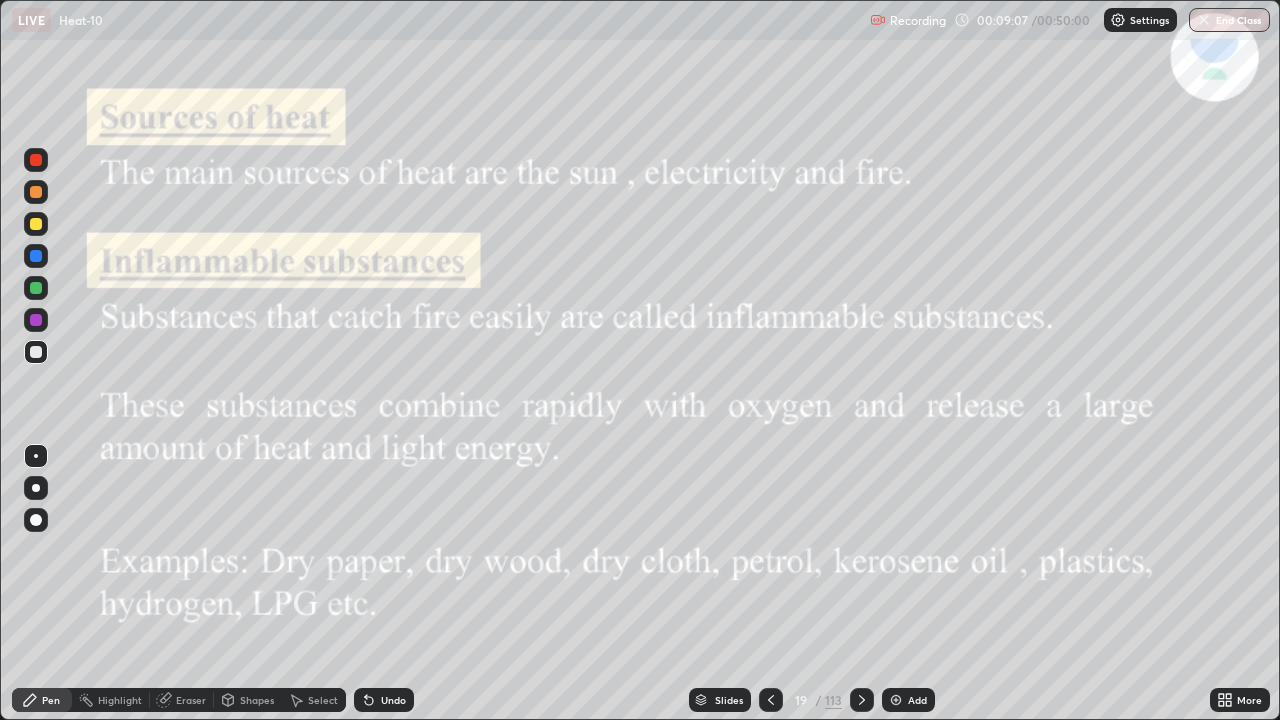 click 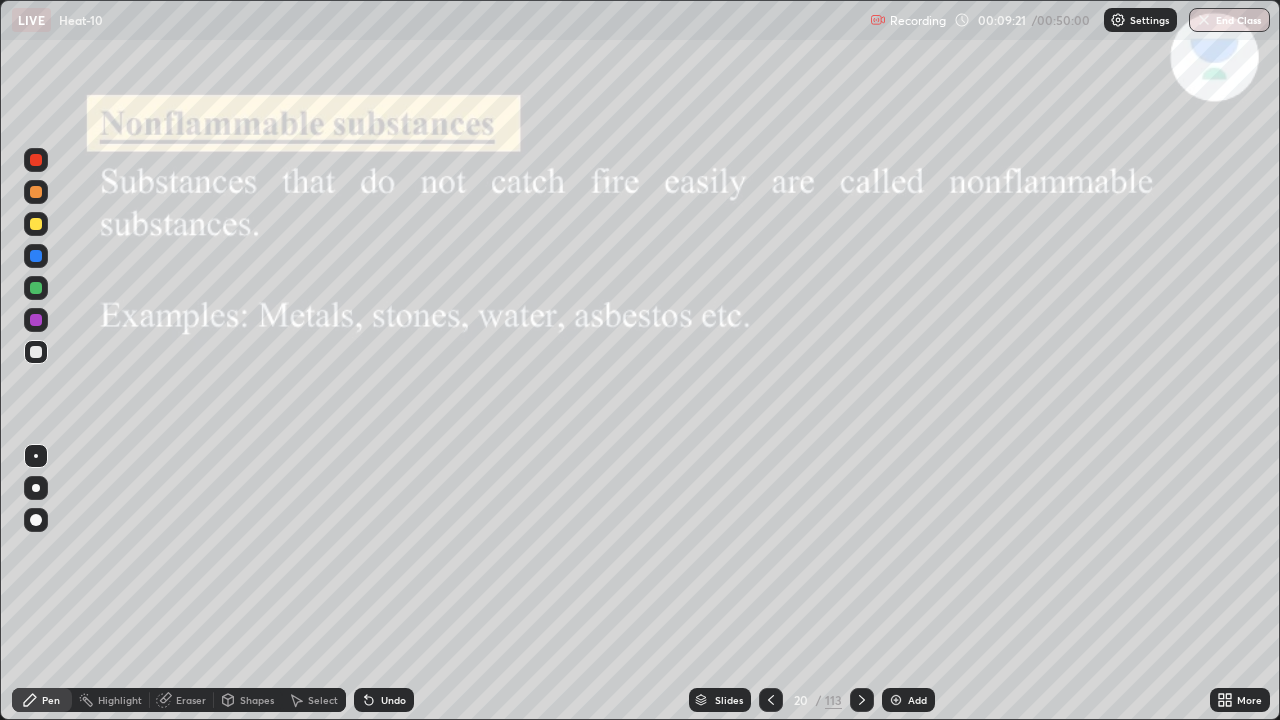 click 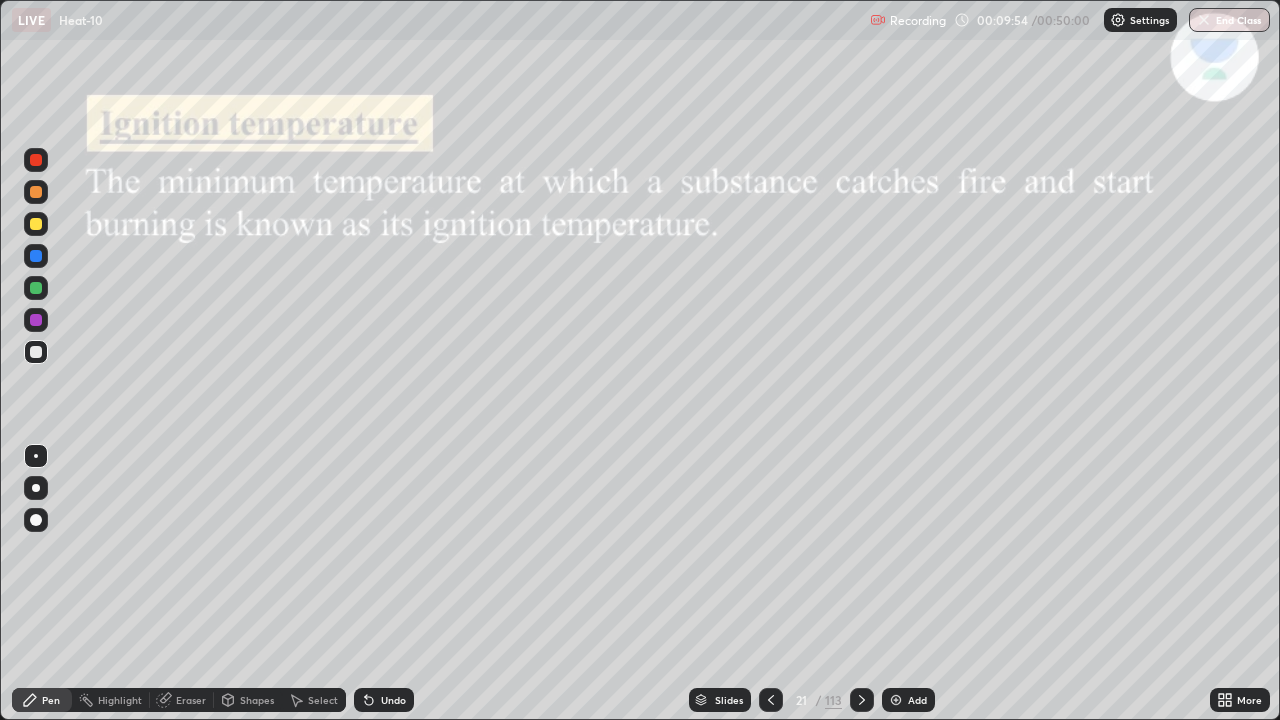 click 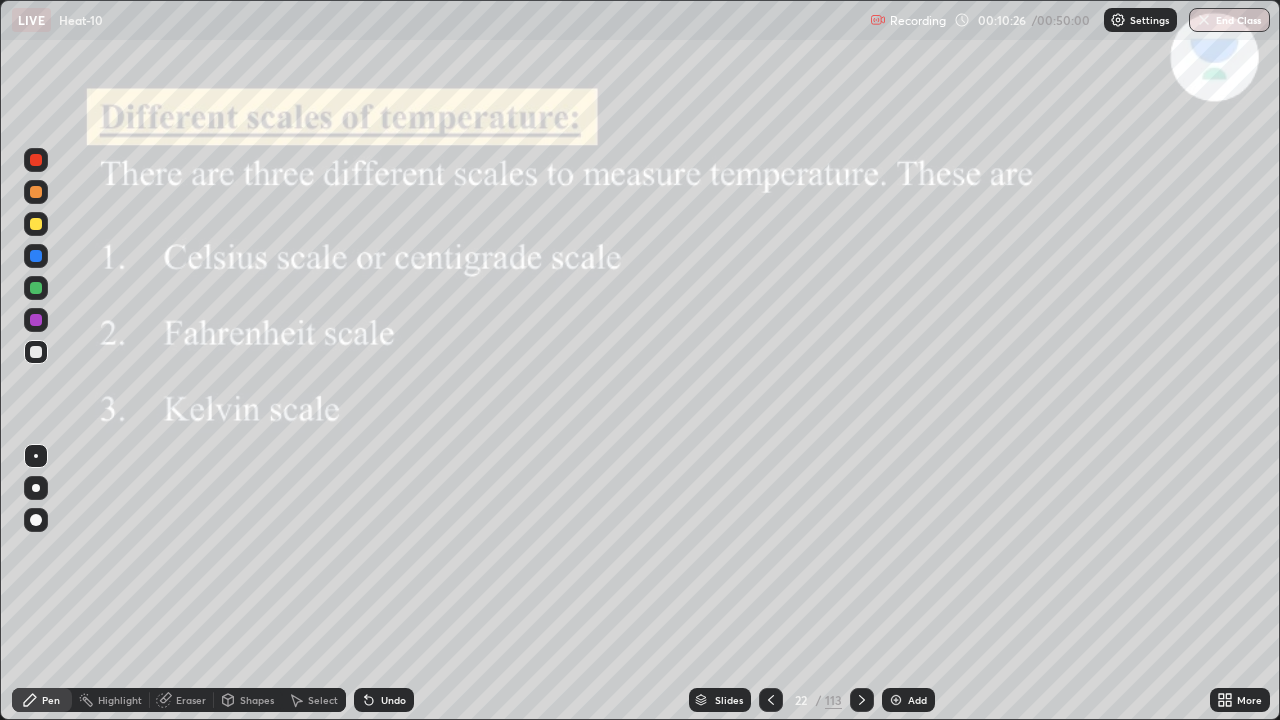 click 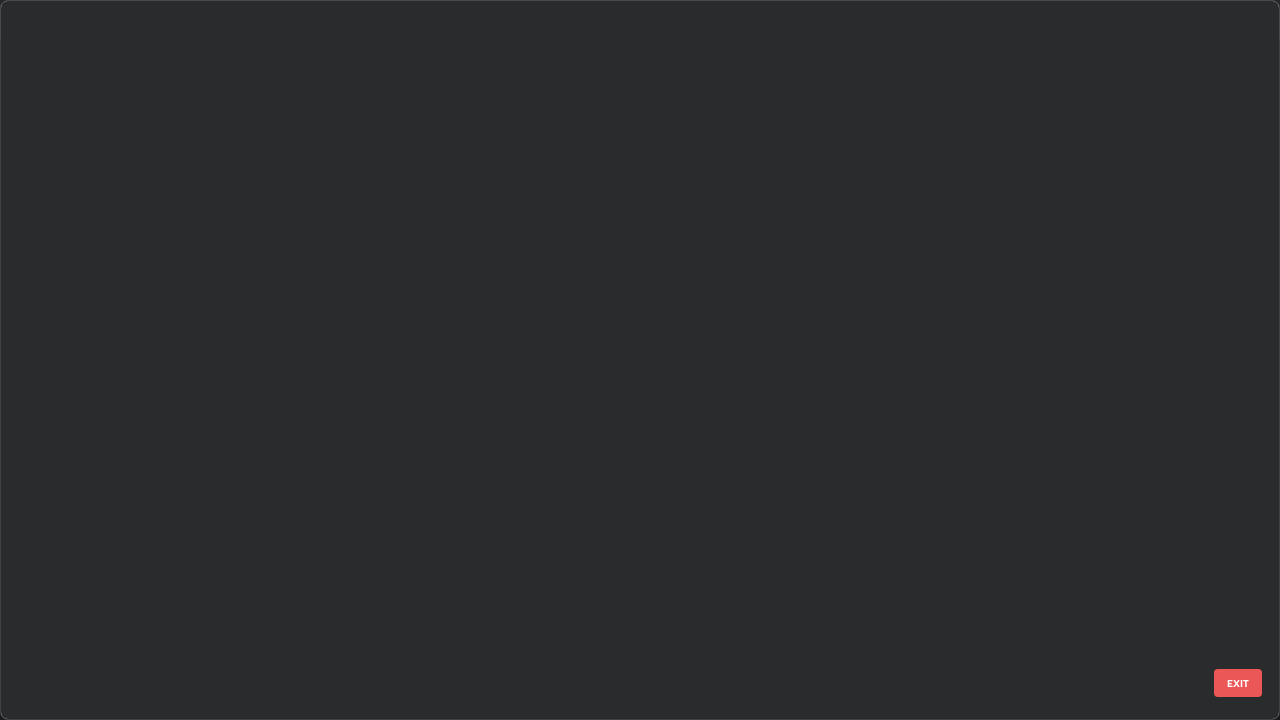 scroll, scrollTop: 1079, scrollLeft: 0, axis: vertical 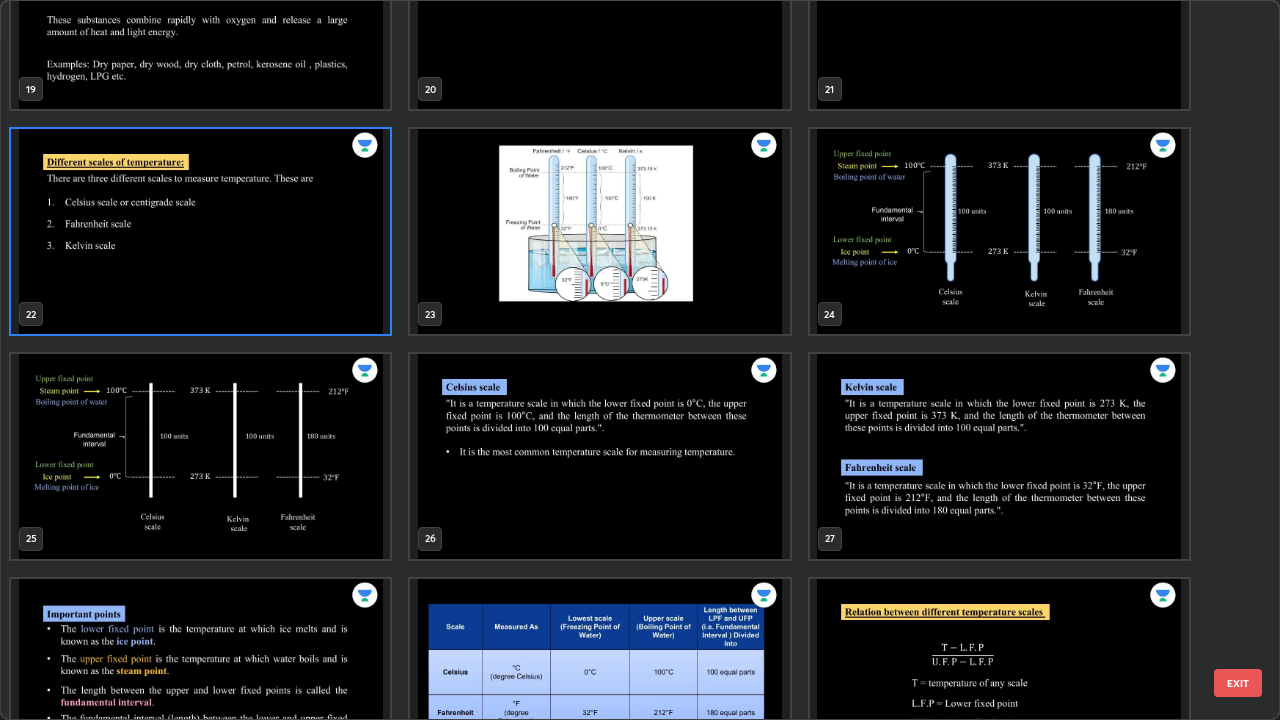 click at bounding box center (999, 231) 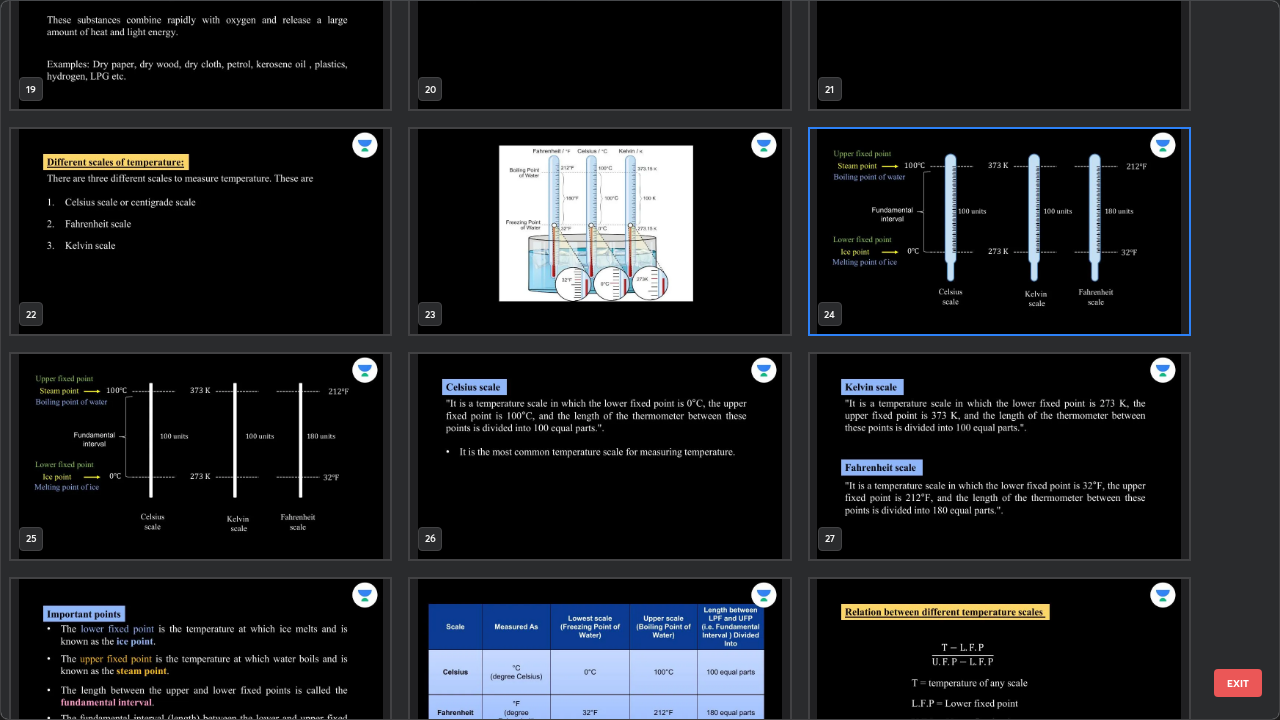click at bounding box center [999, 231] 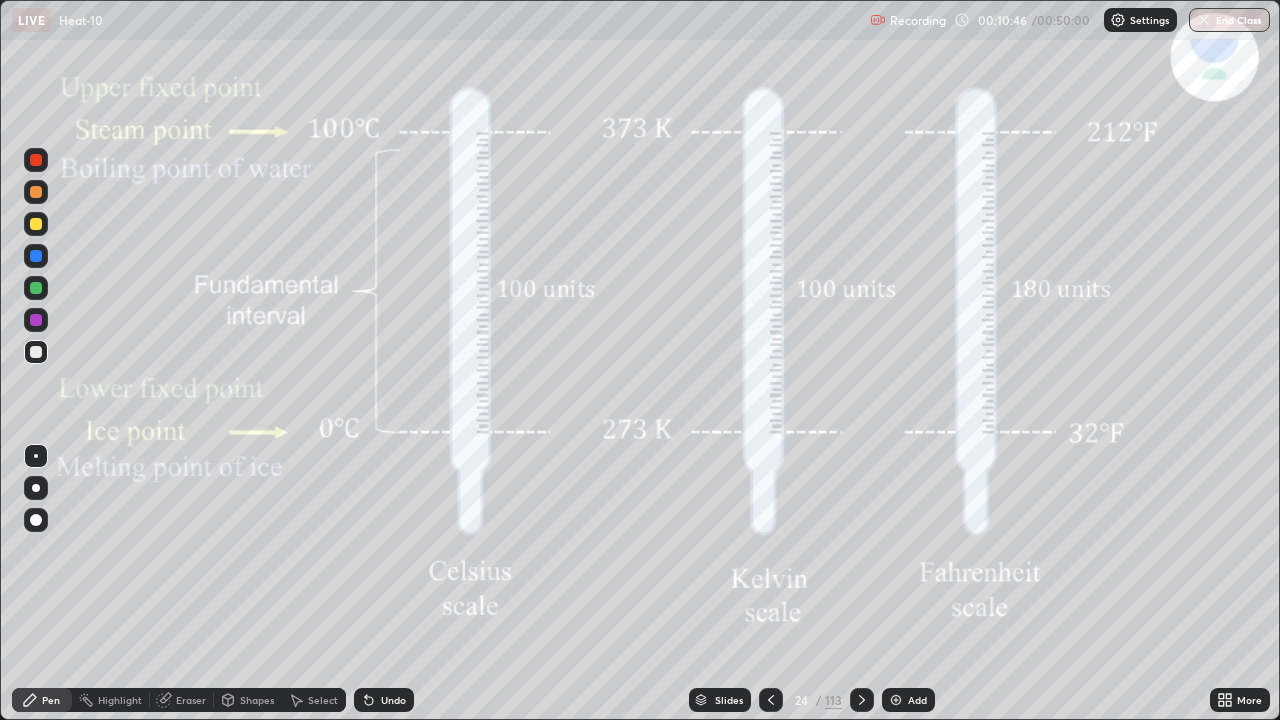 click 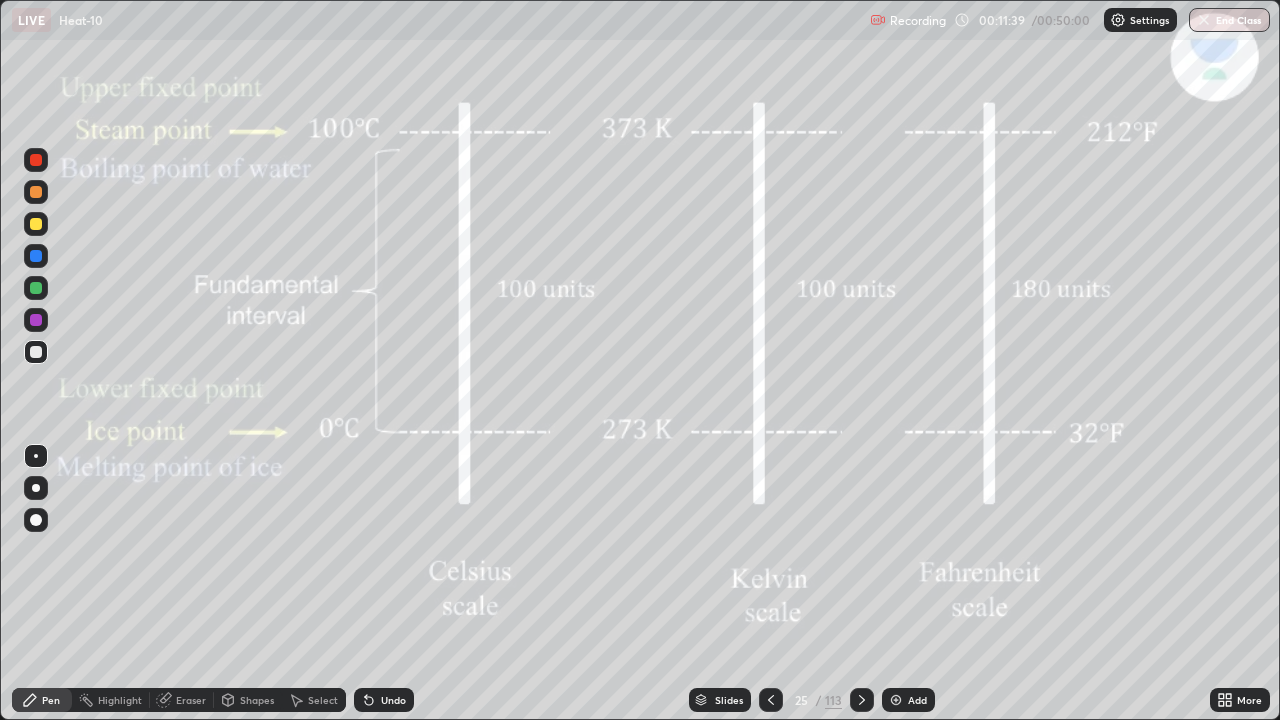 click 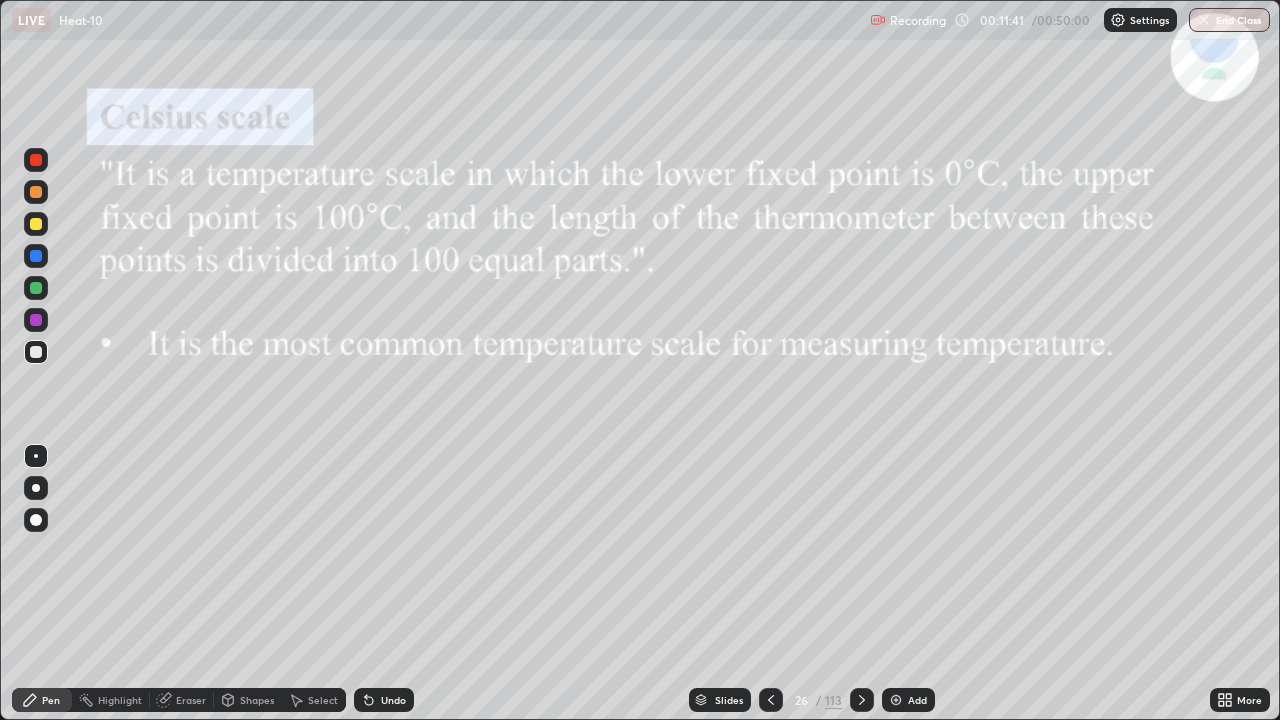 click 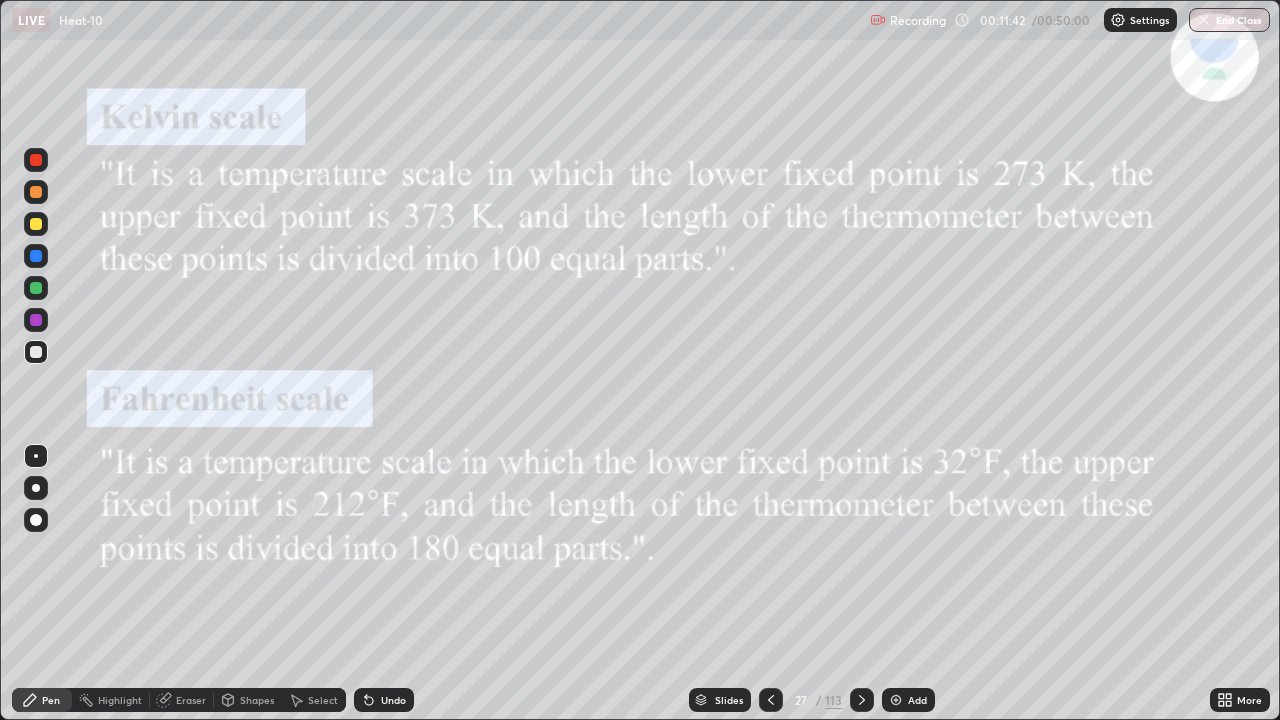 click 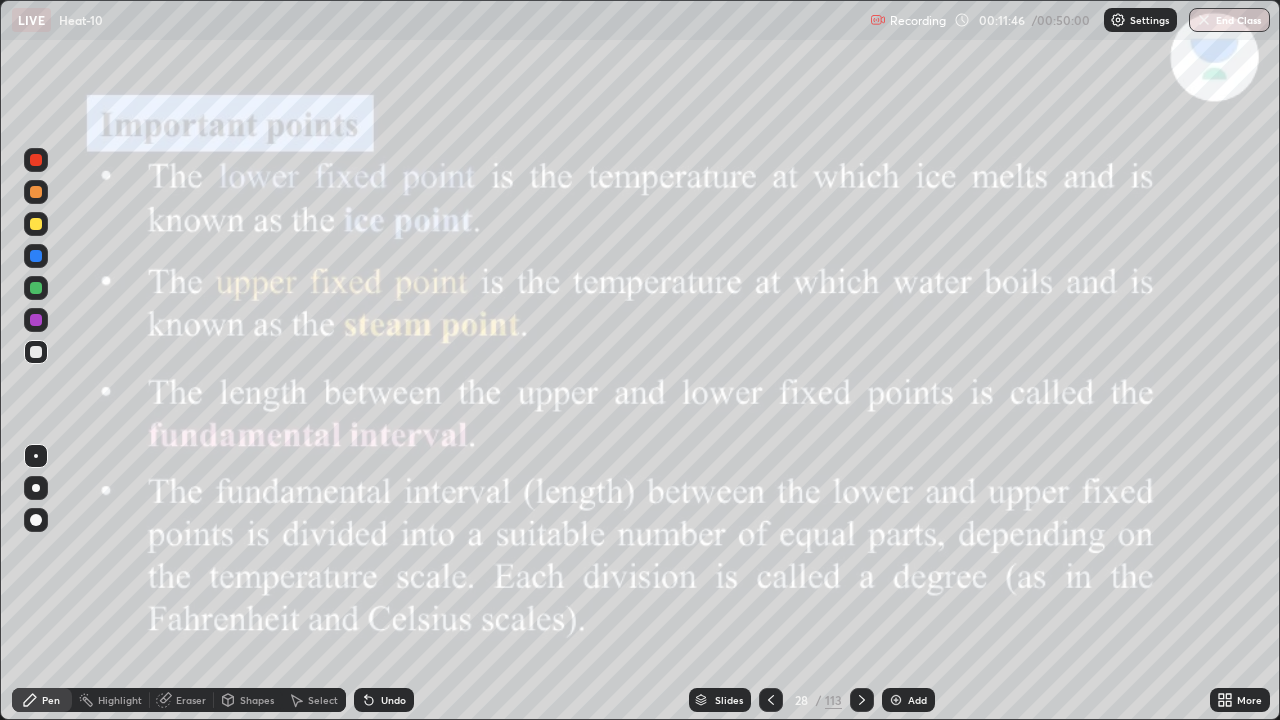 click 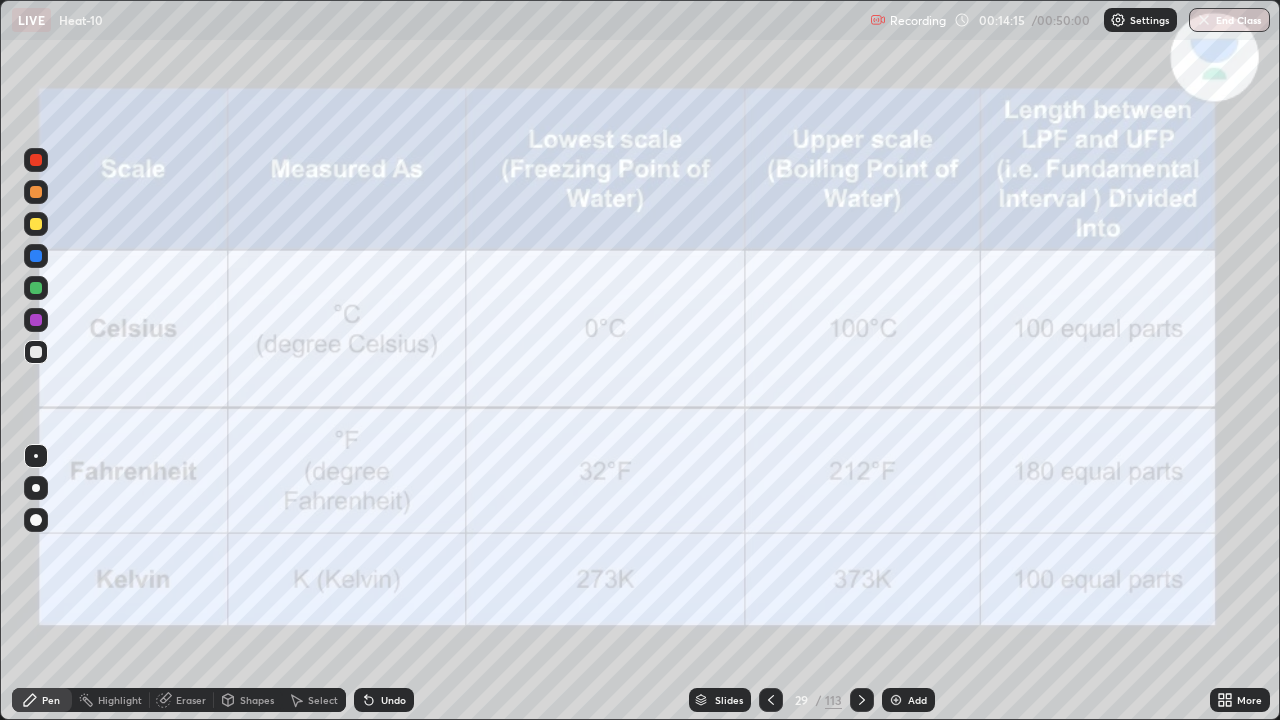 click 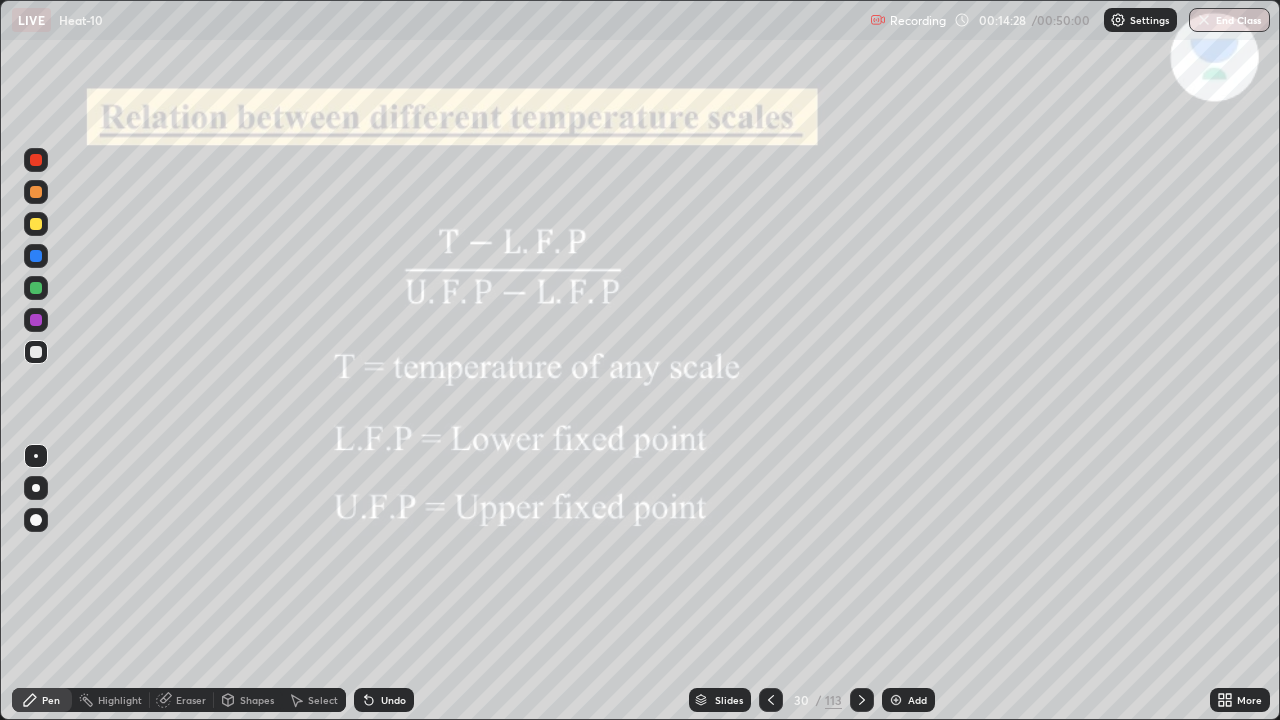 click 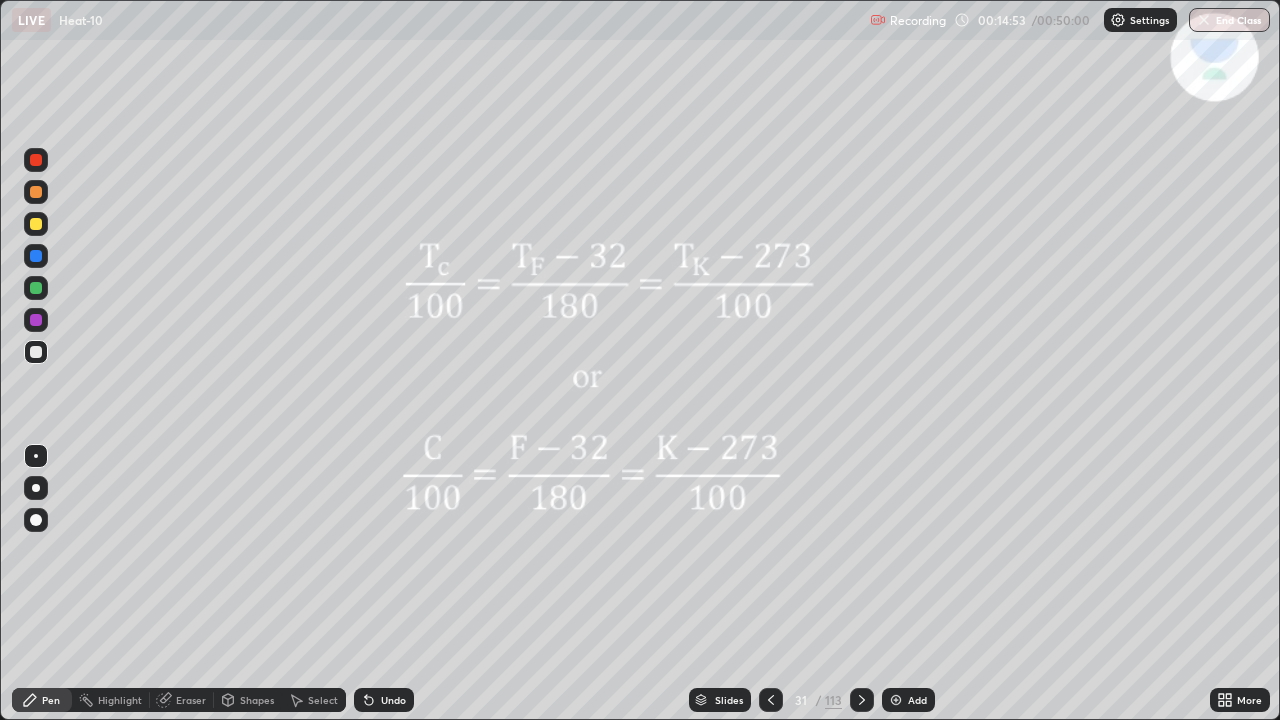 click 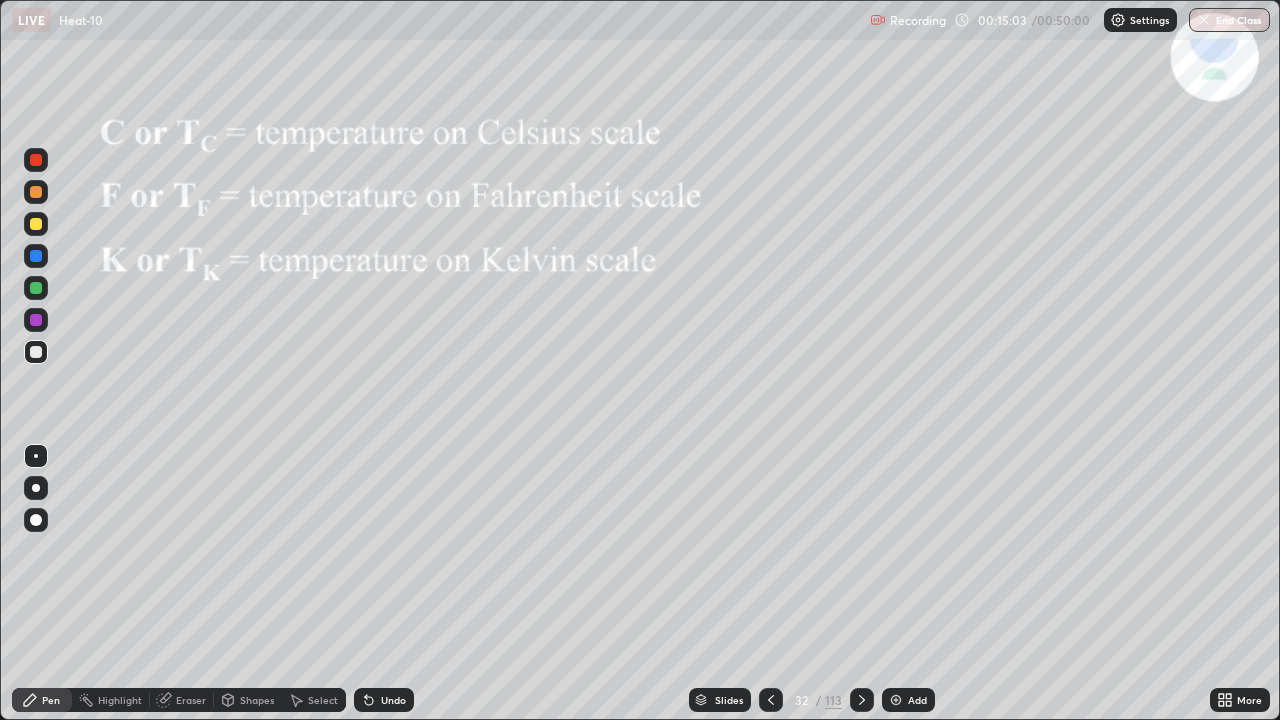 click 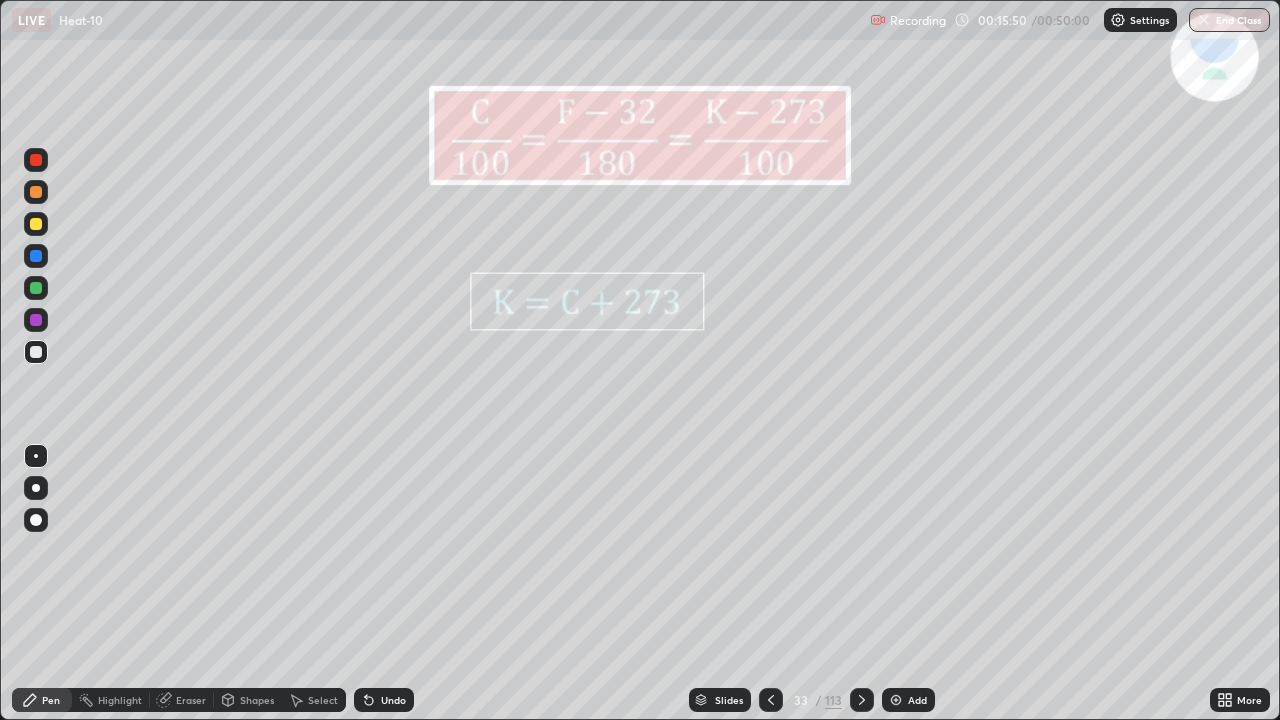 click 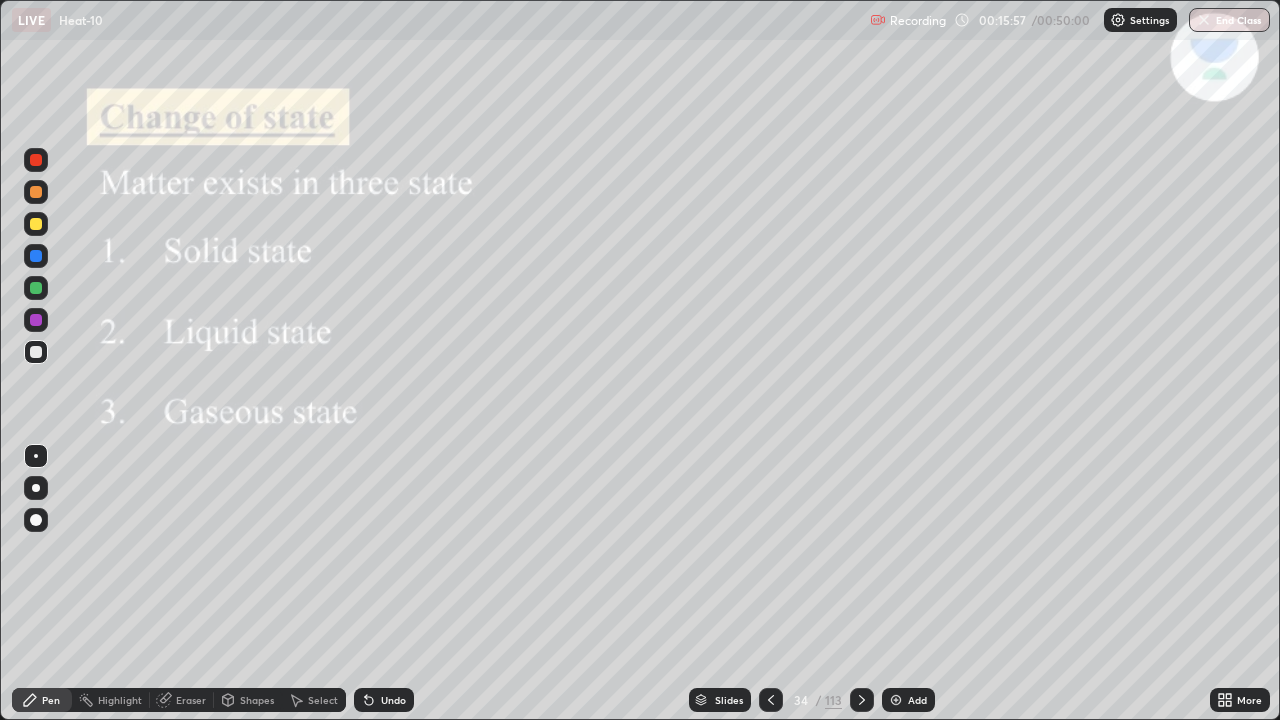 click 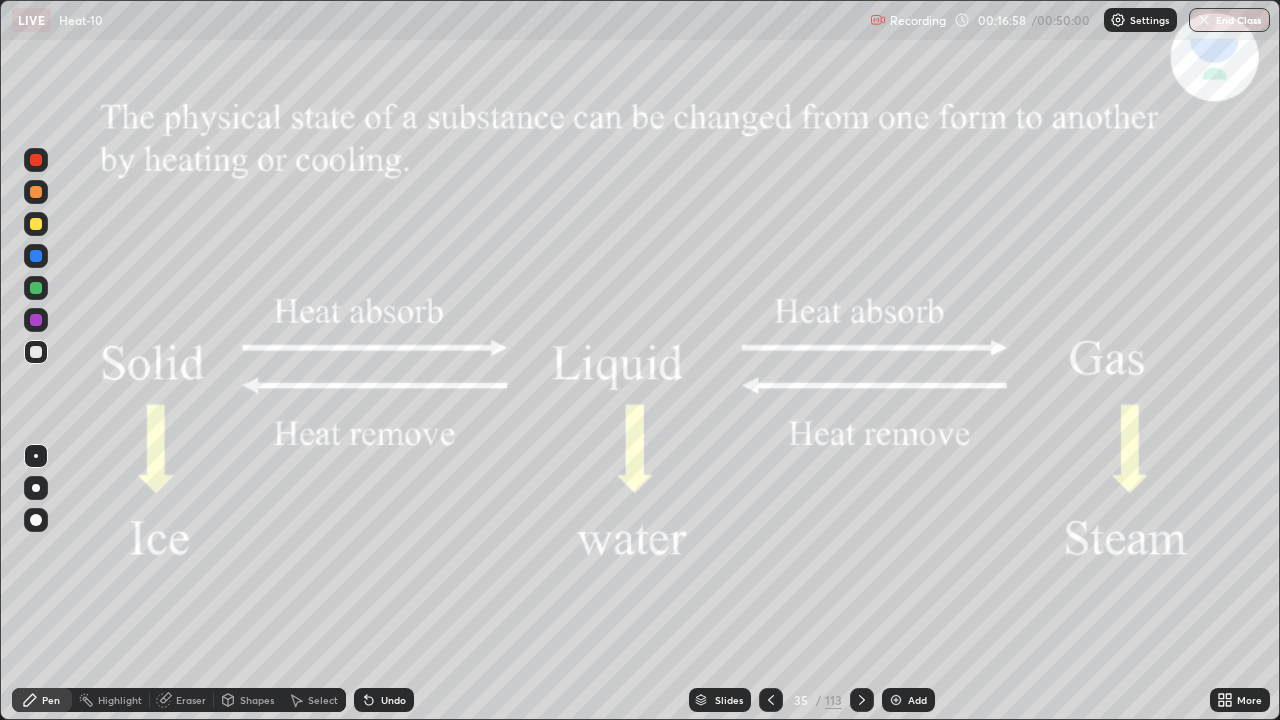 click 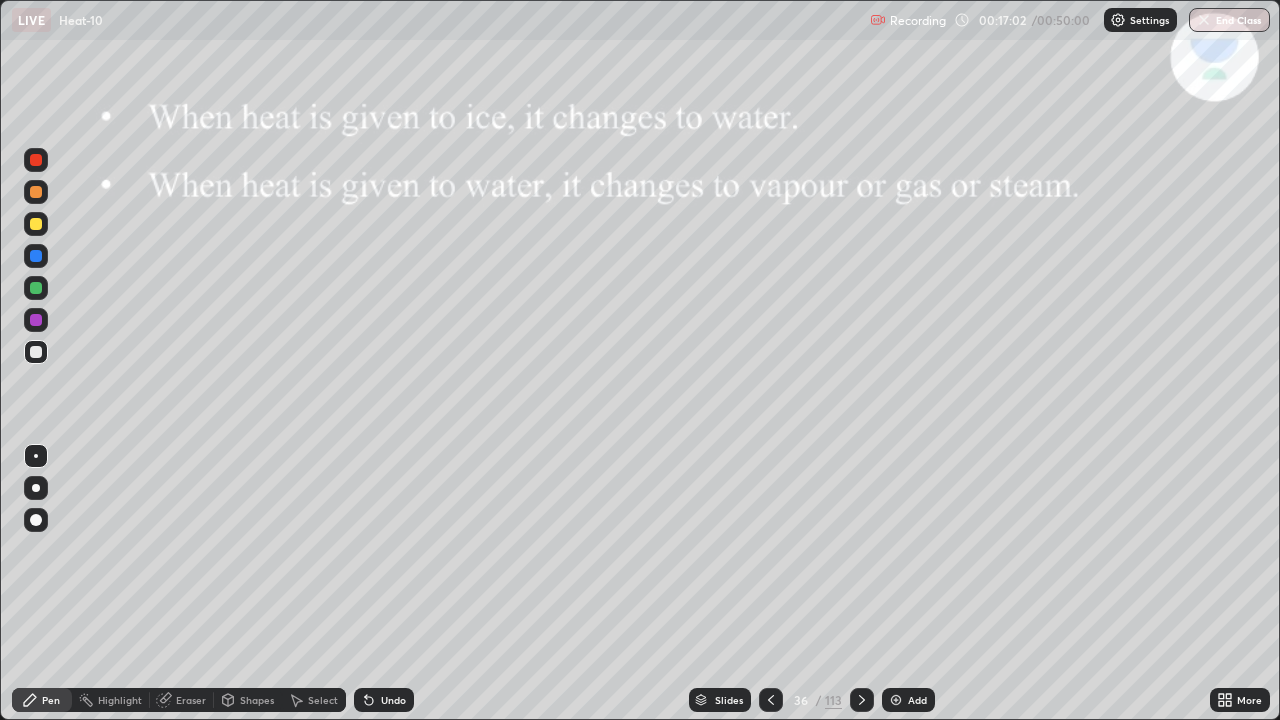 click 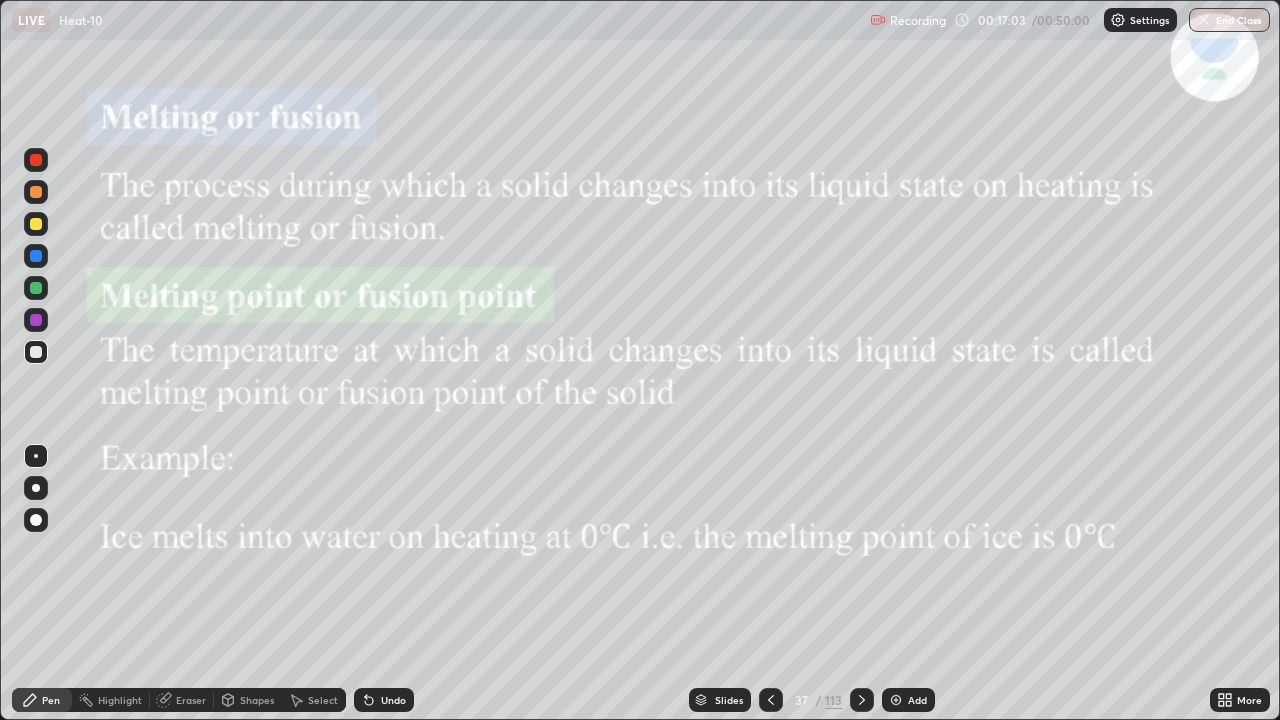 click 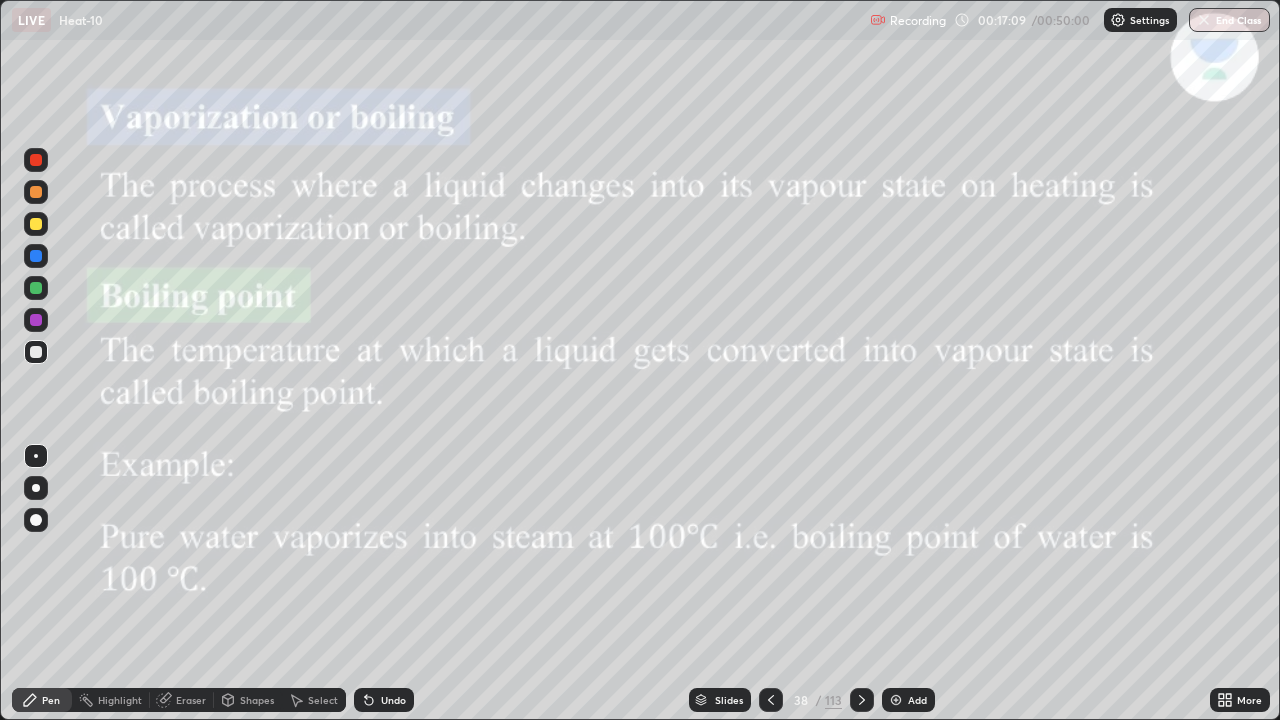 click 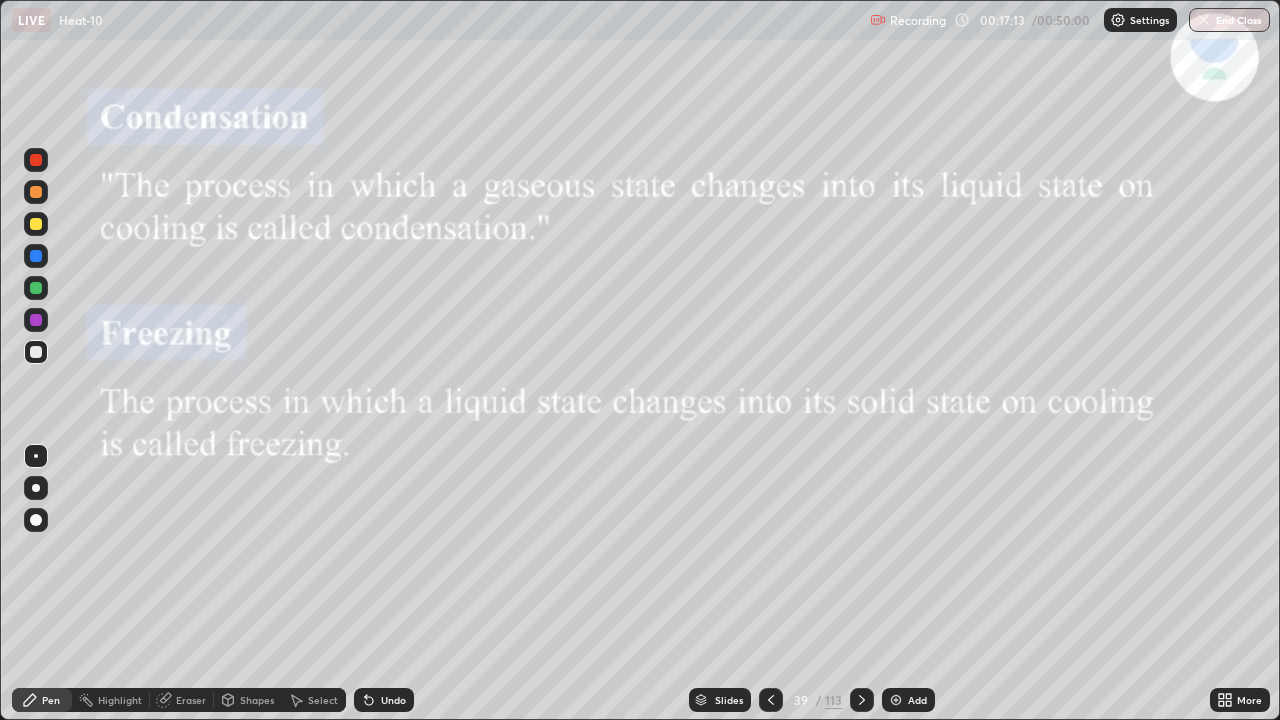 click 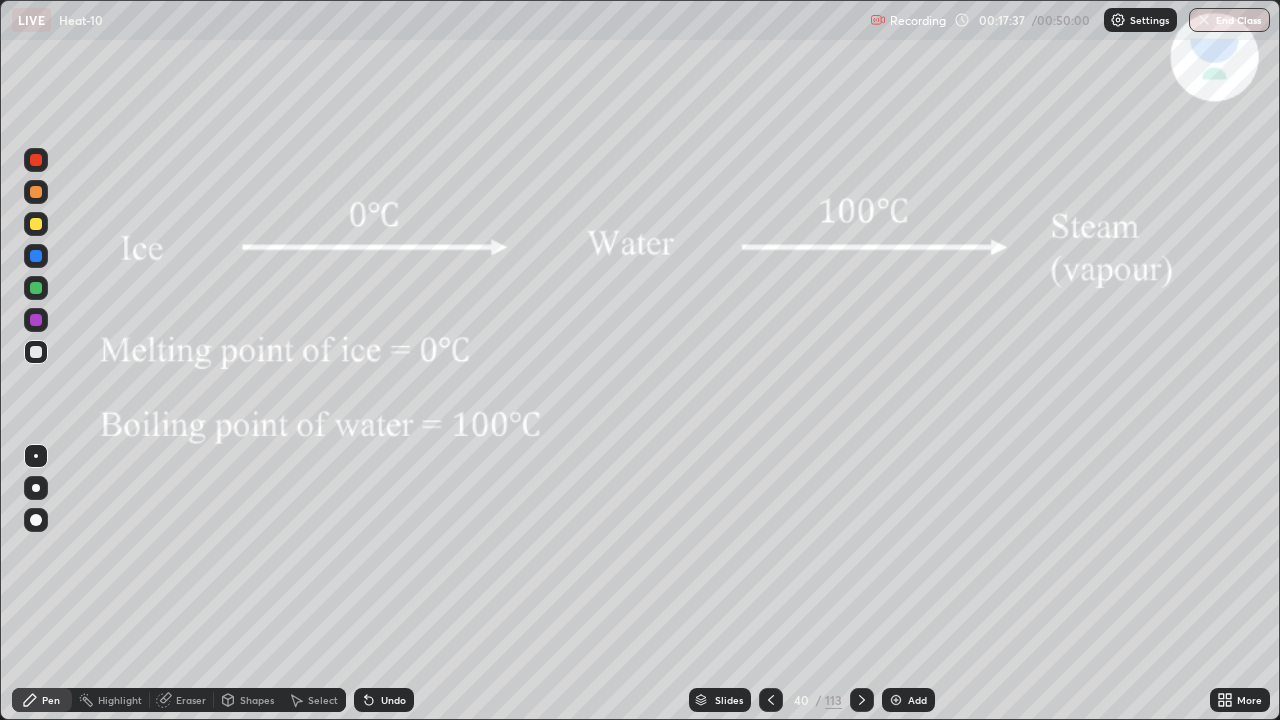 click 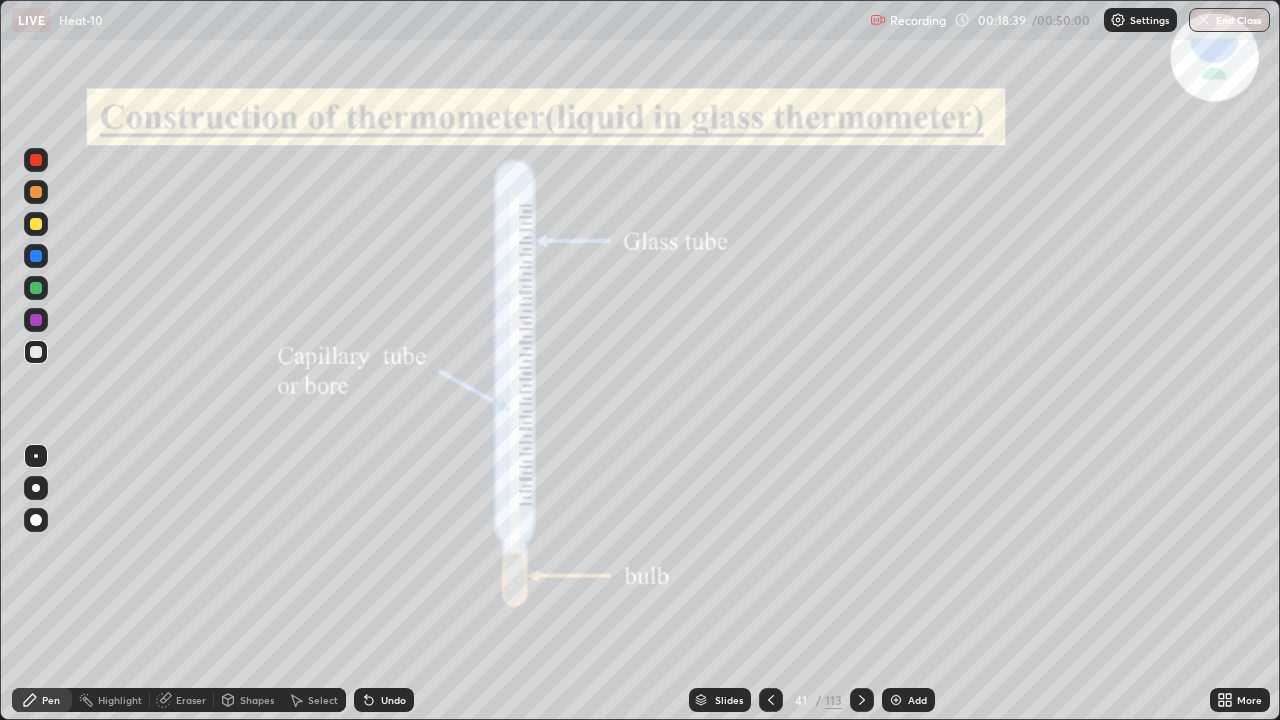 click 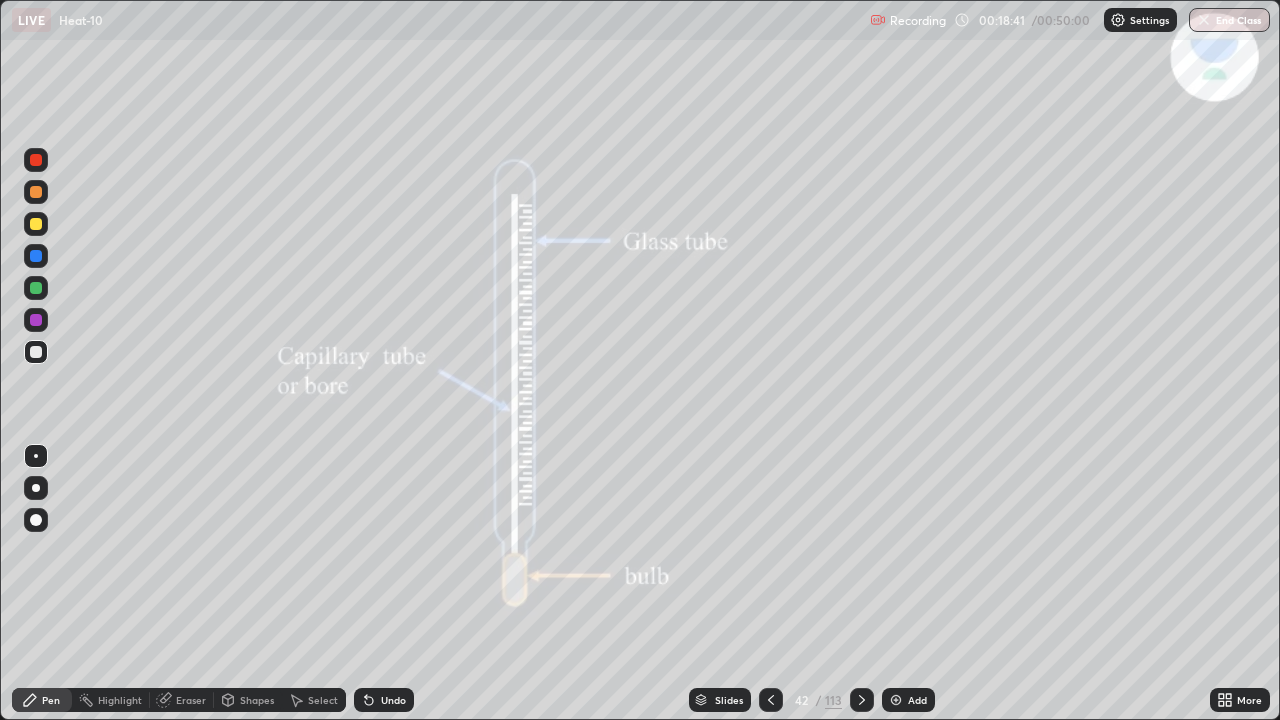 click 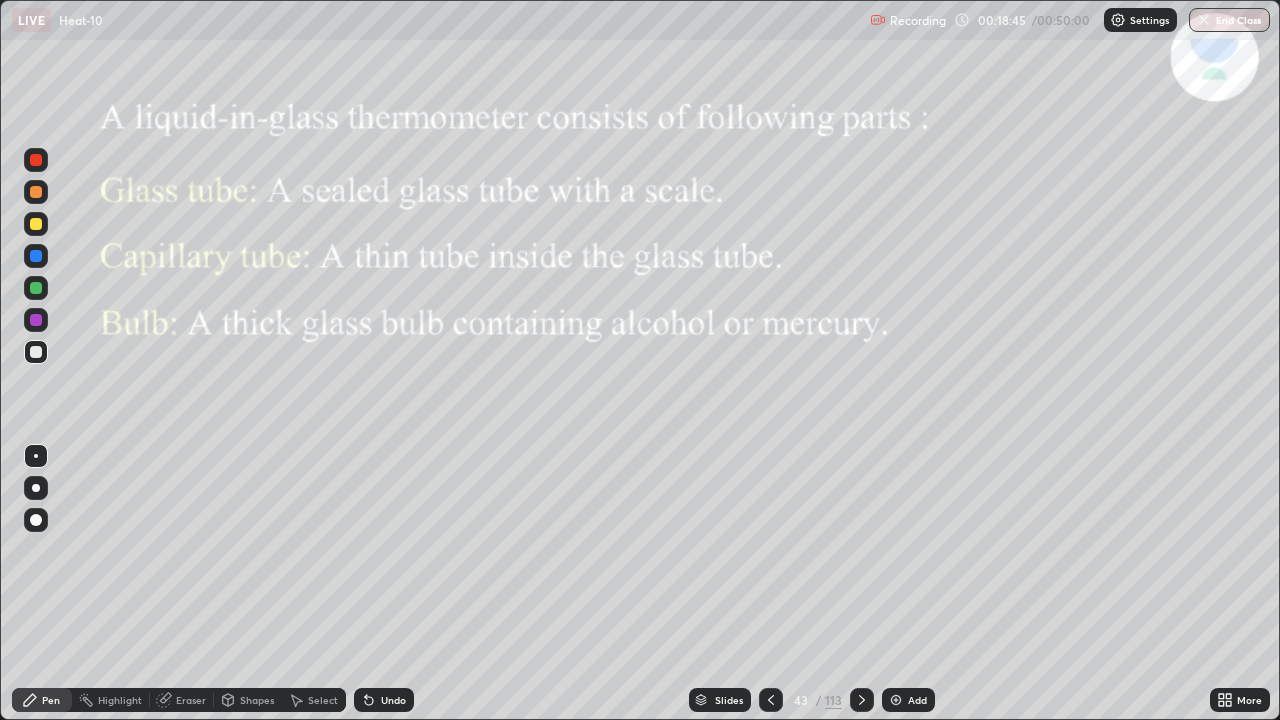 click 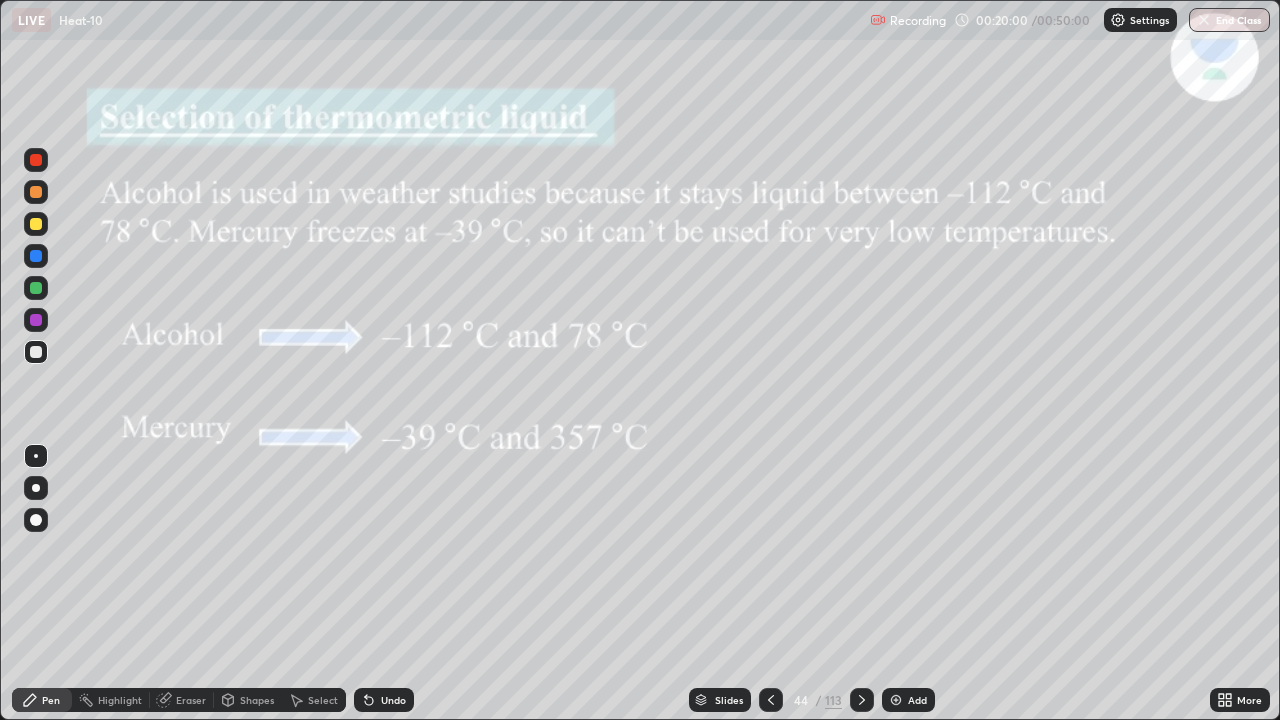 click 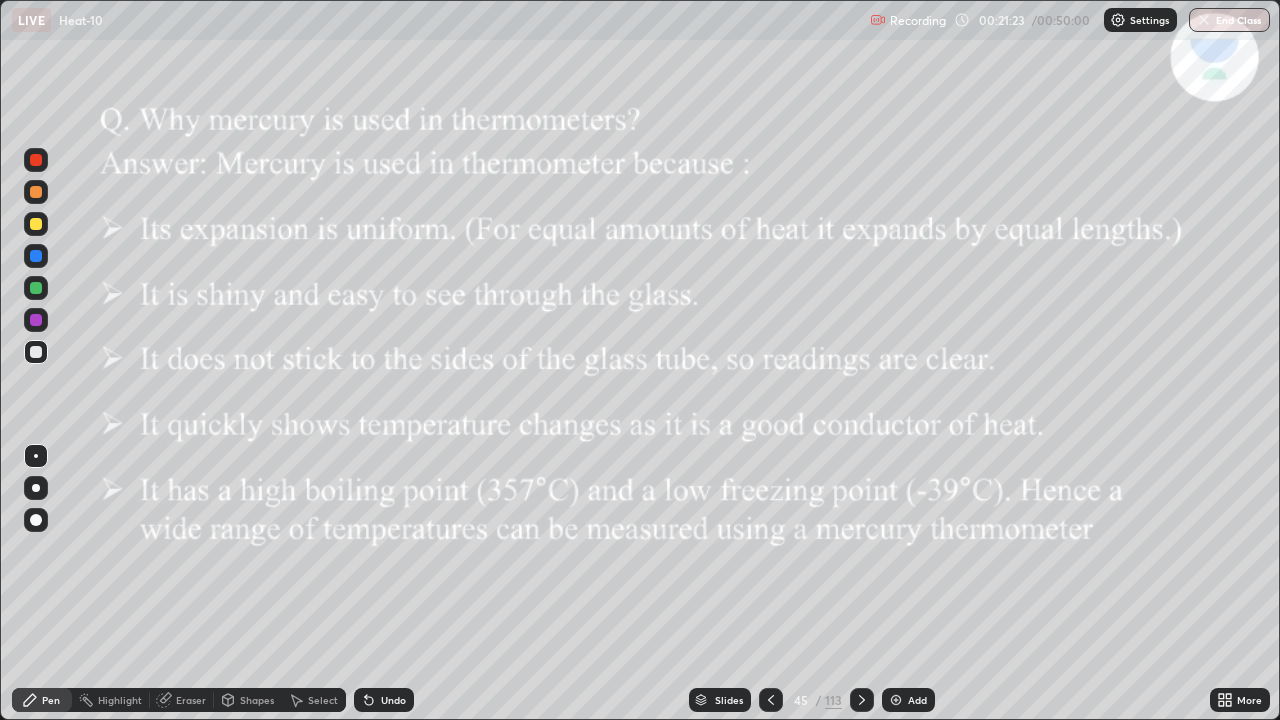 click 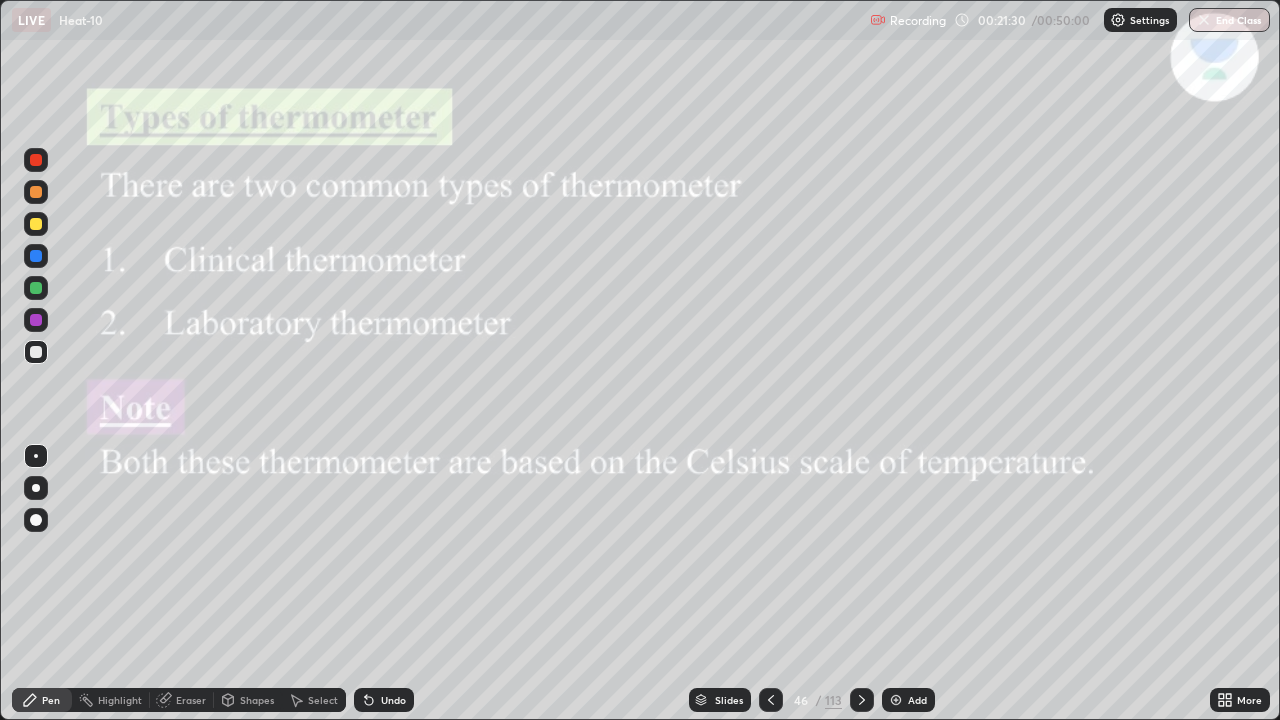 click 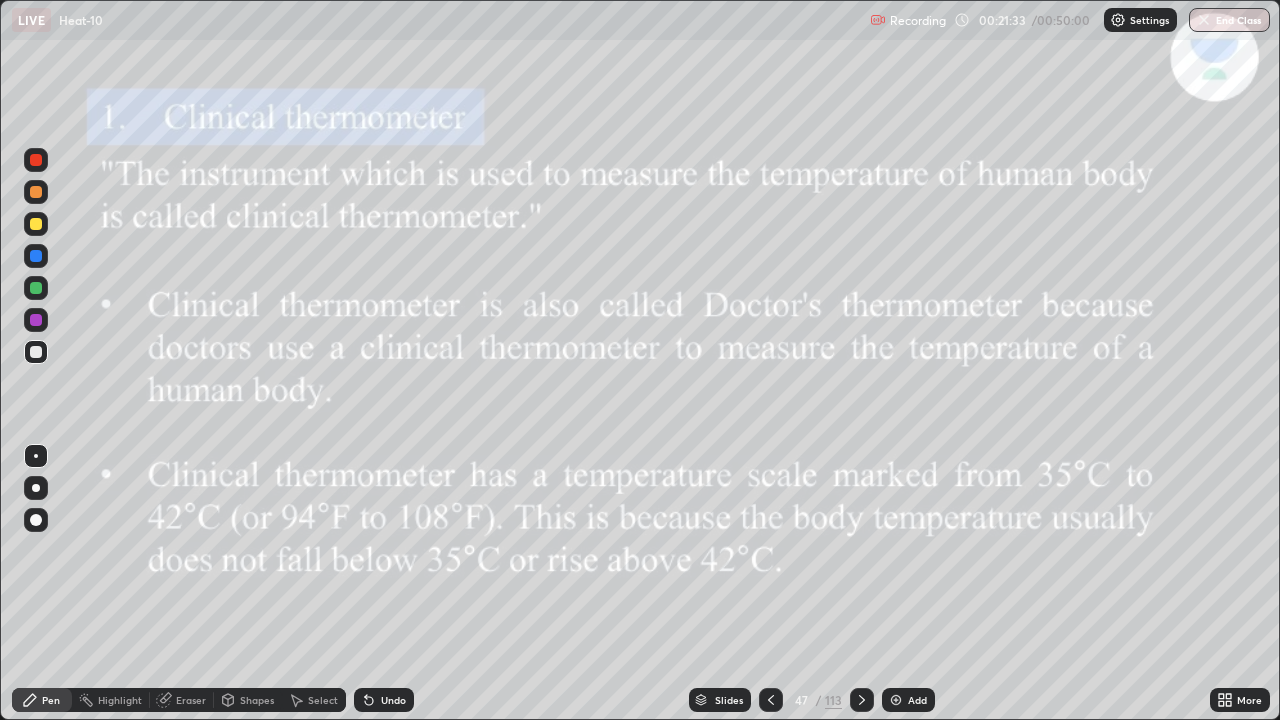click 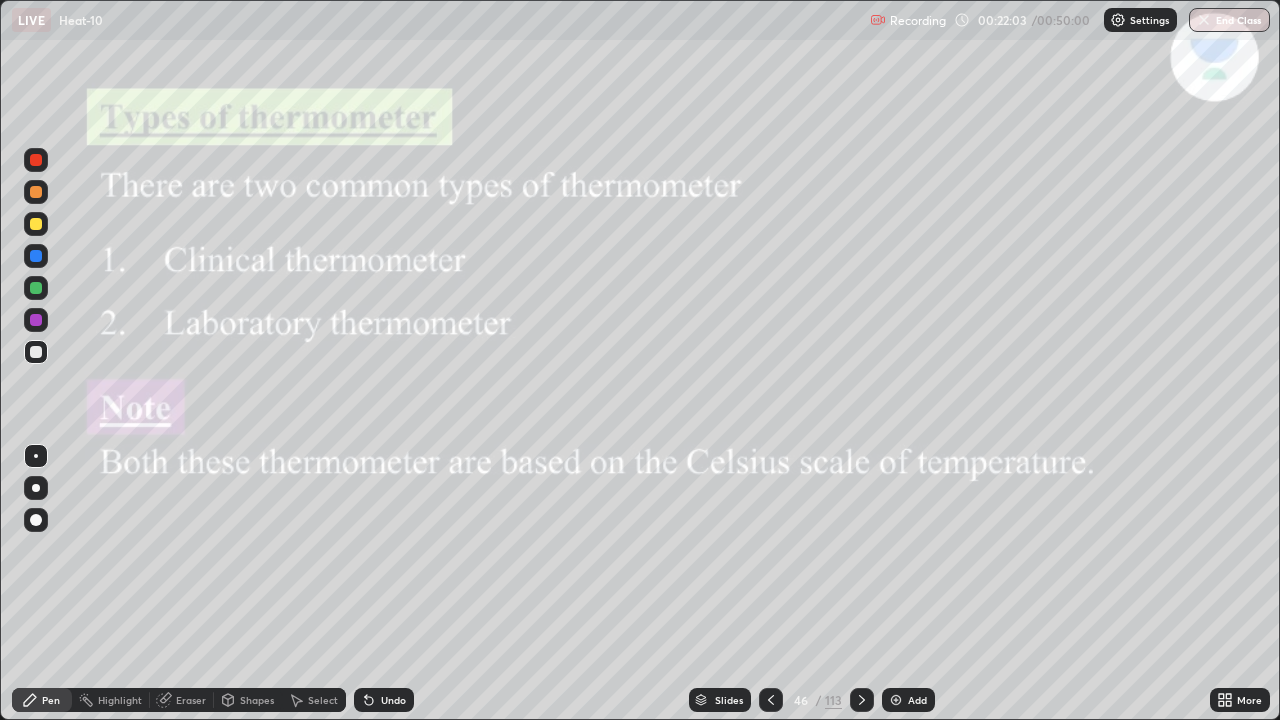 click 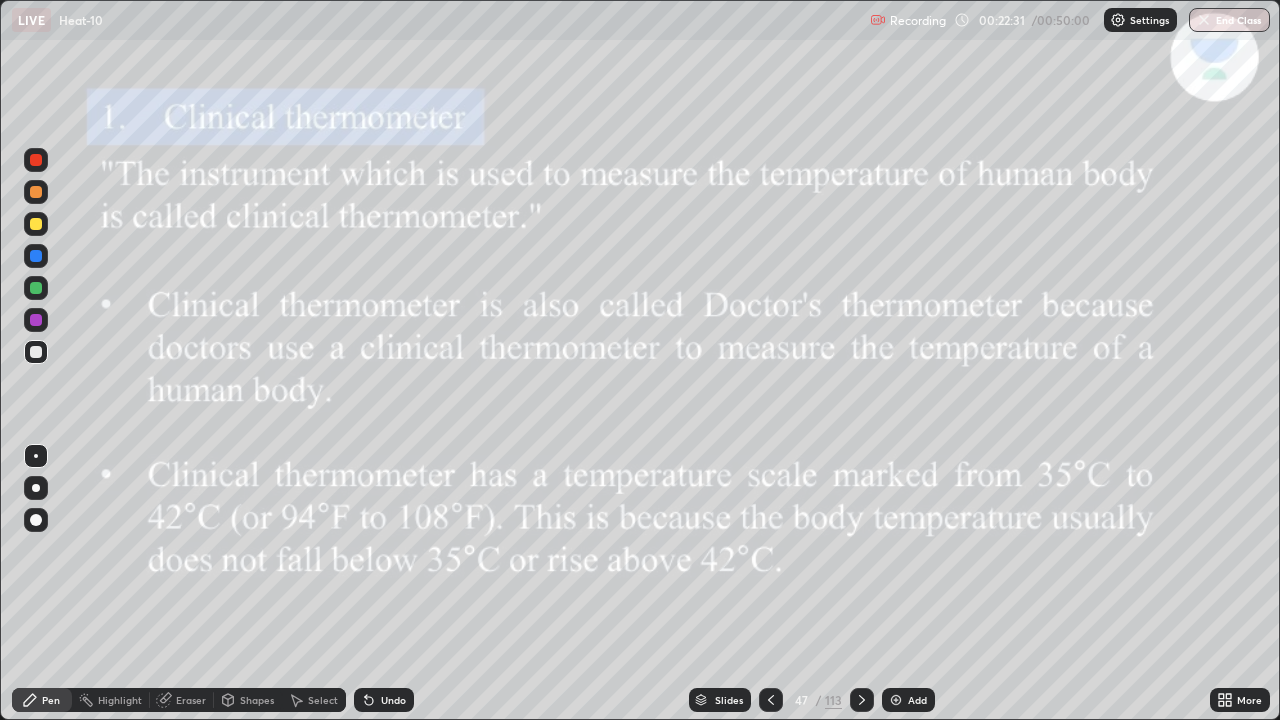click 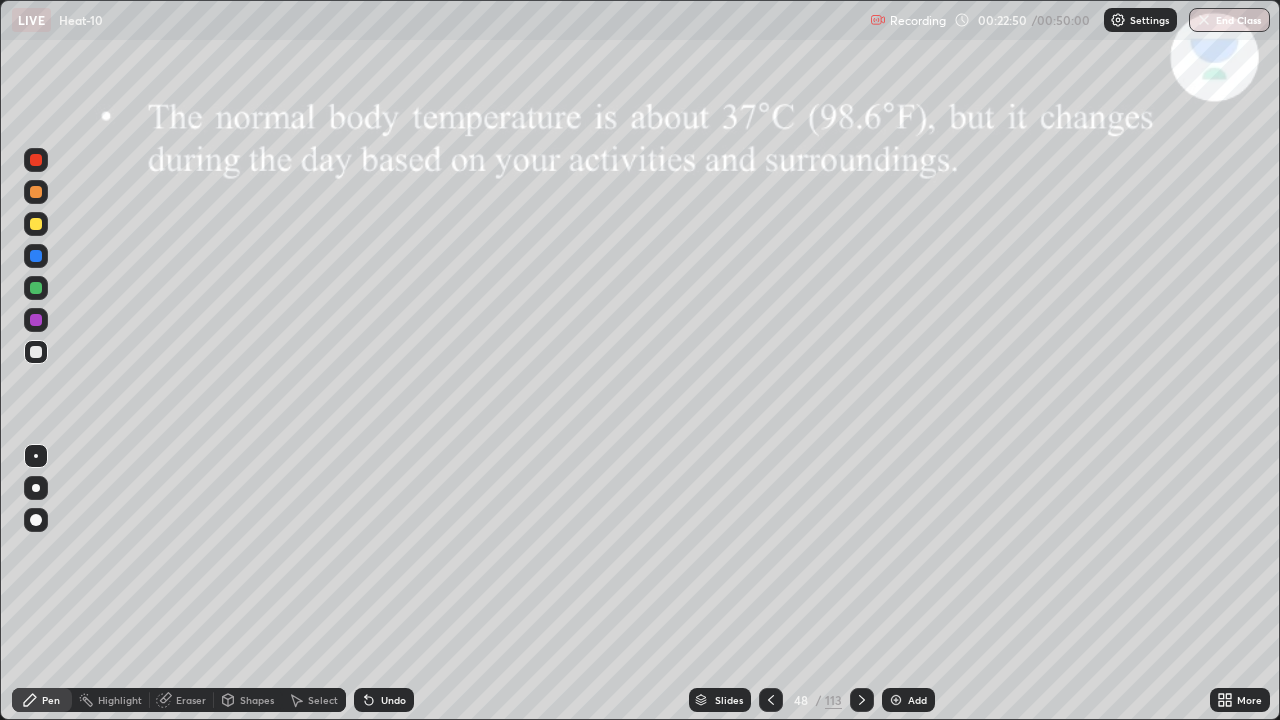 click 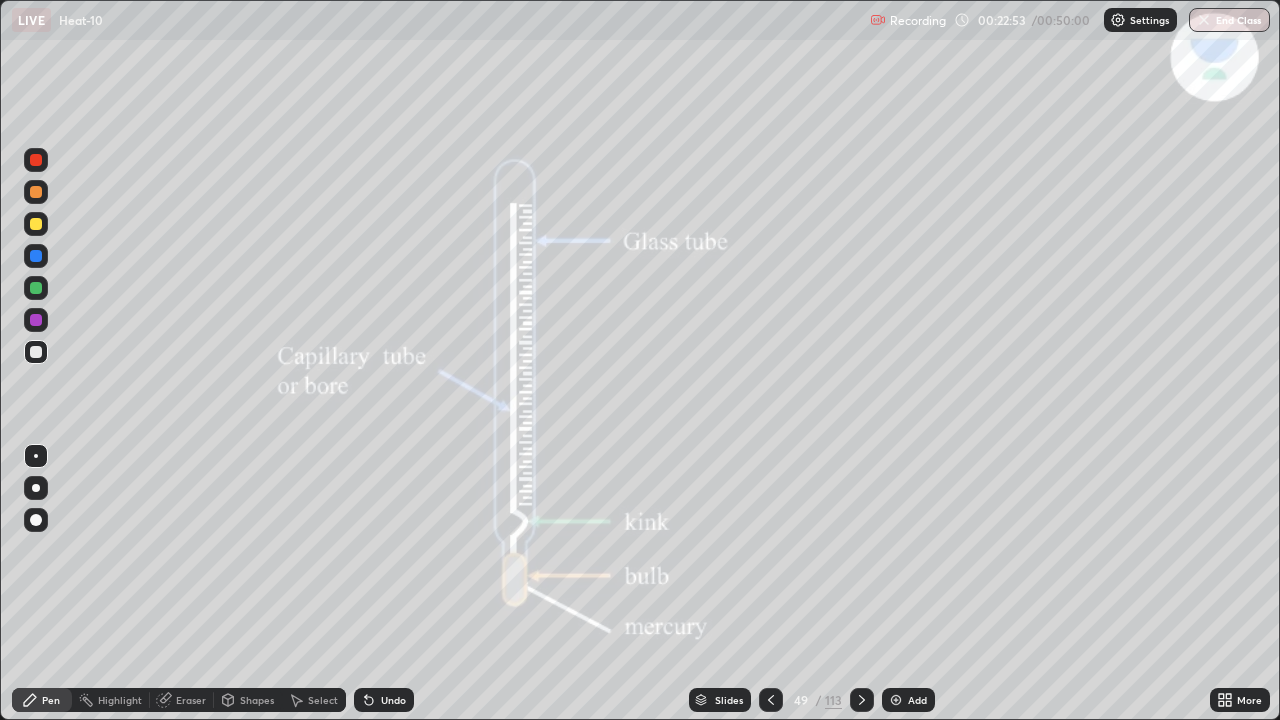click 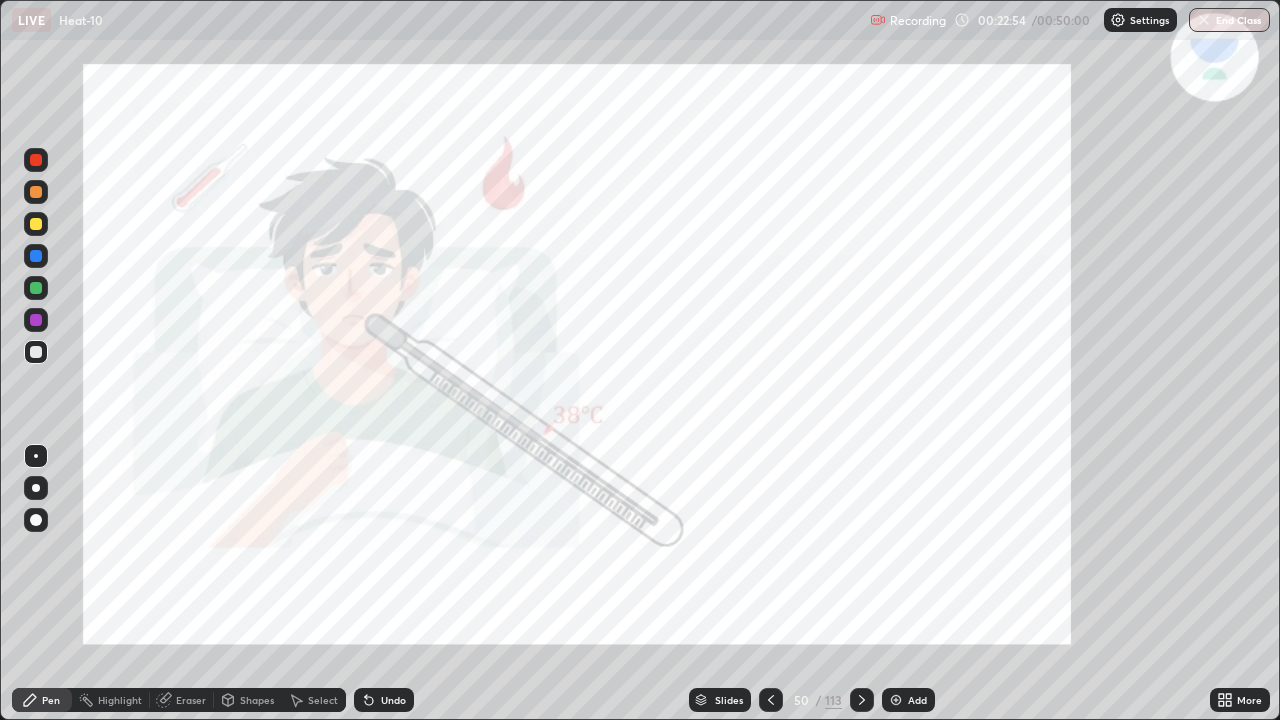 click 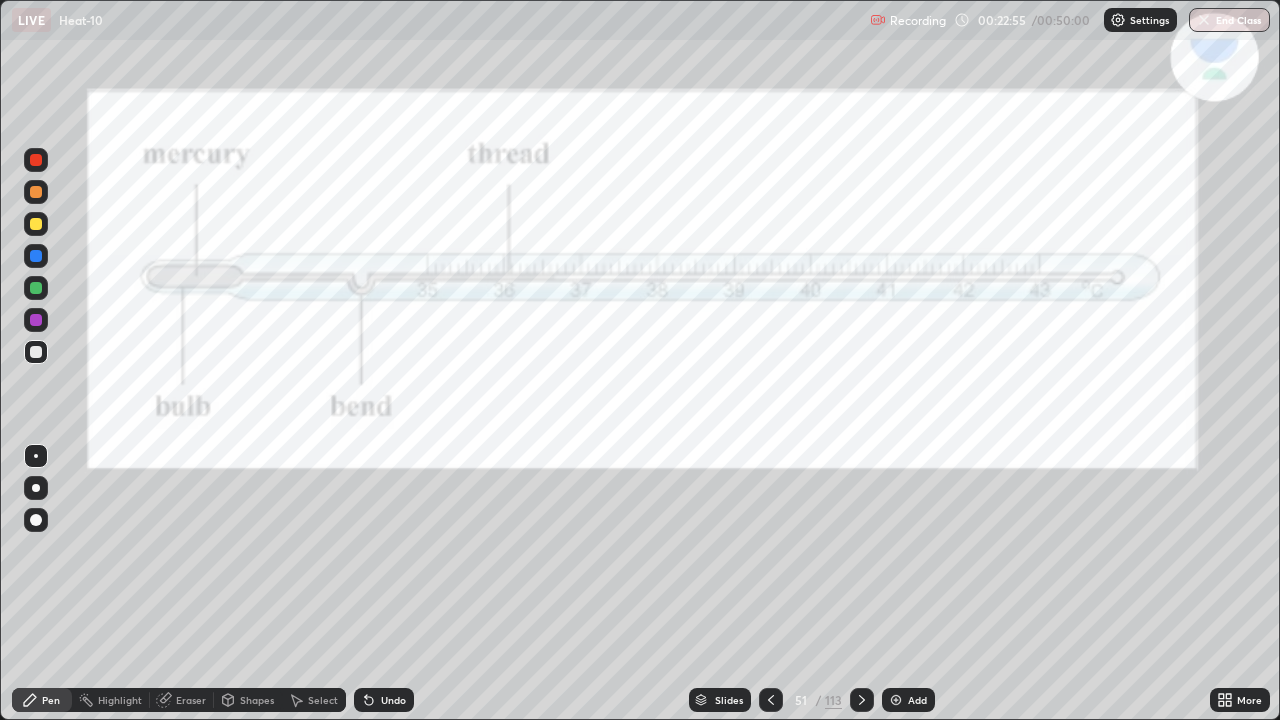 click 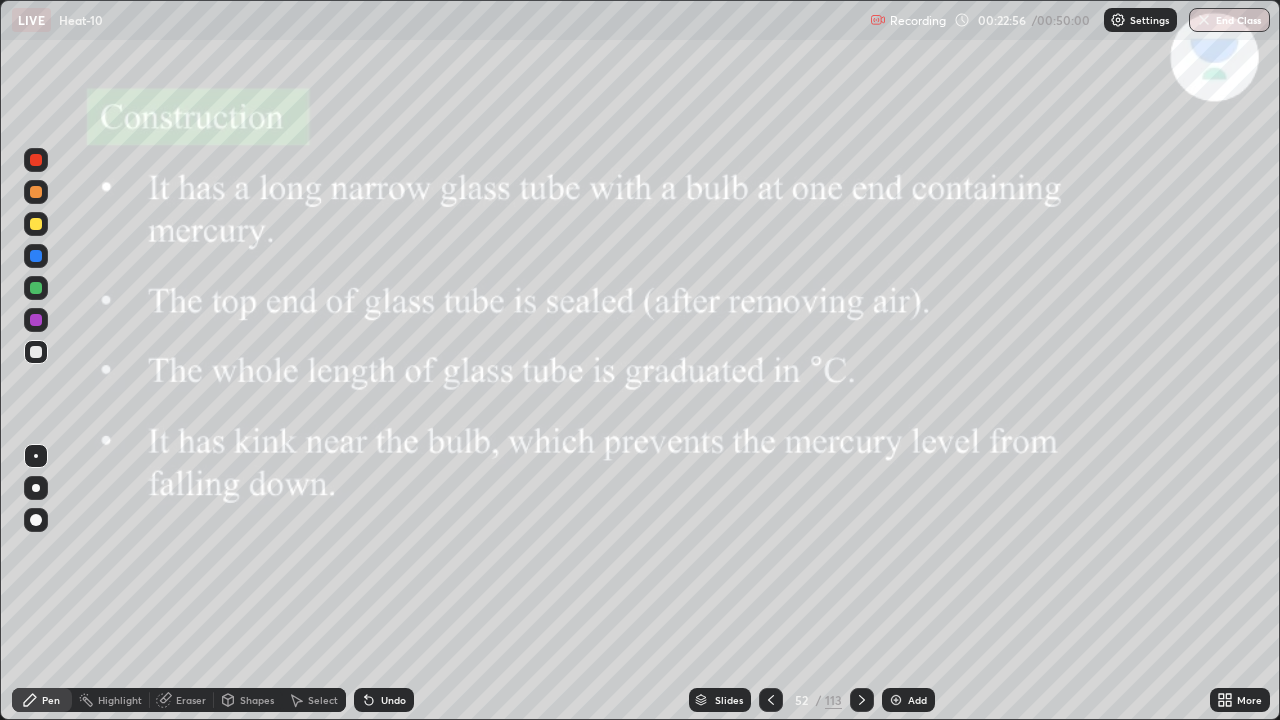 click 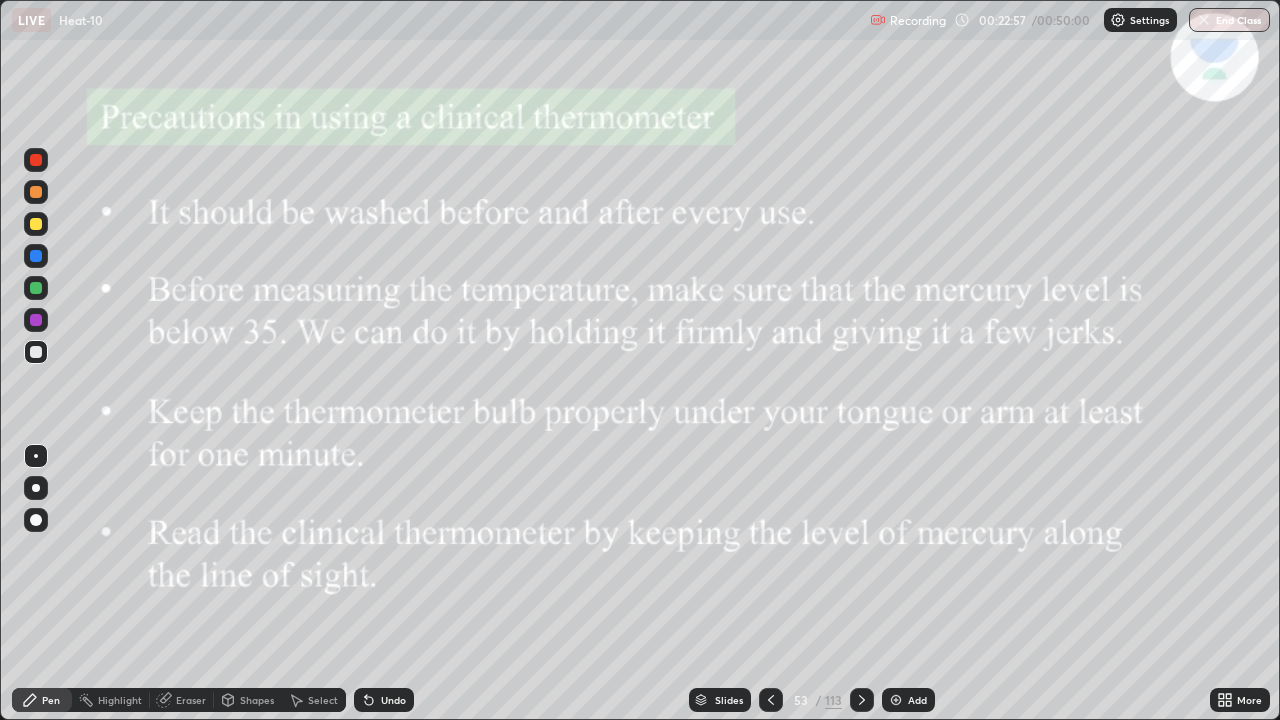 click 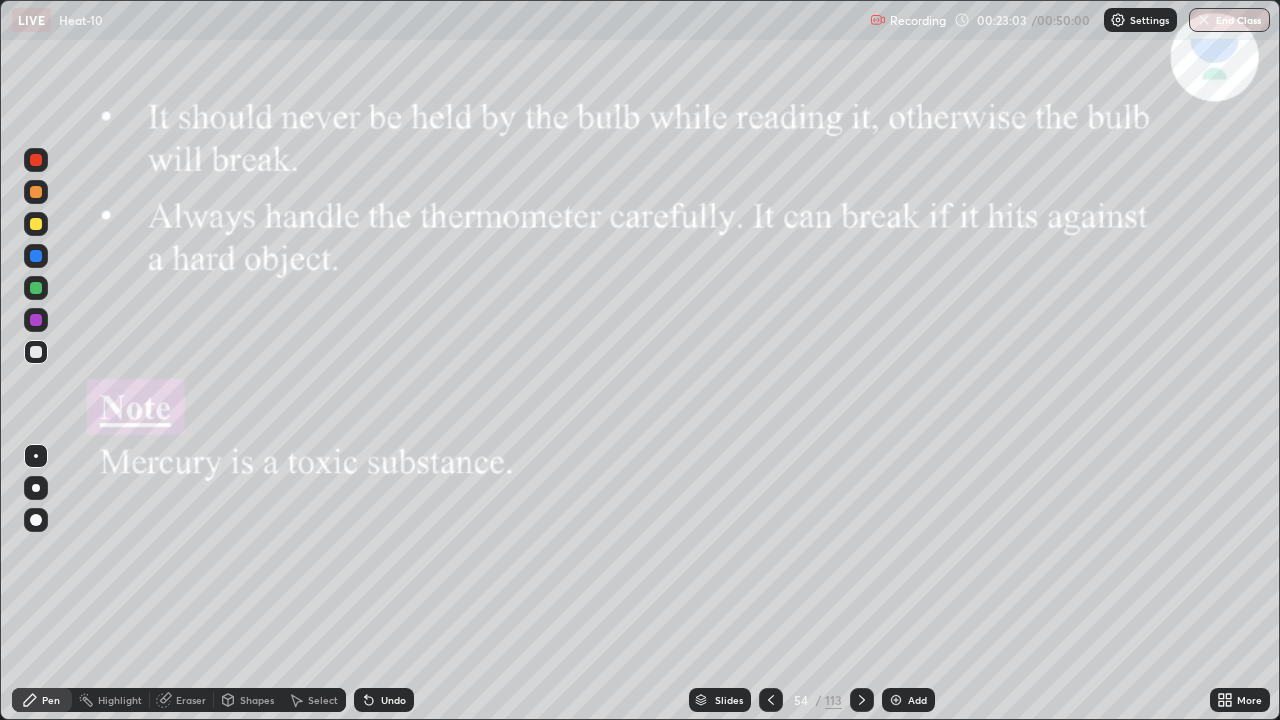 click at bounding box center [862, 700] 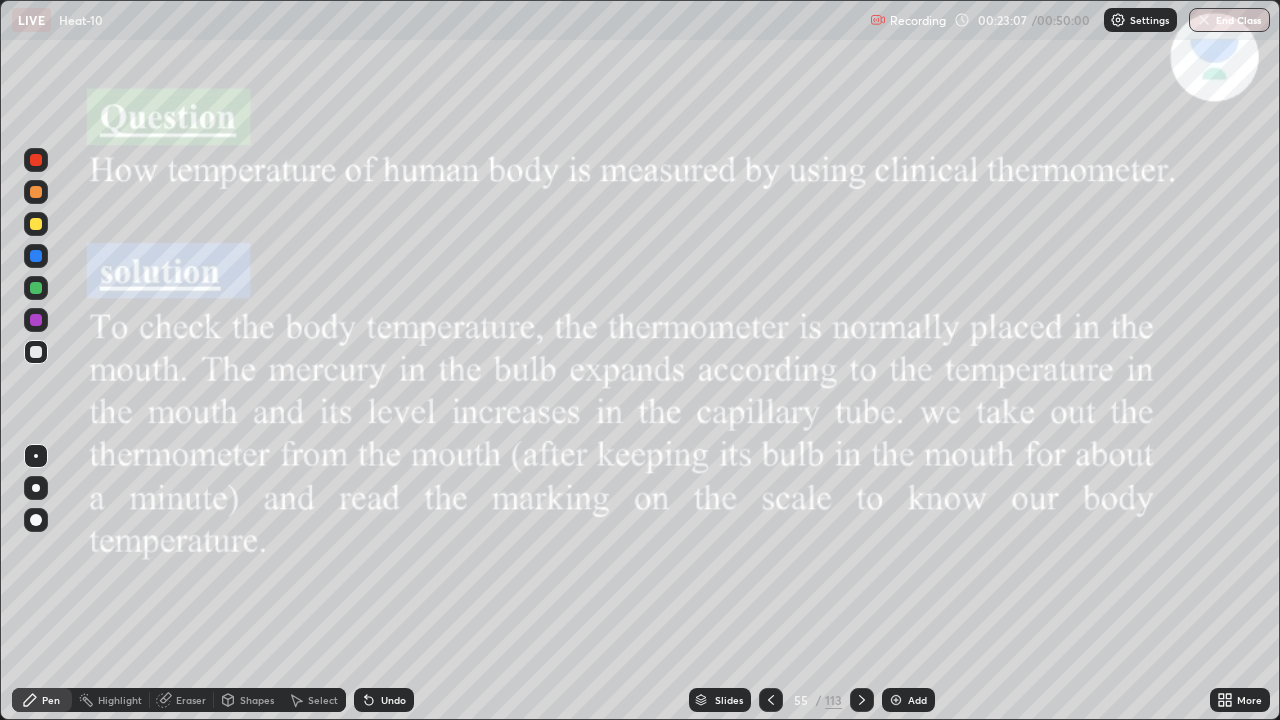 click 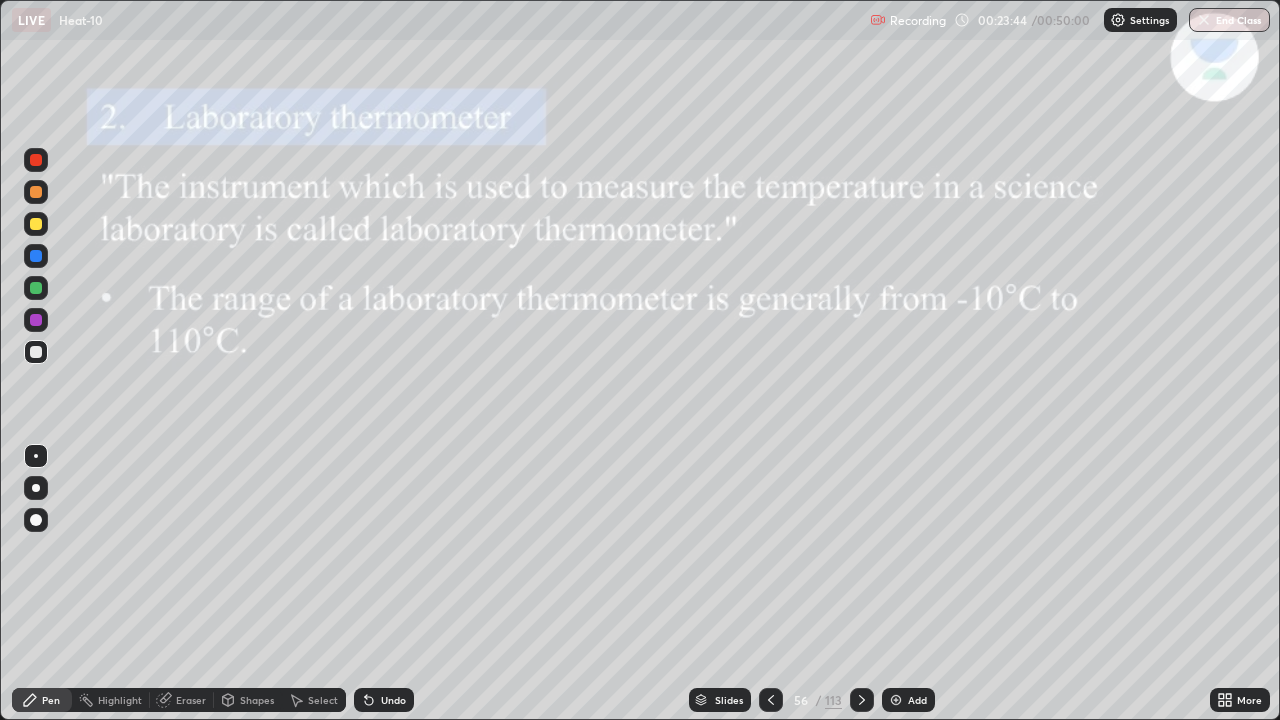 click 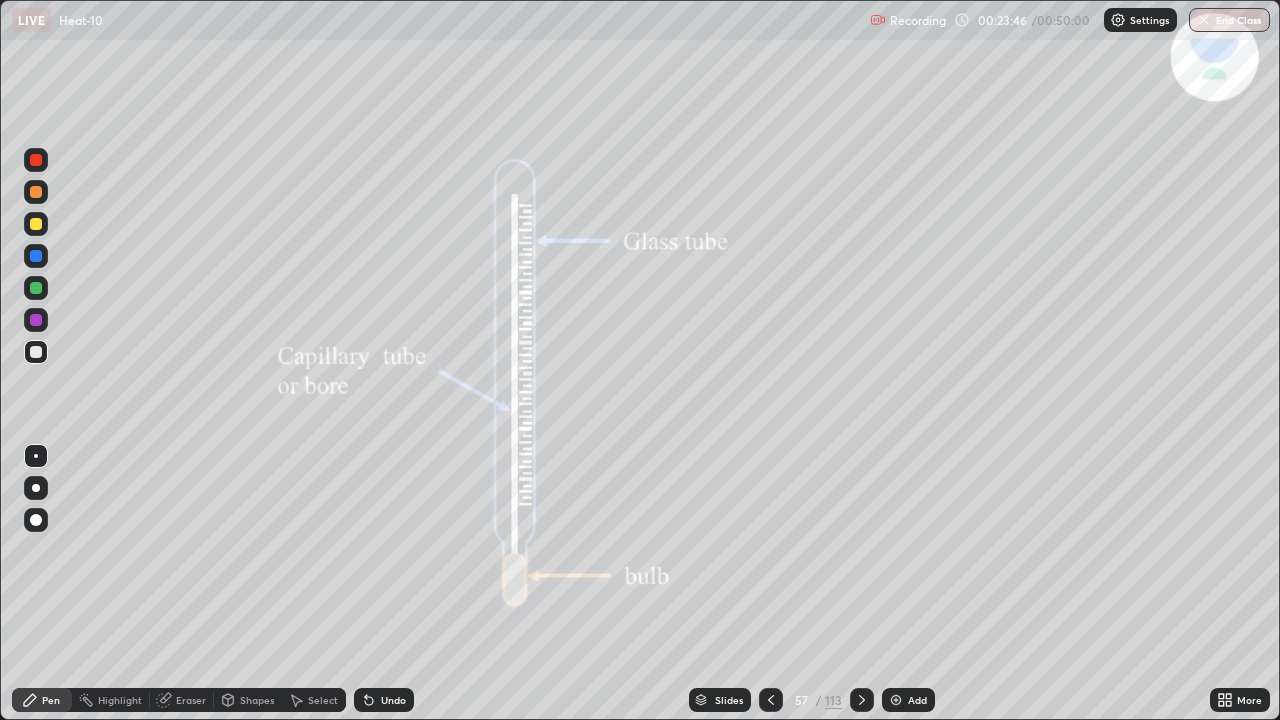 click 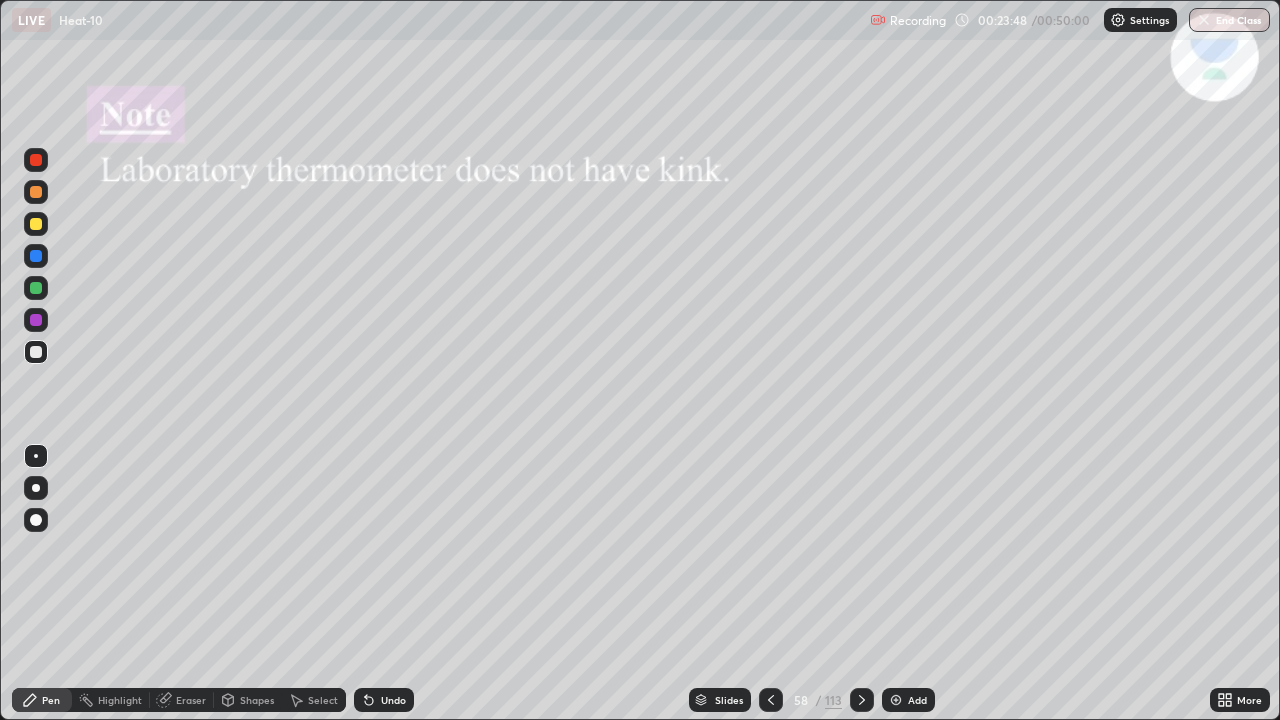 click at bounding box center [862, 700] 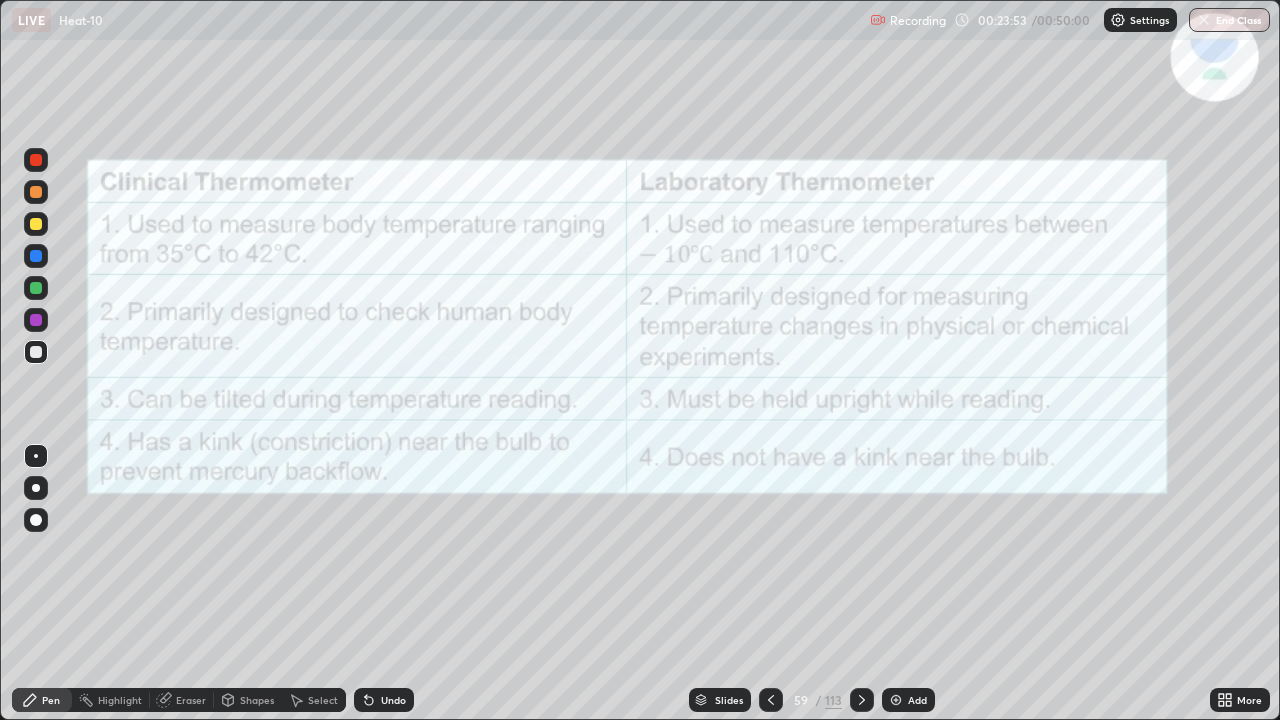 click 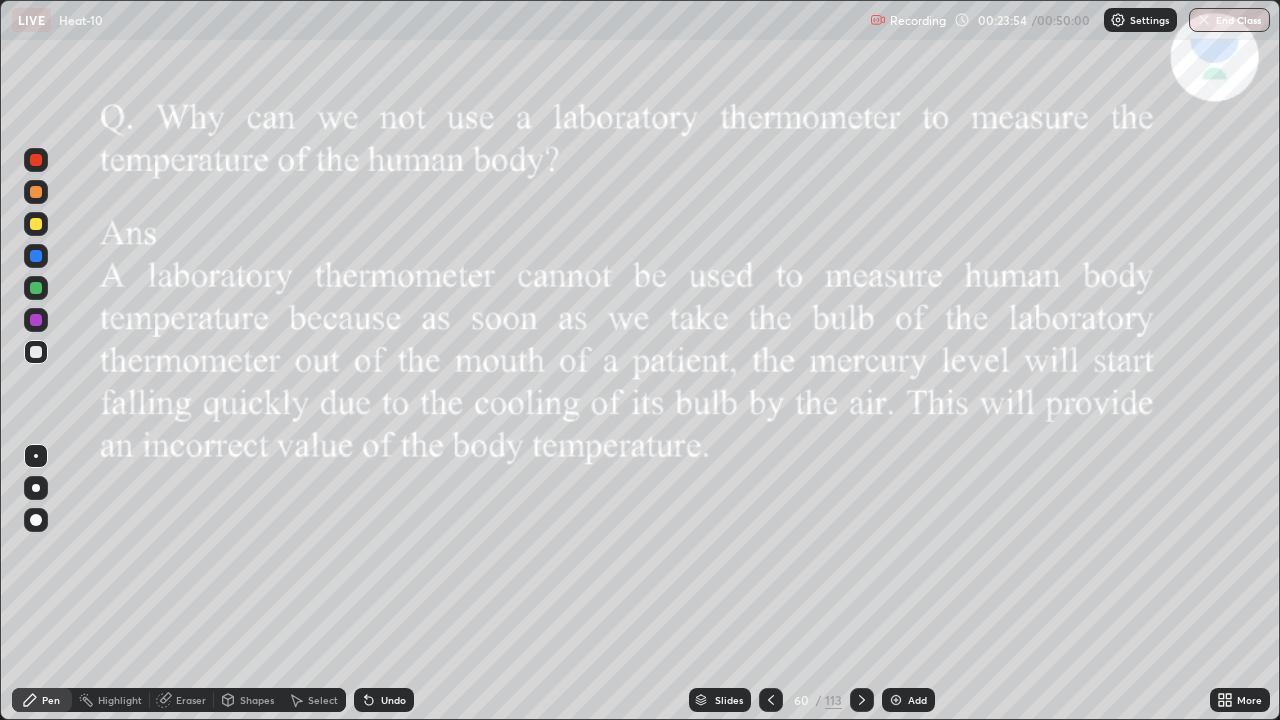 click 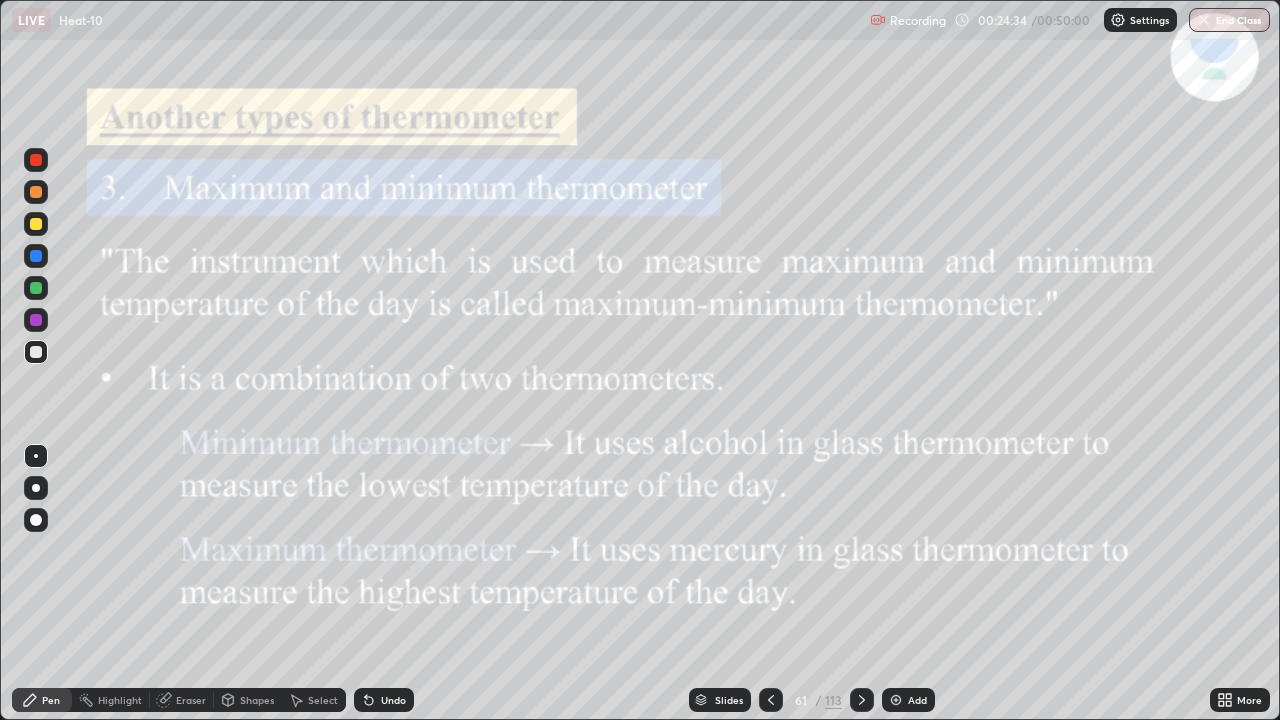 click 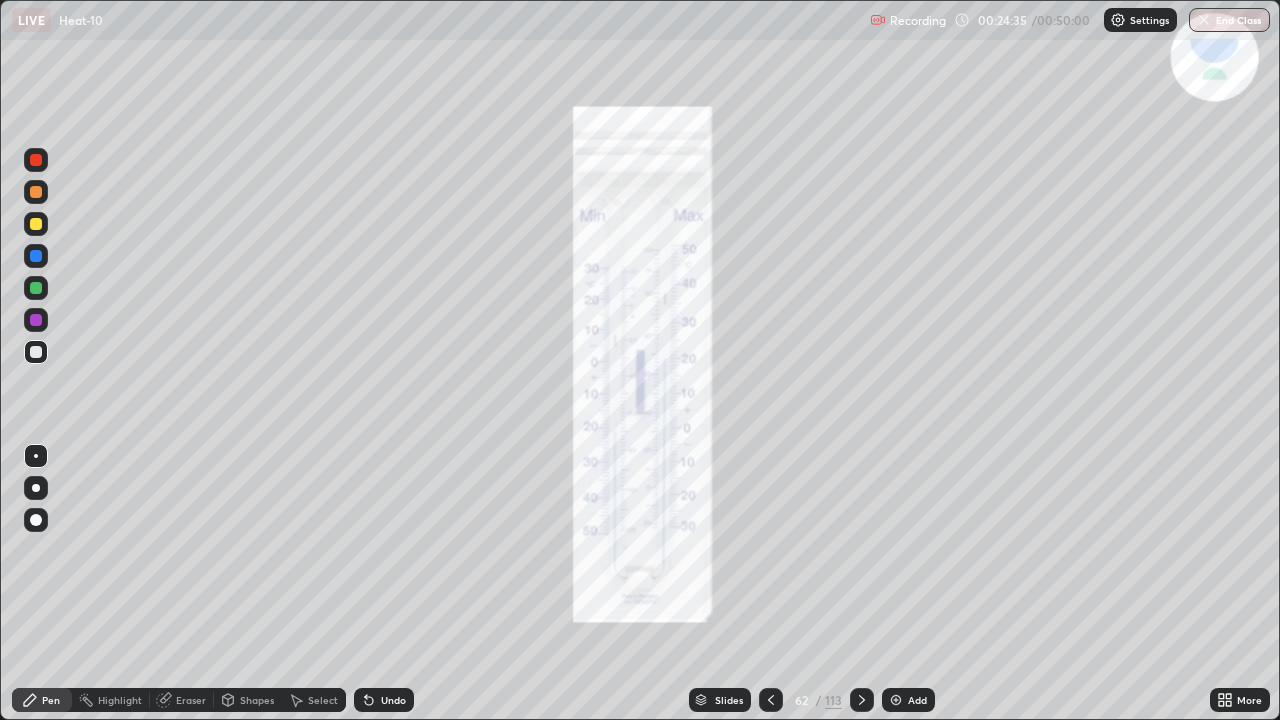 click 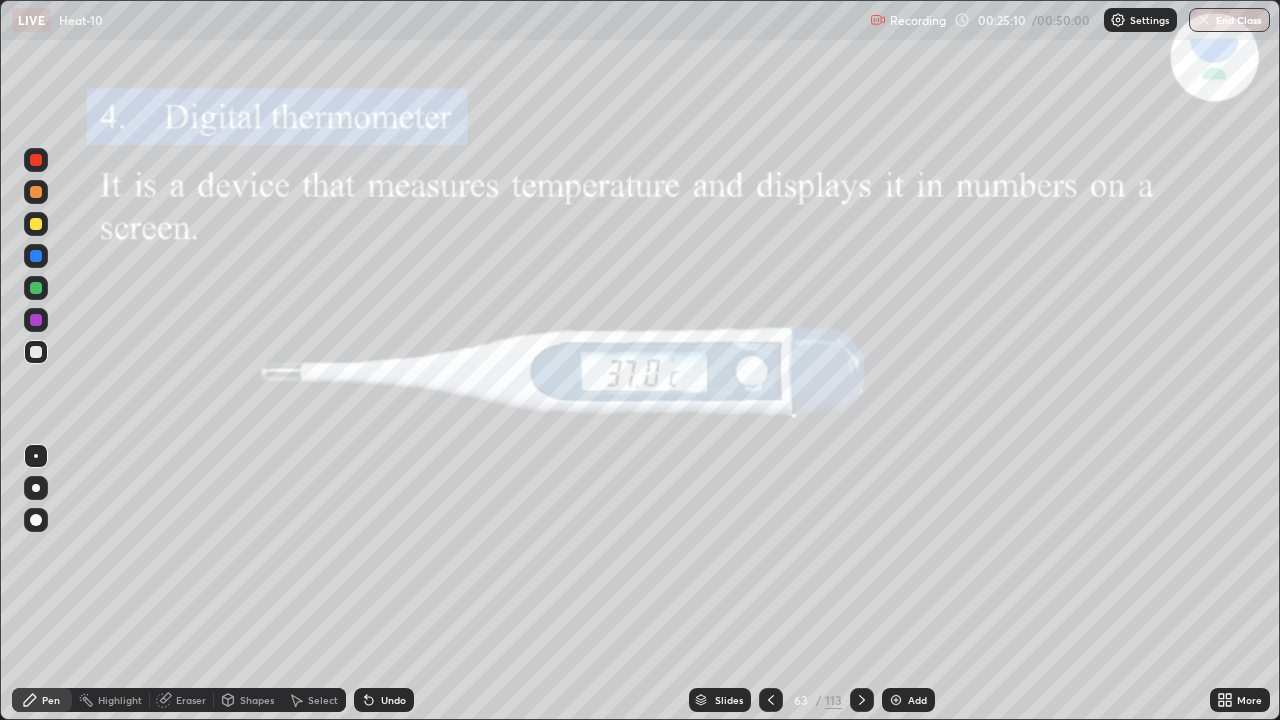 click 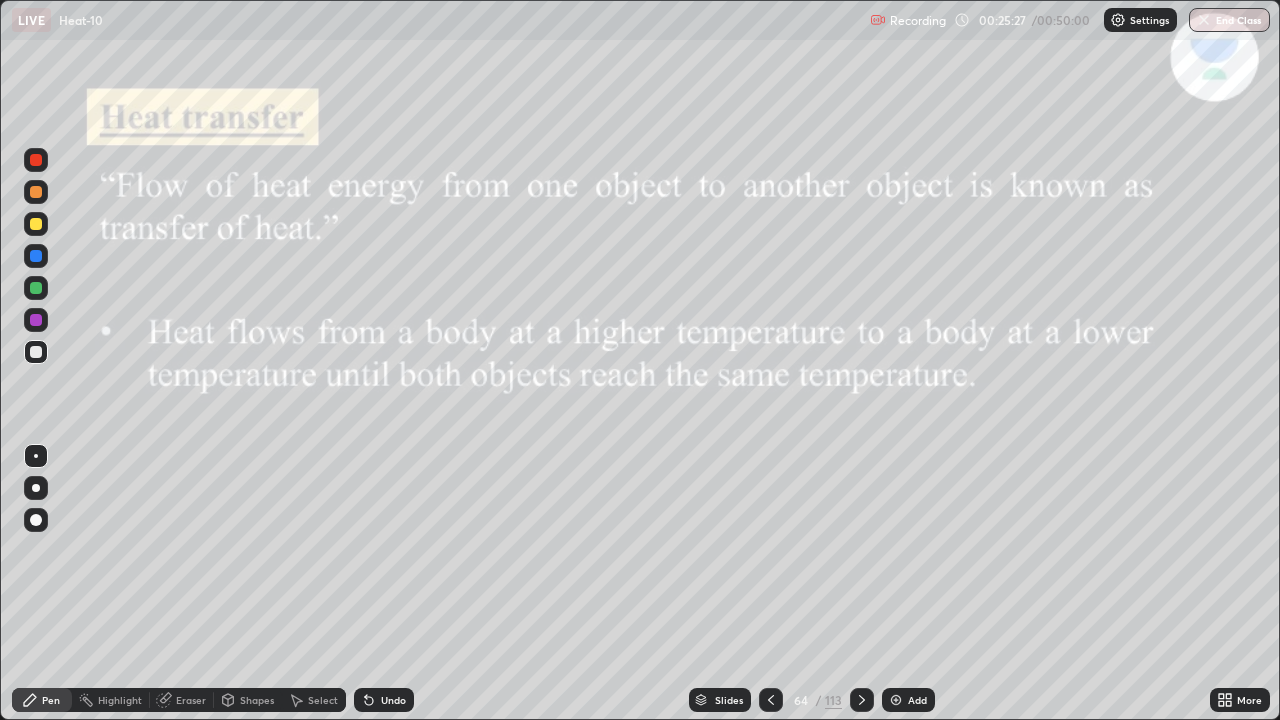 click 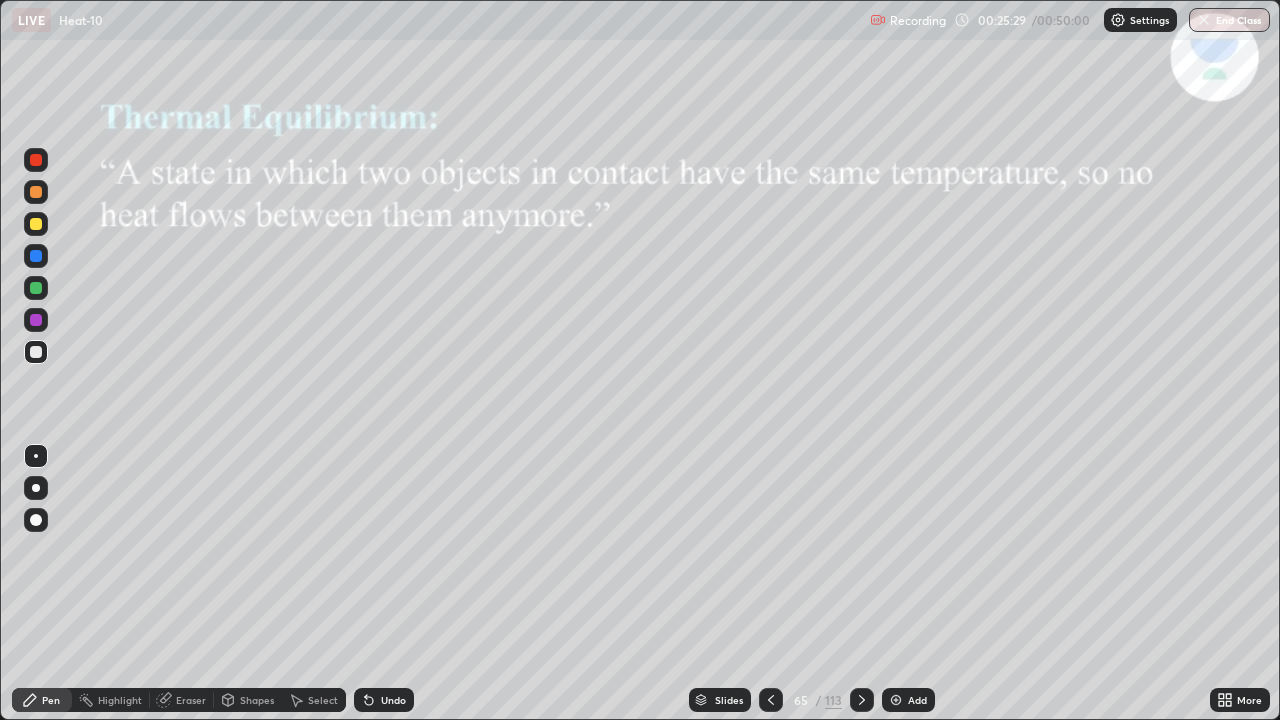 click 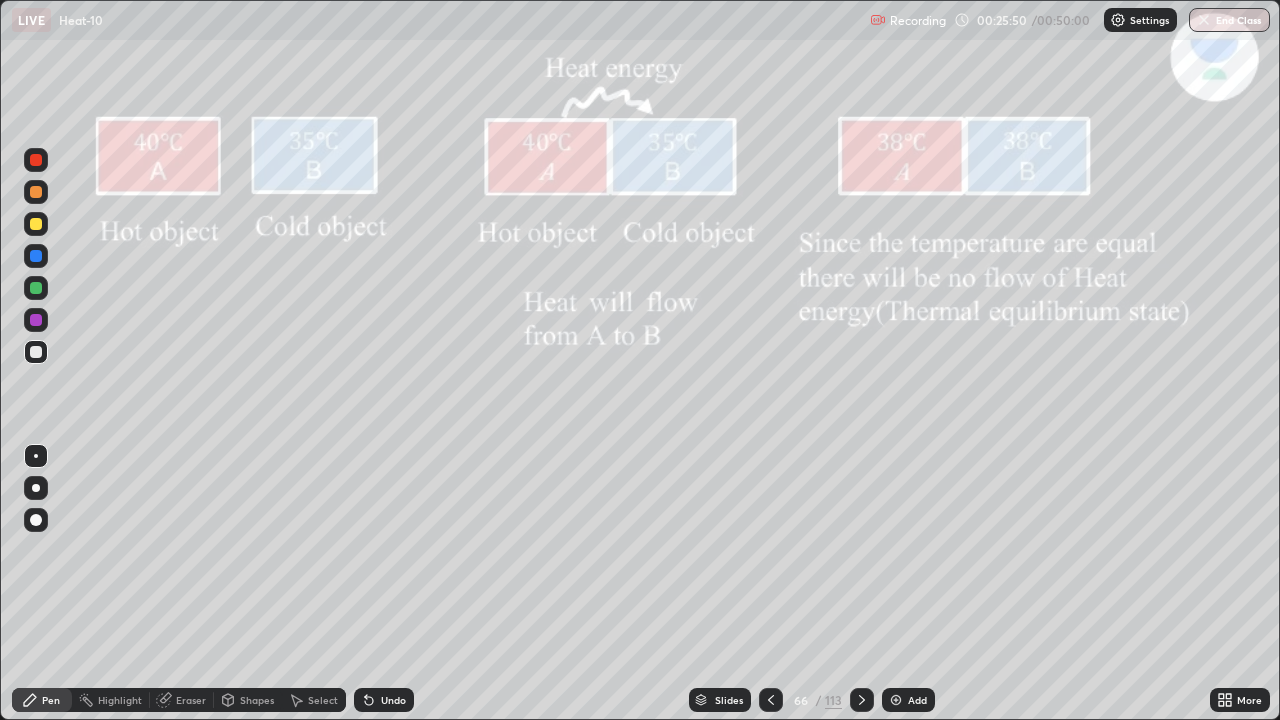click 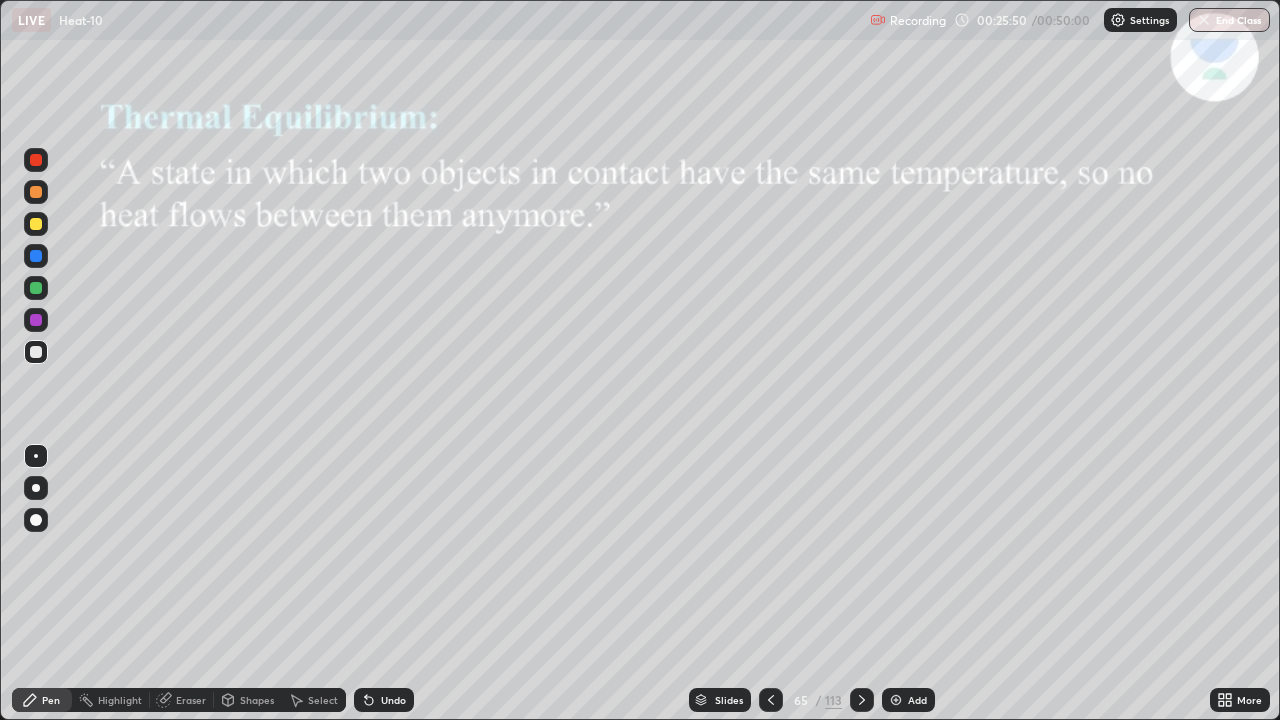 click 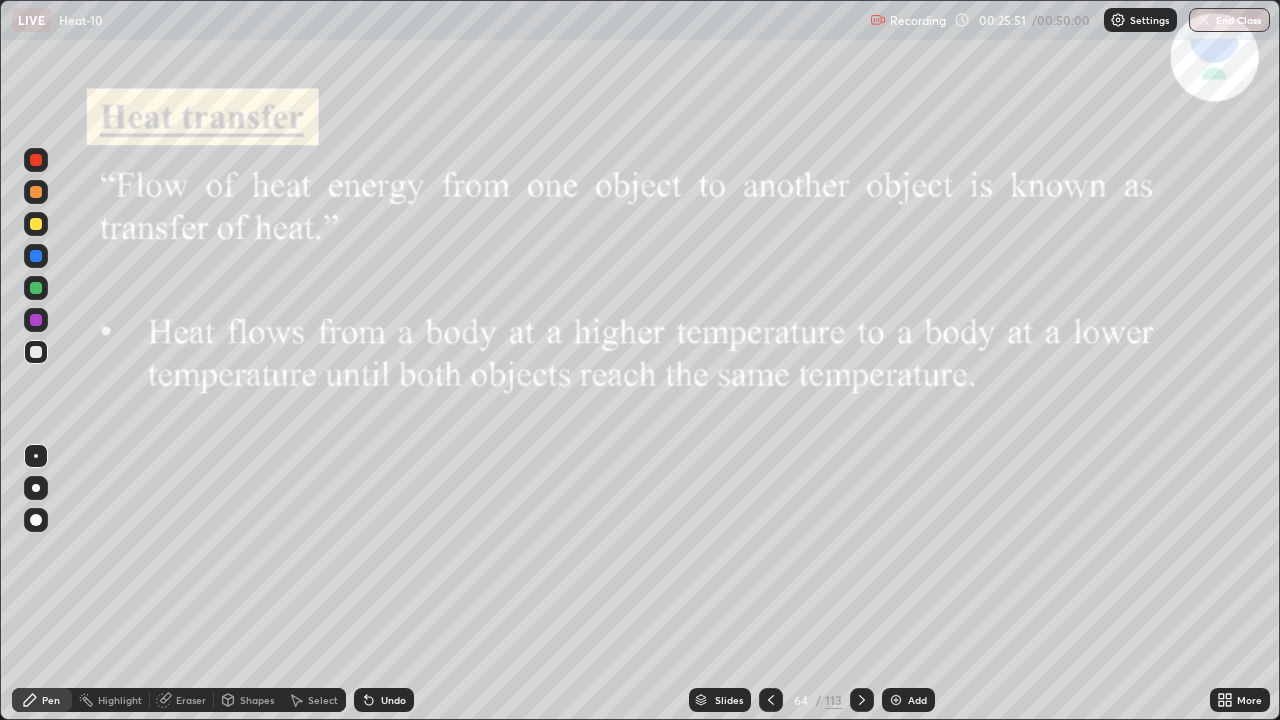 click 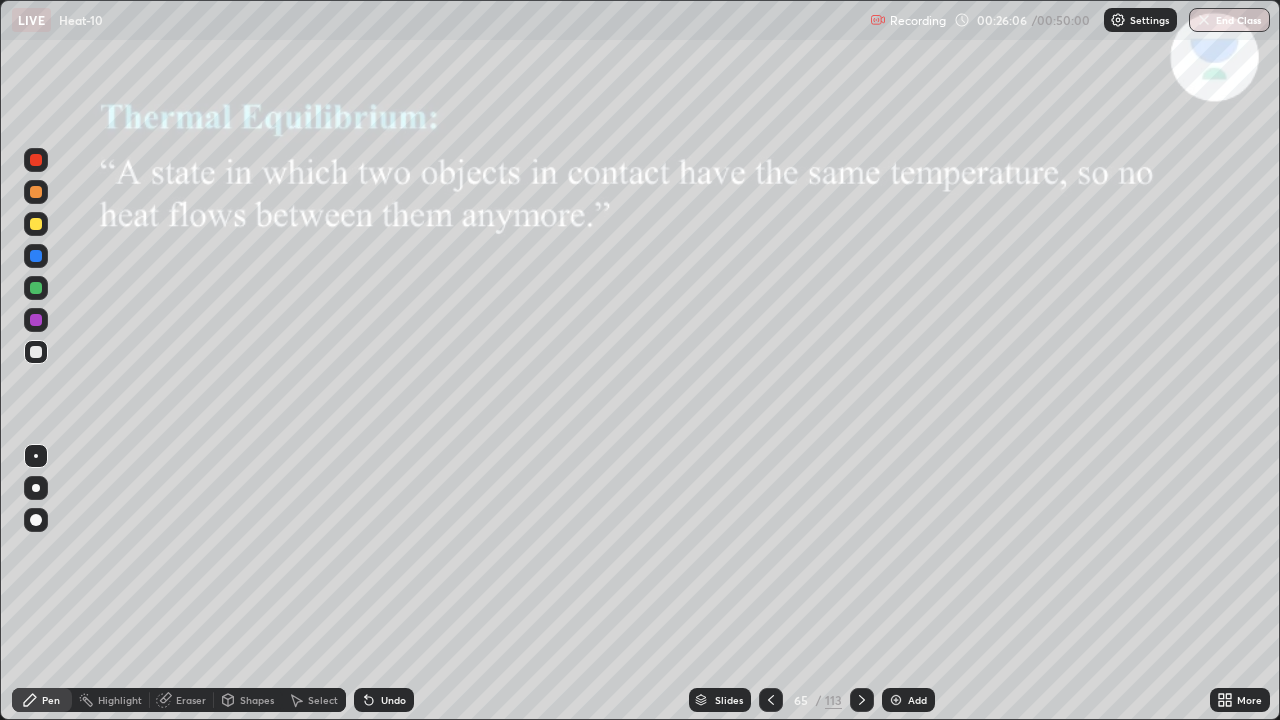 click 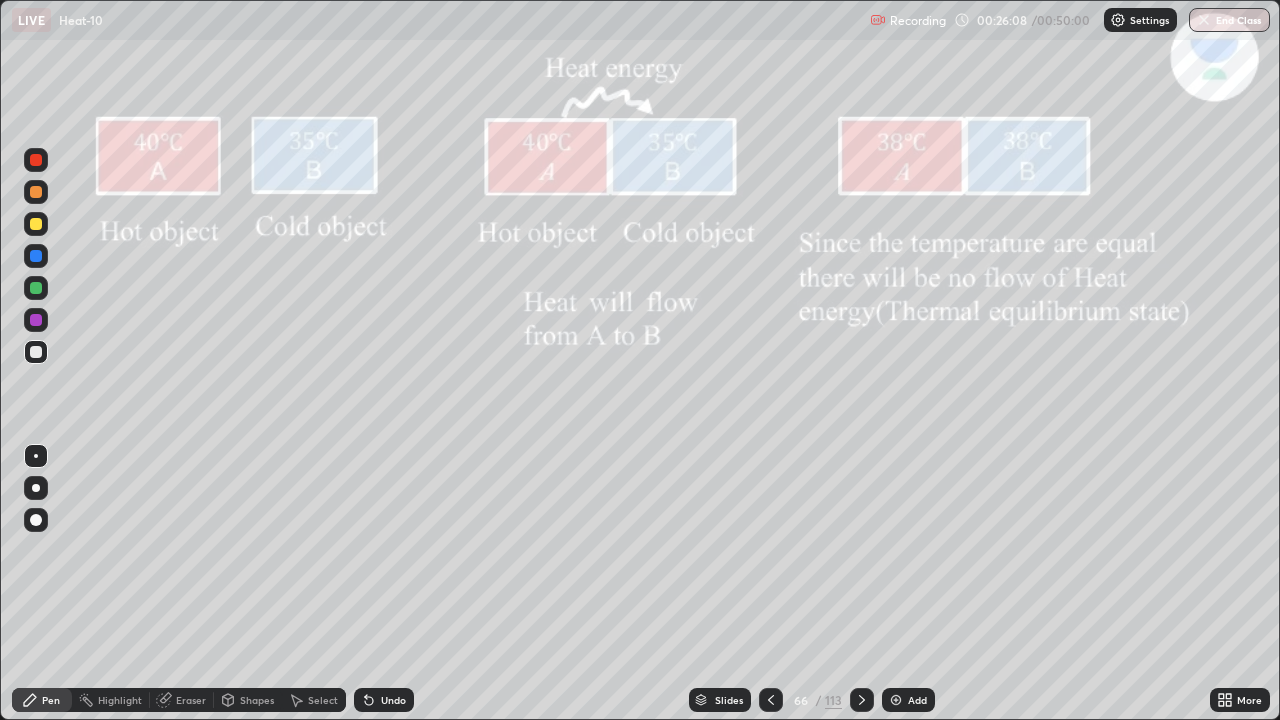 click 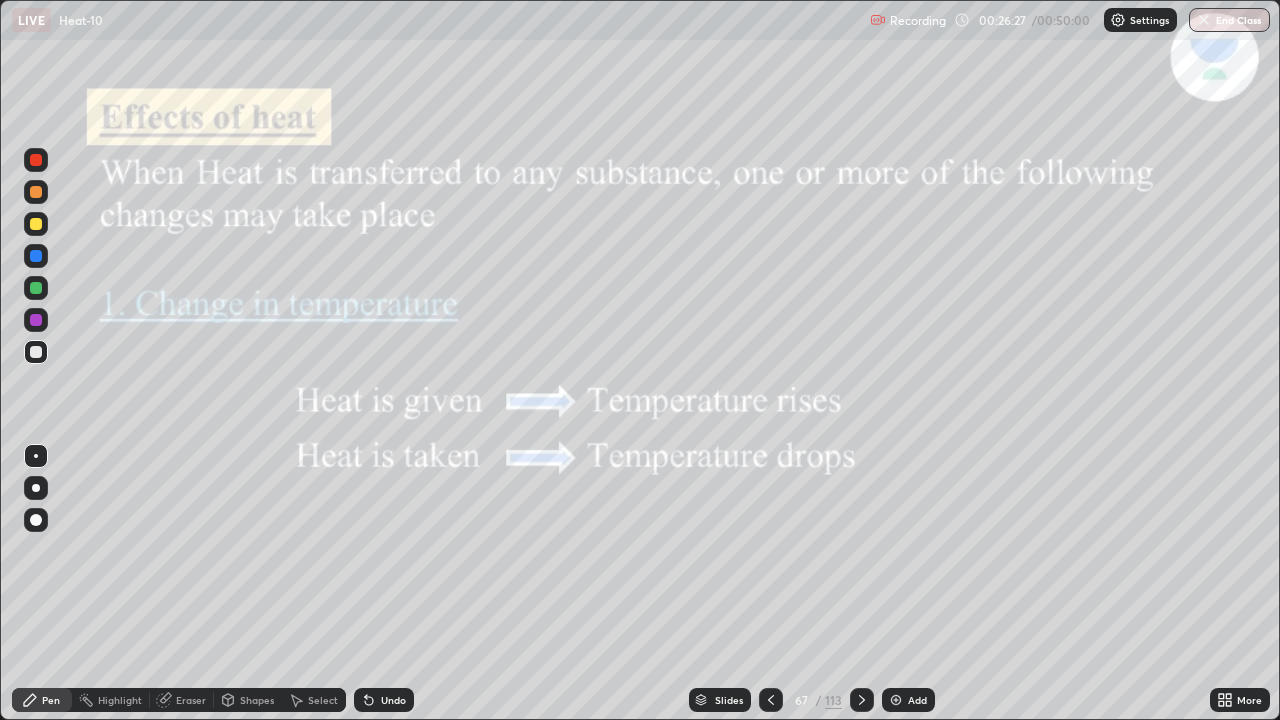 click 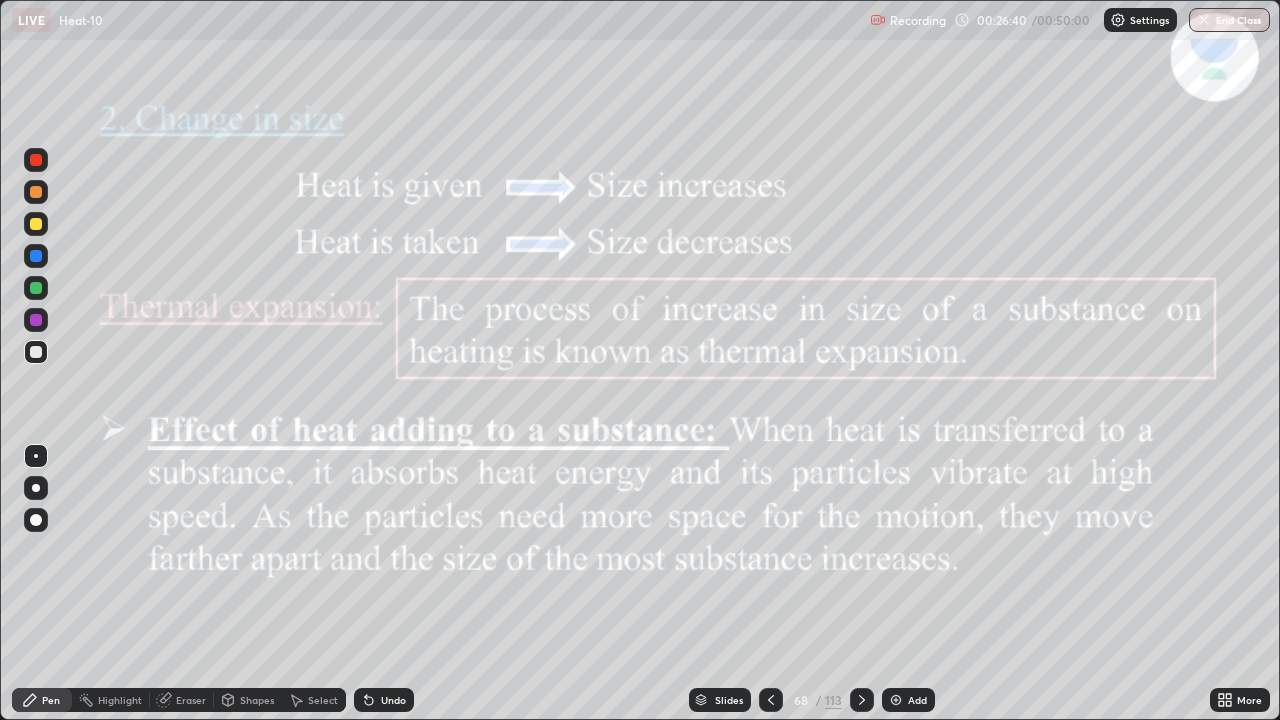 click 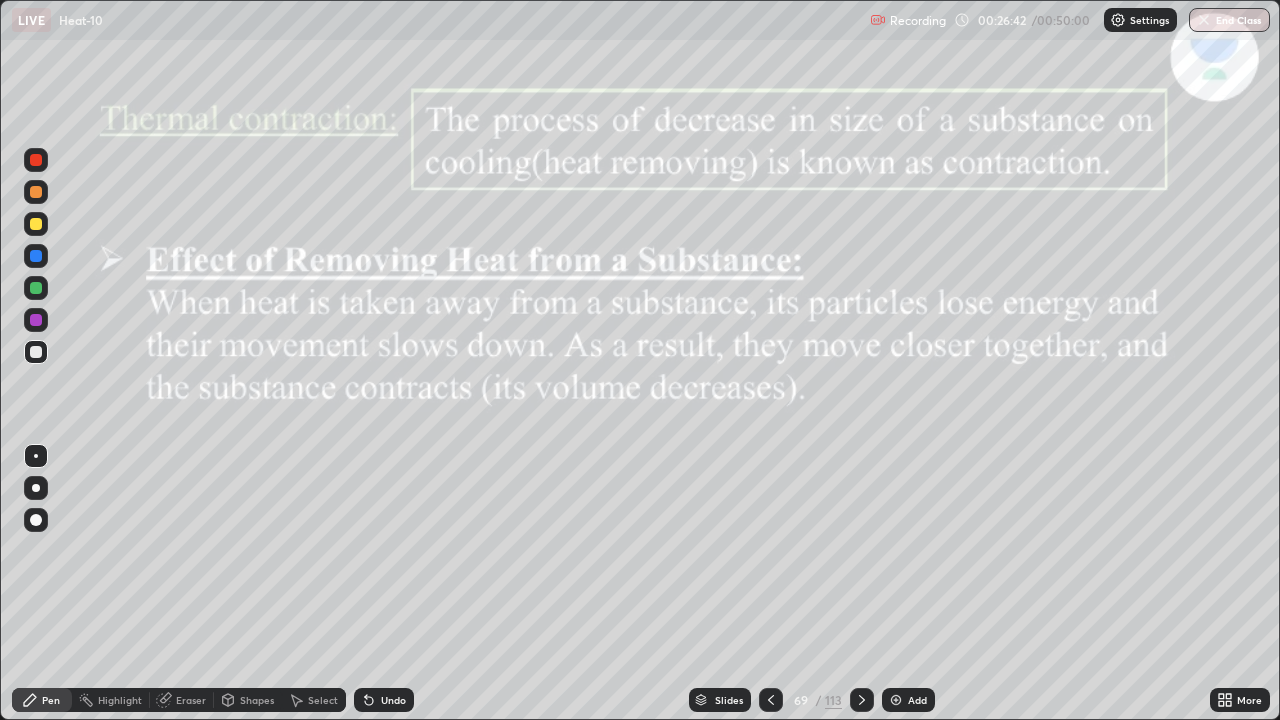 click 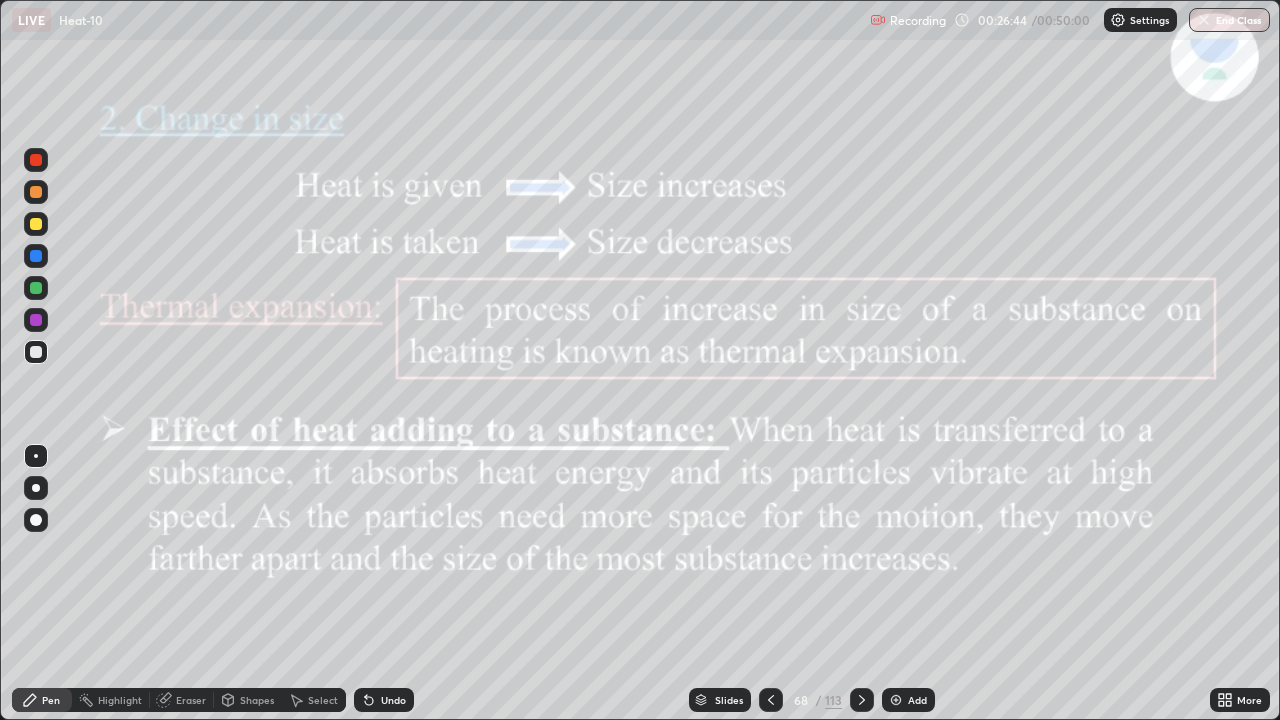 click 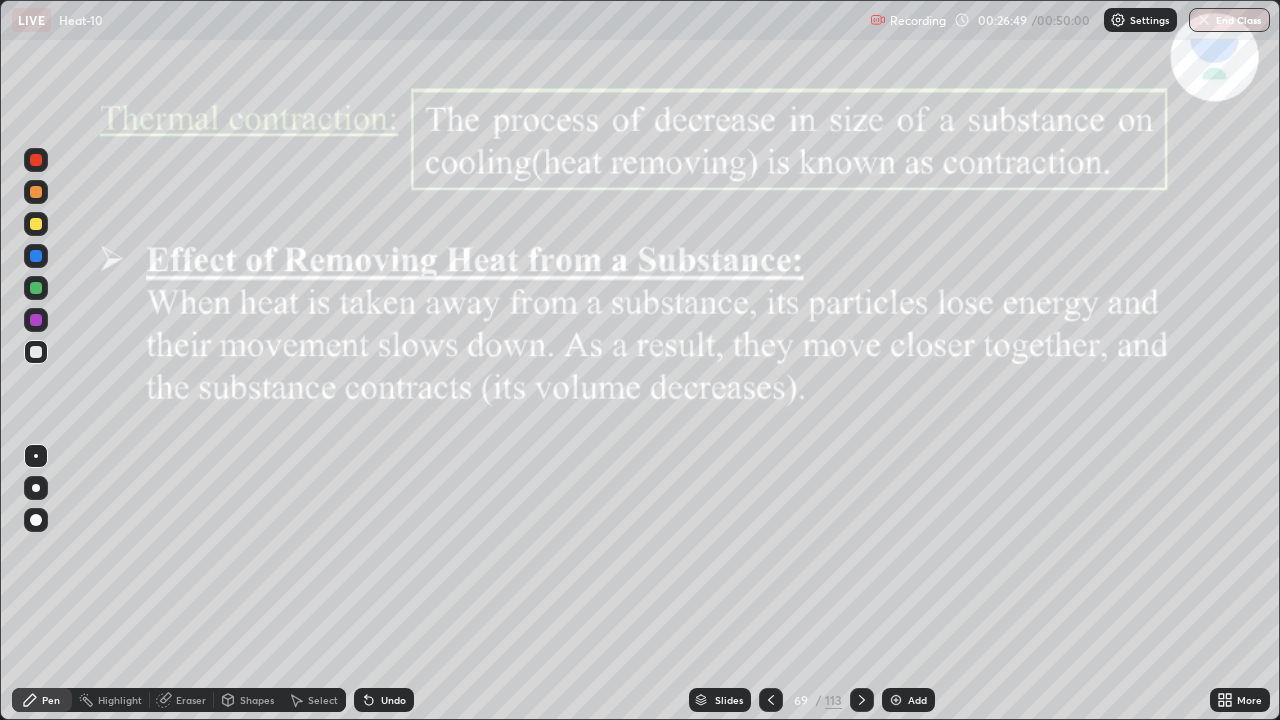 click 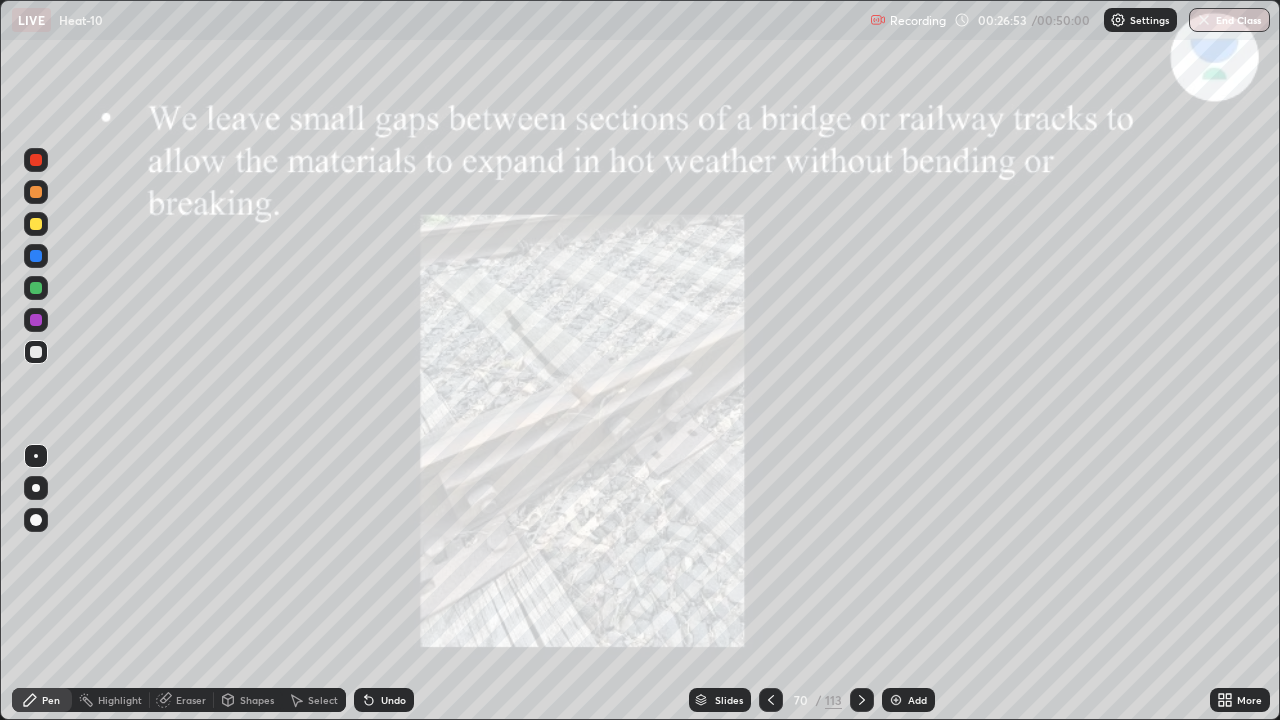click 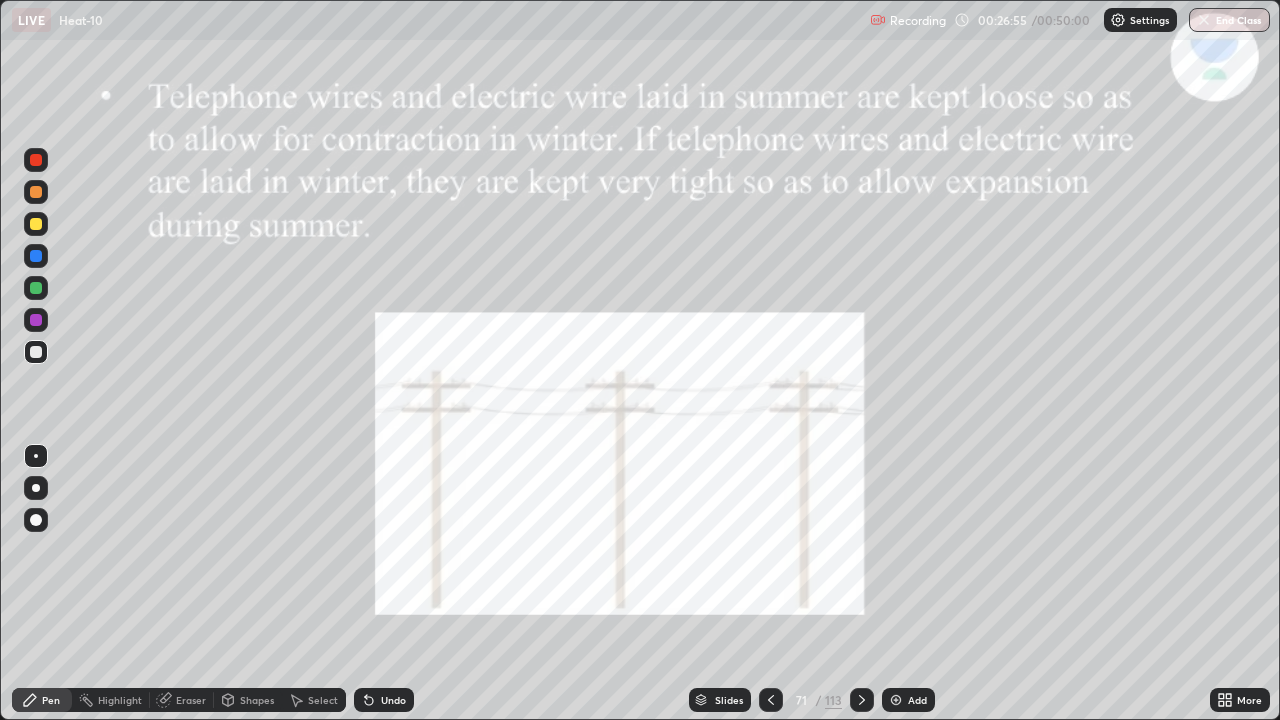 click 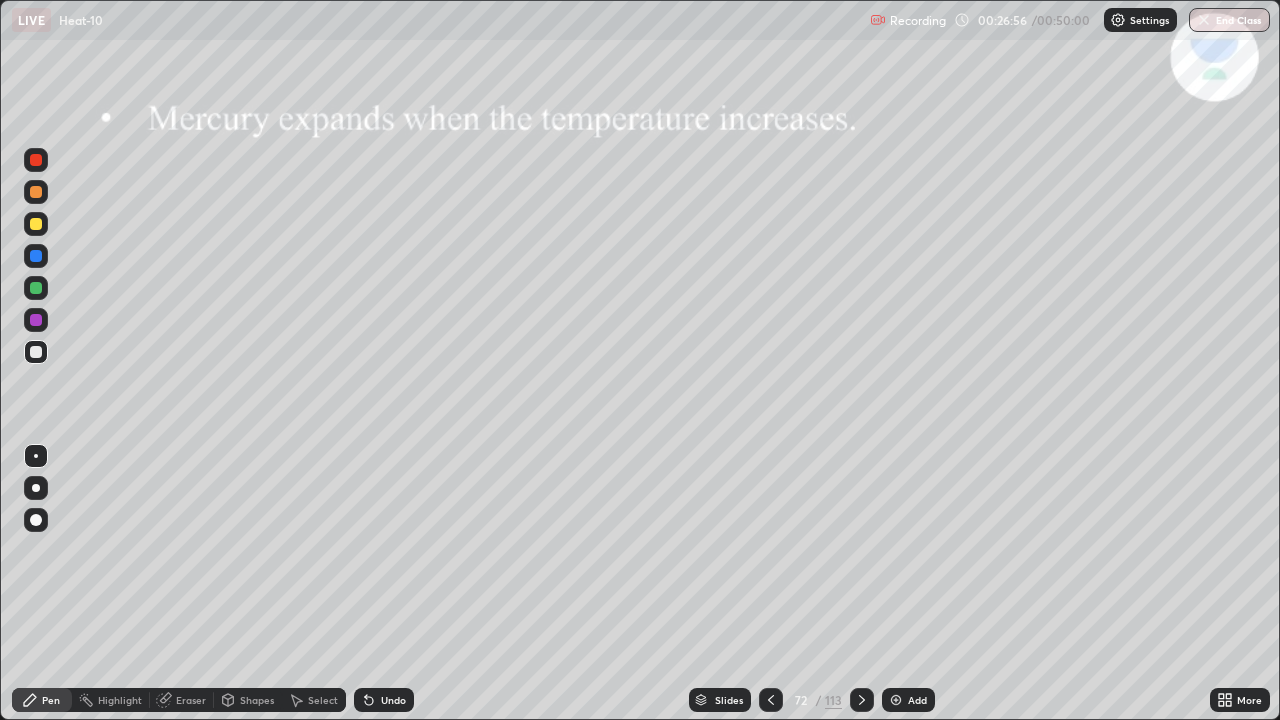 click 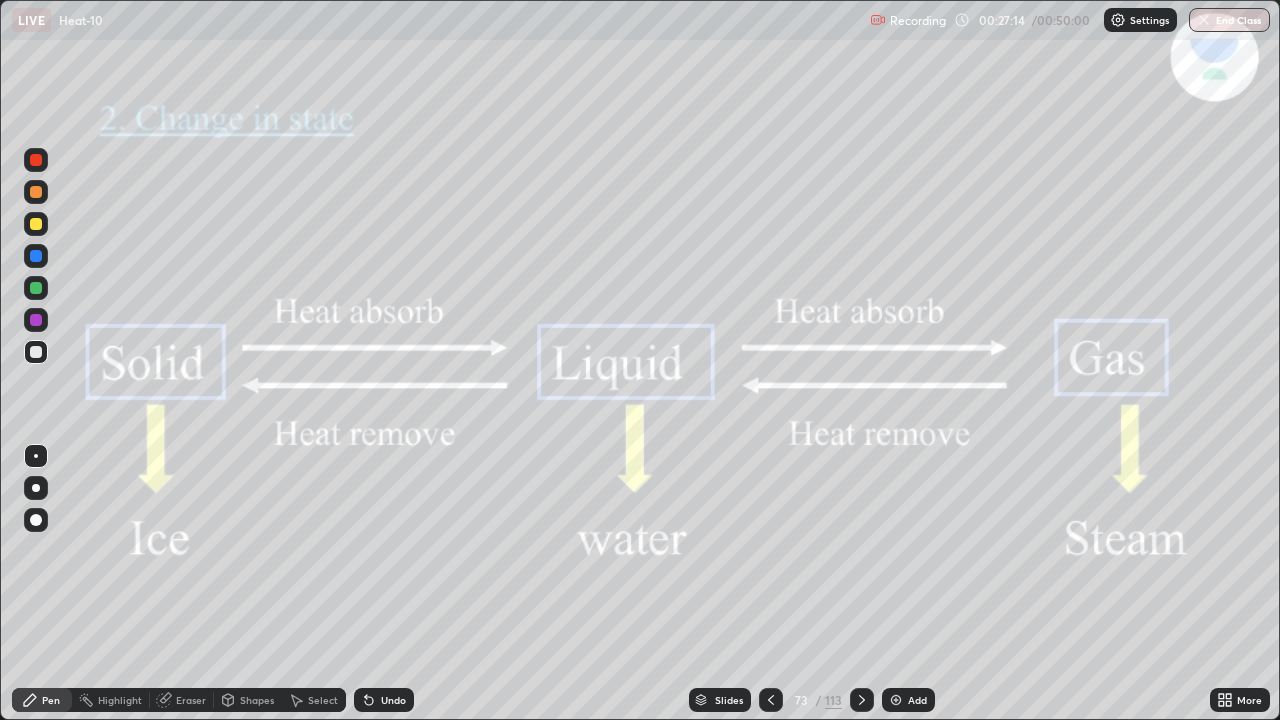 click at bounding box center [862, 700] 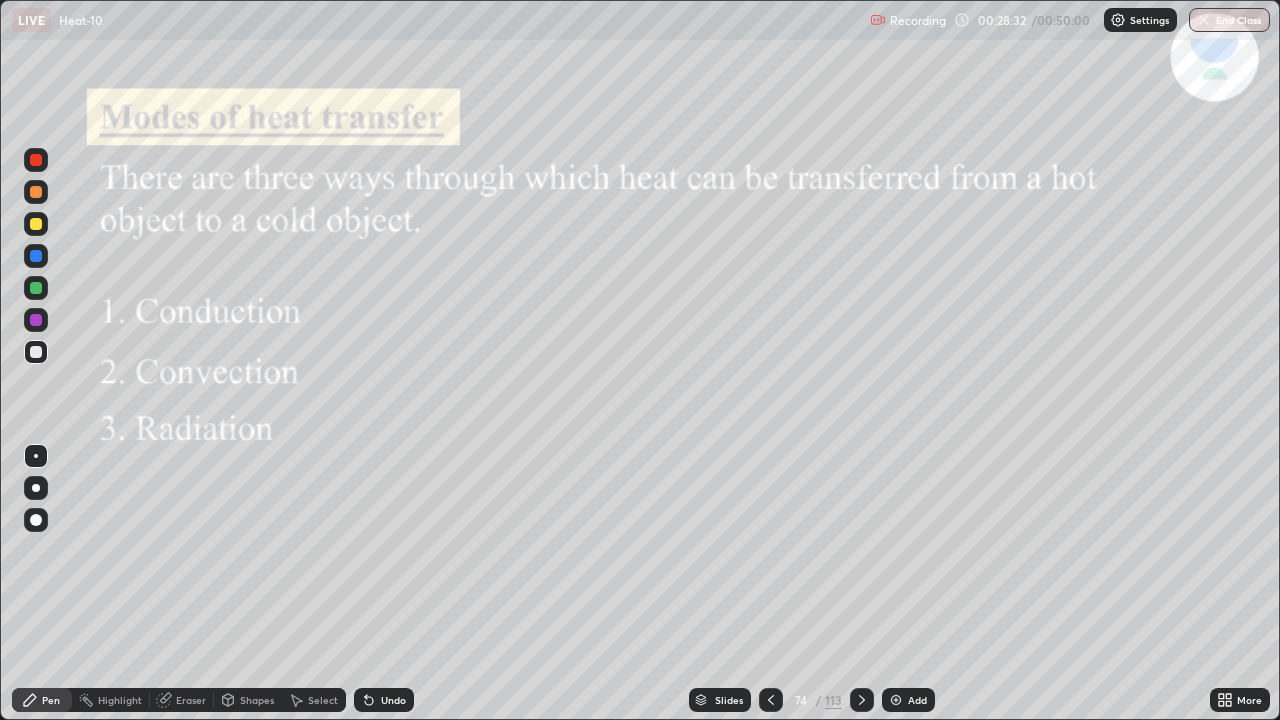click 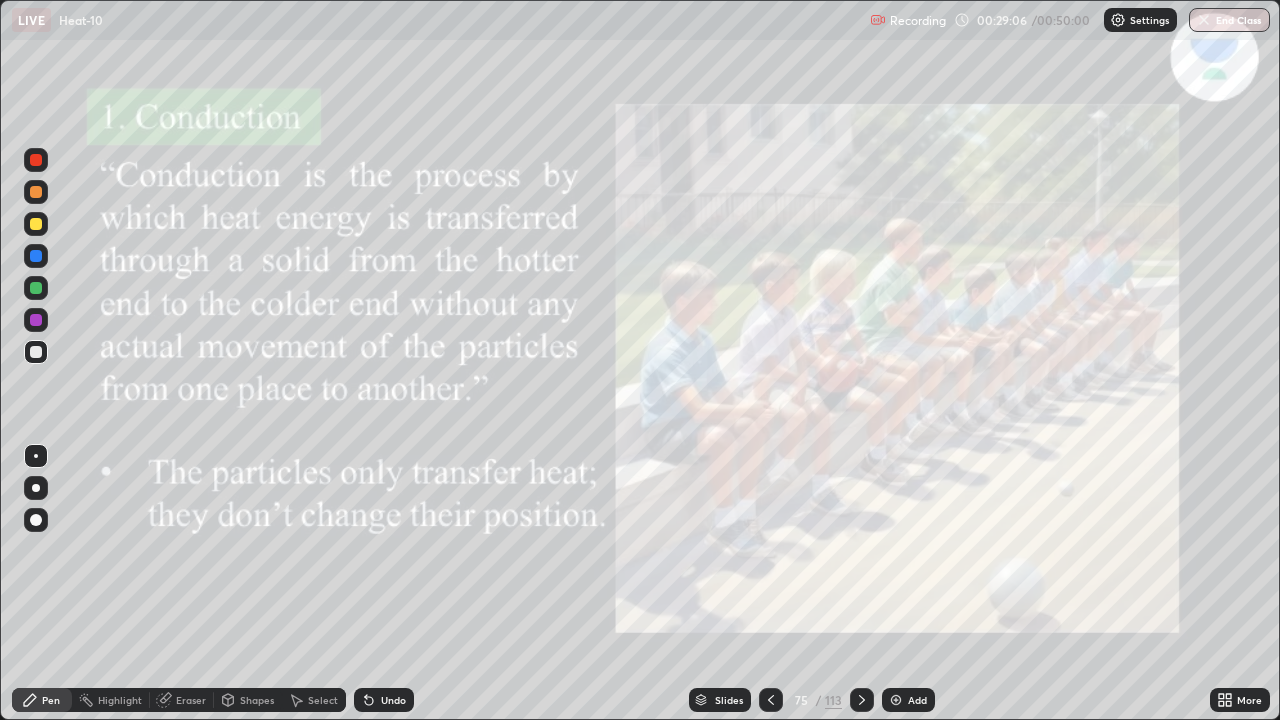 click 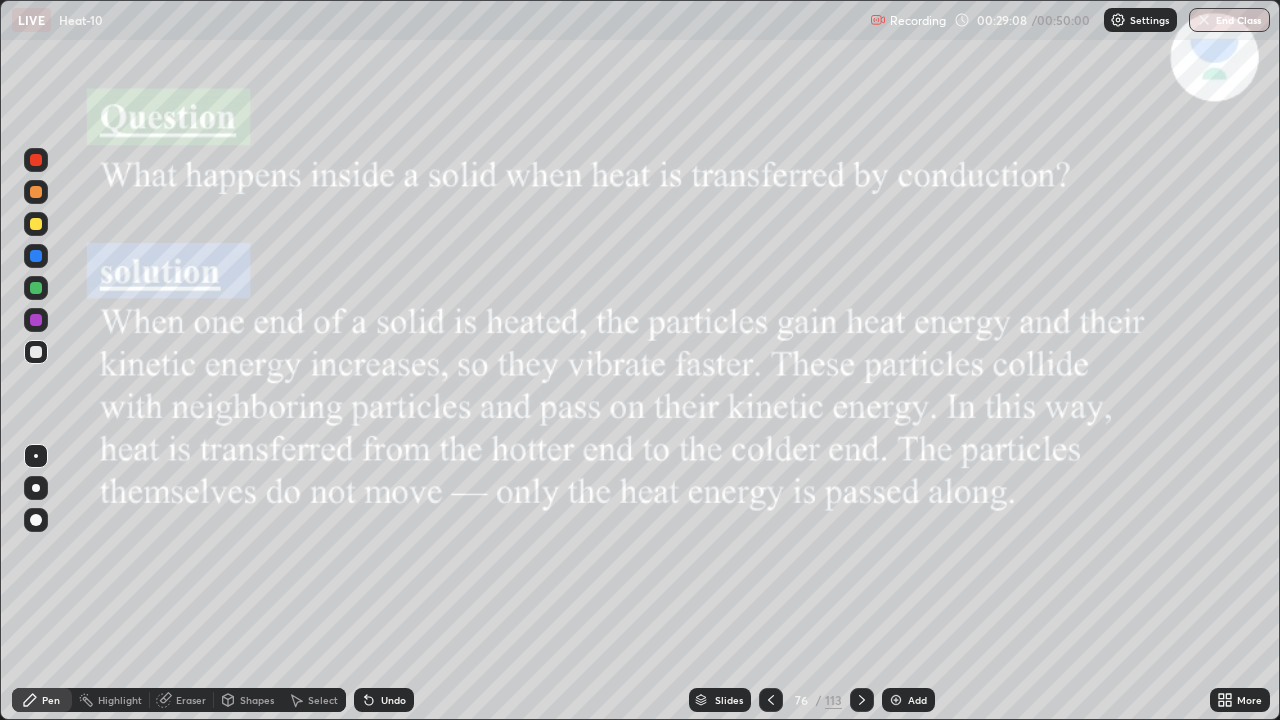 click 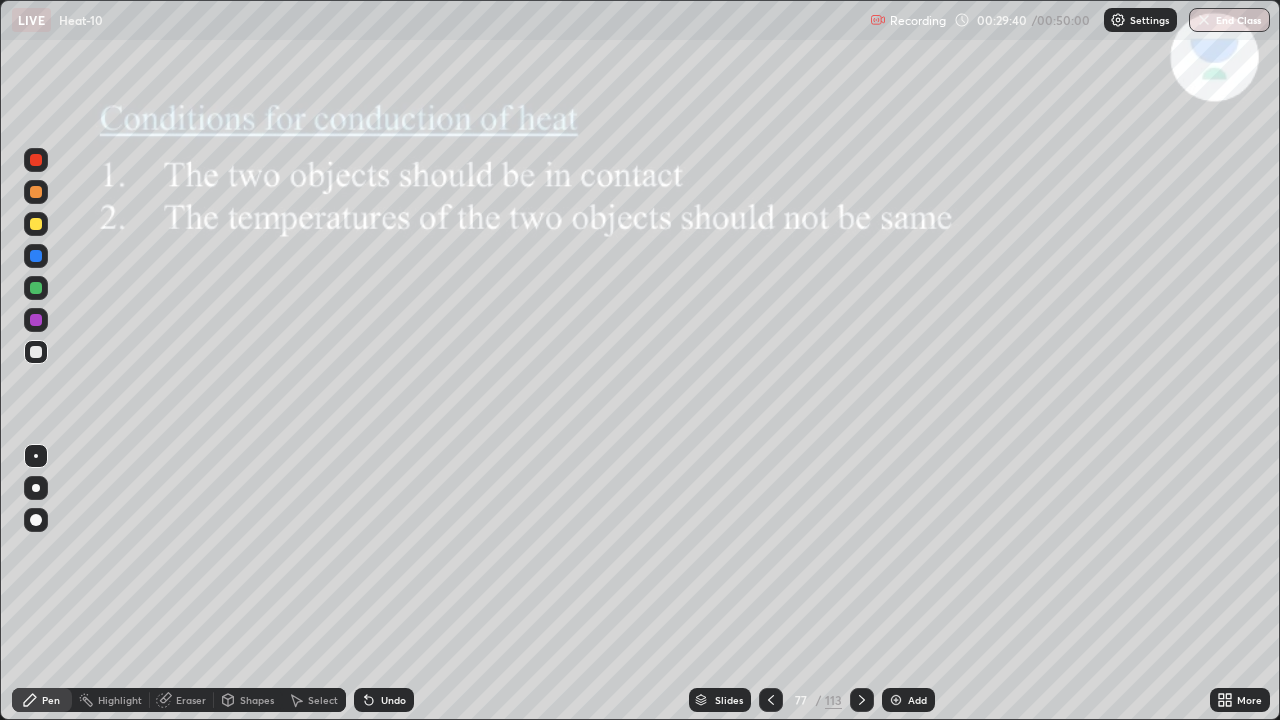 click 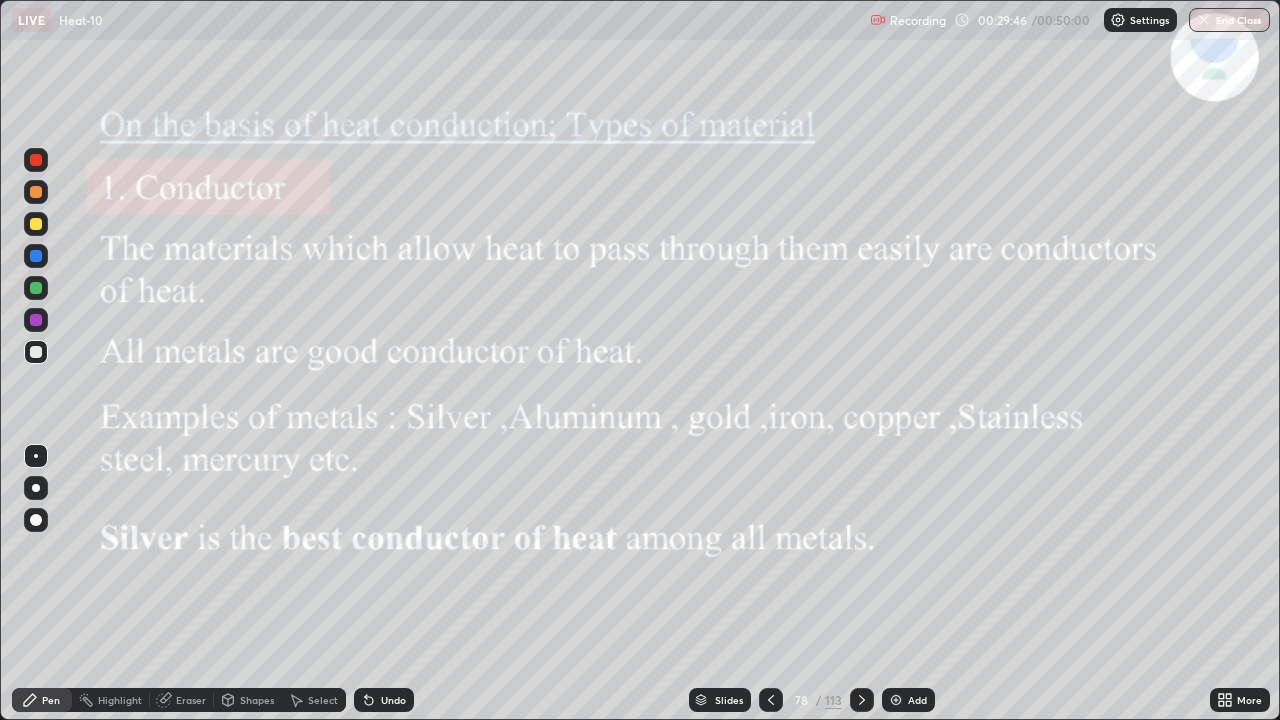 click 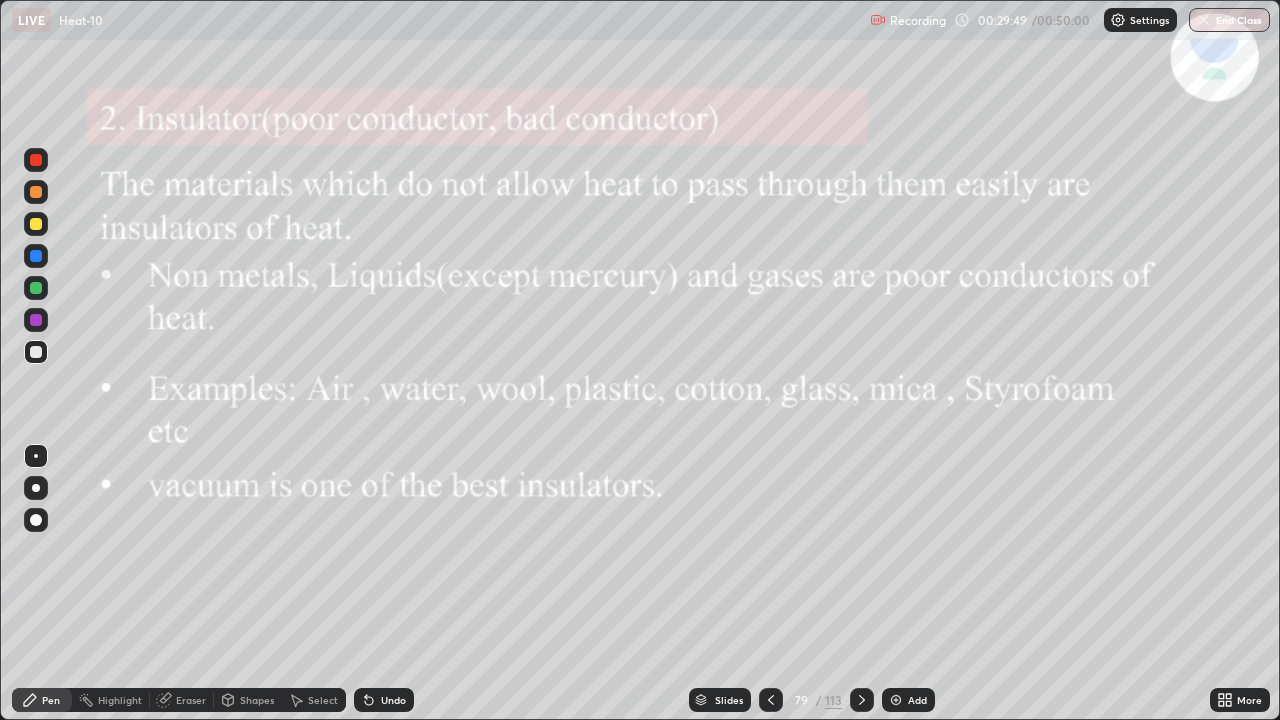 click 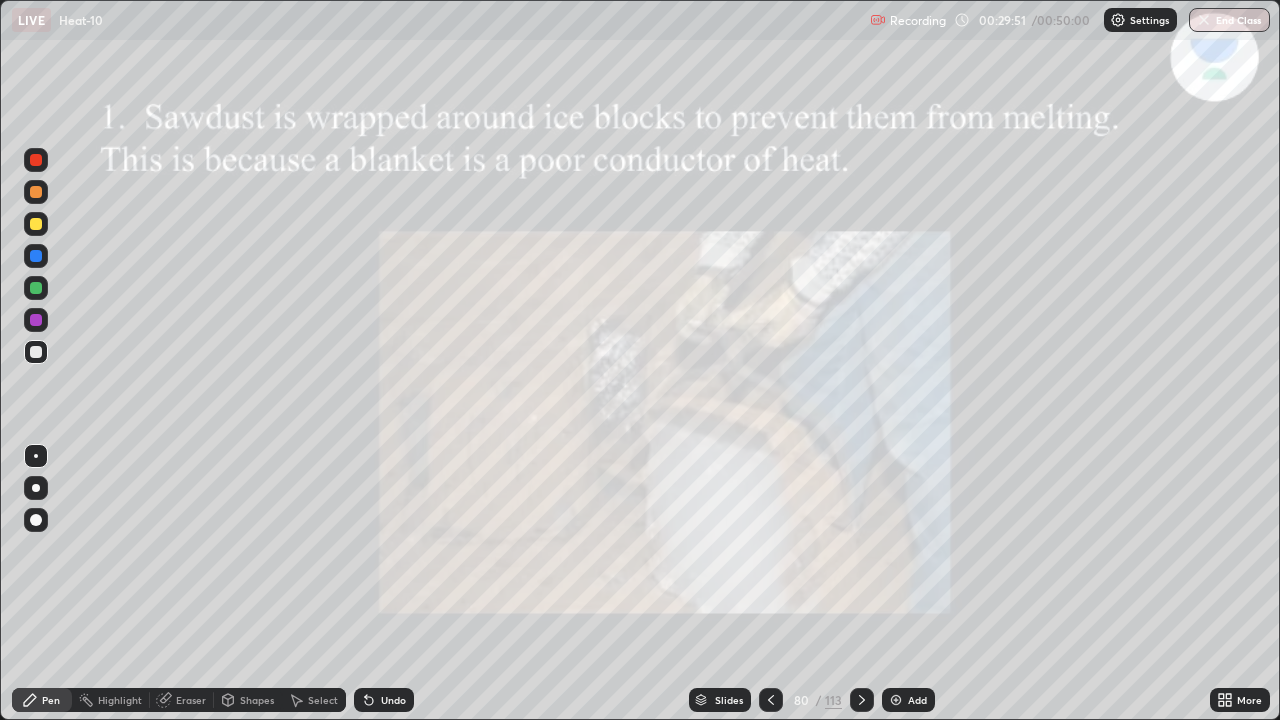 click 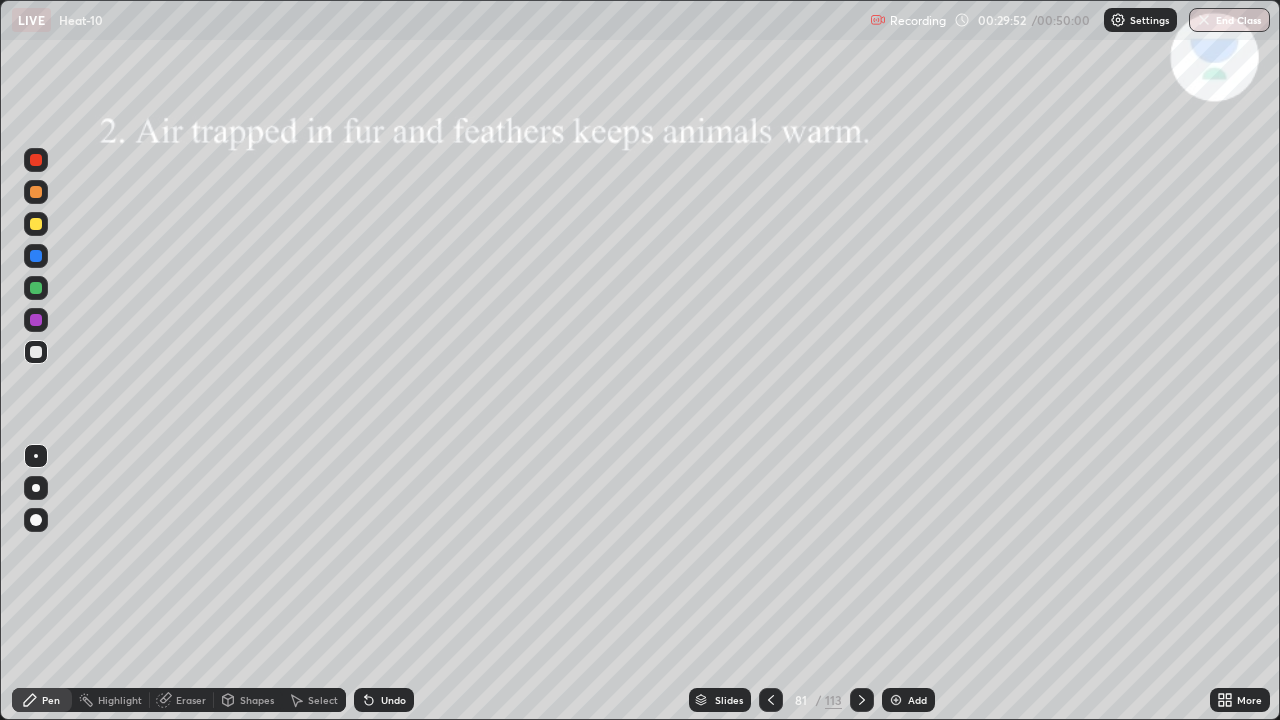 click at bounding box center (862, 700) 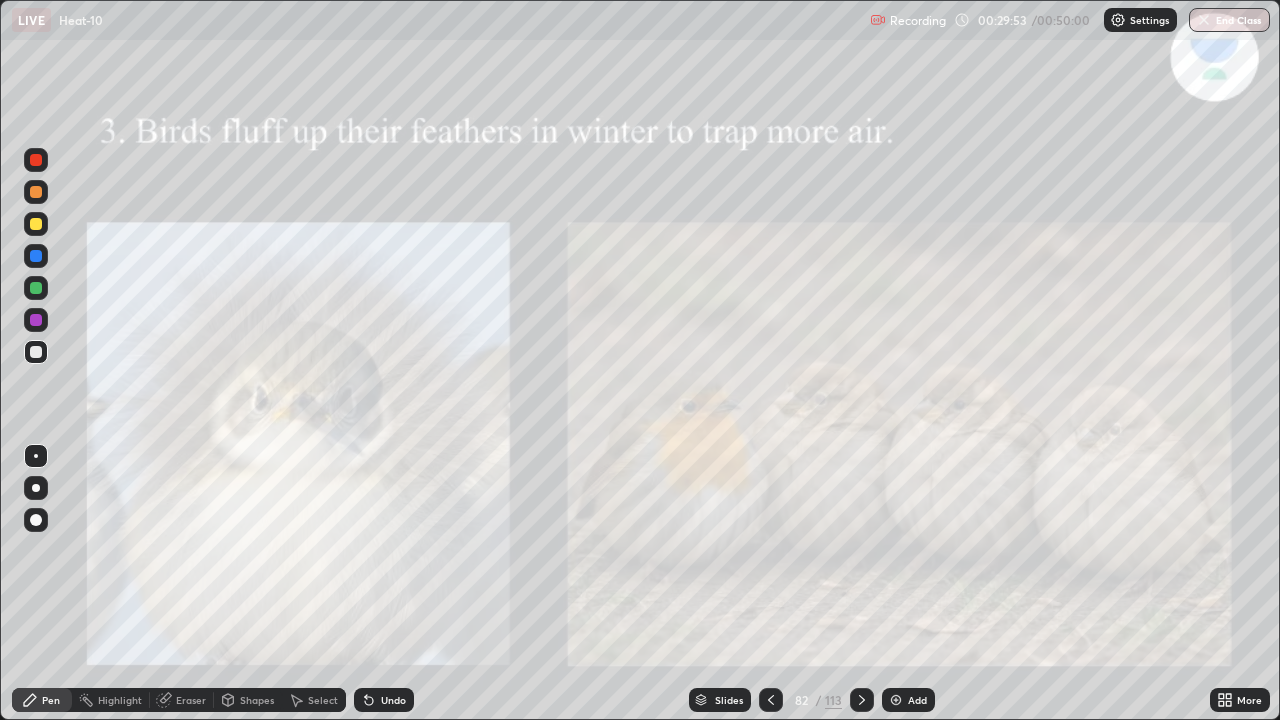 click at bounding box center [862, 700] 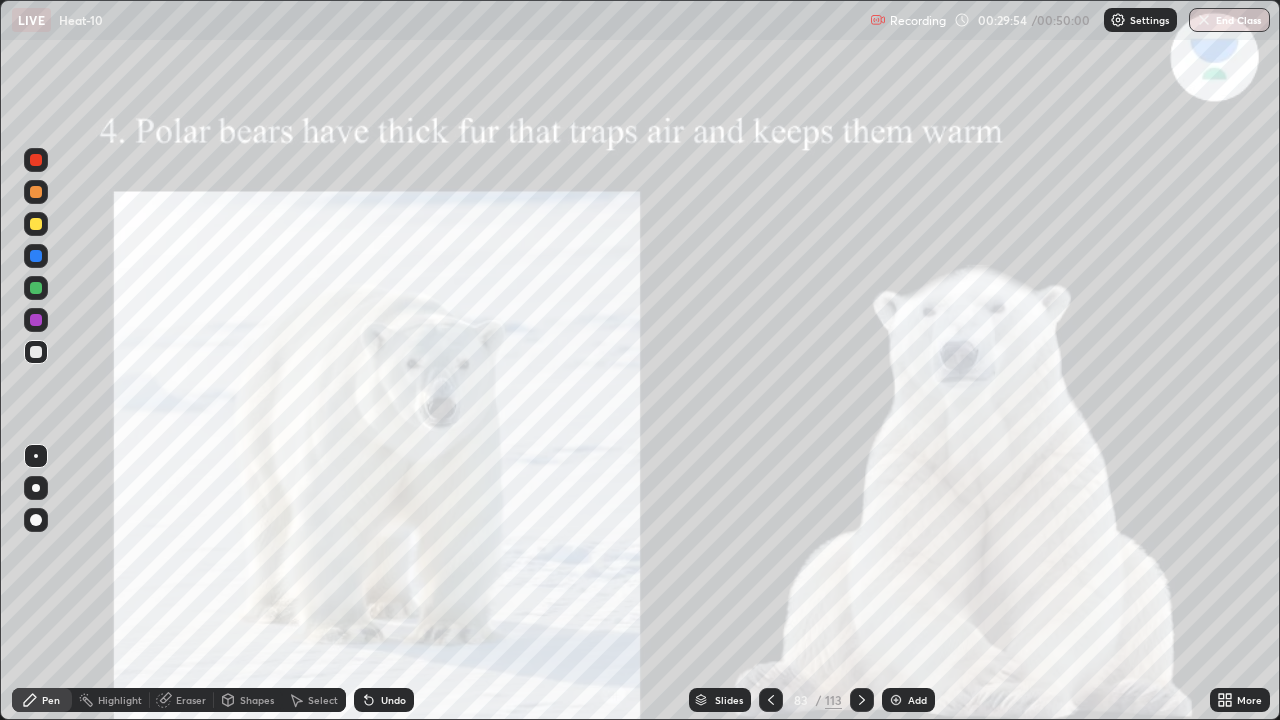 click 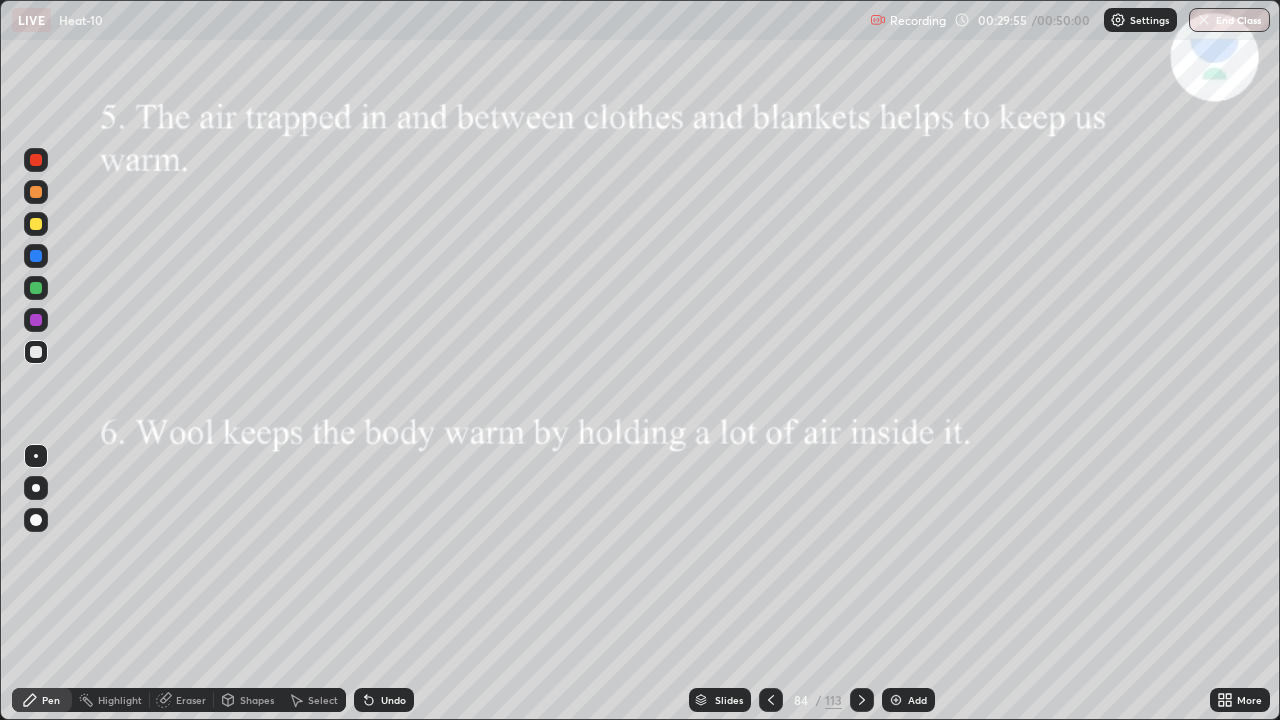 click 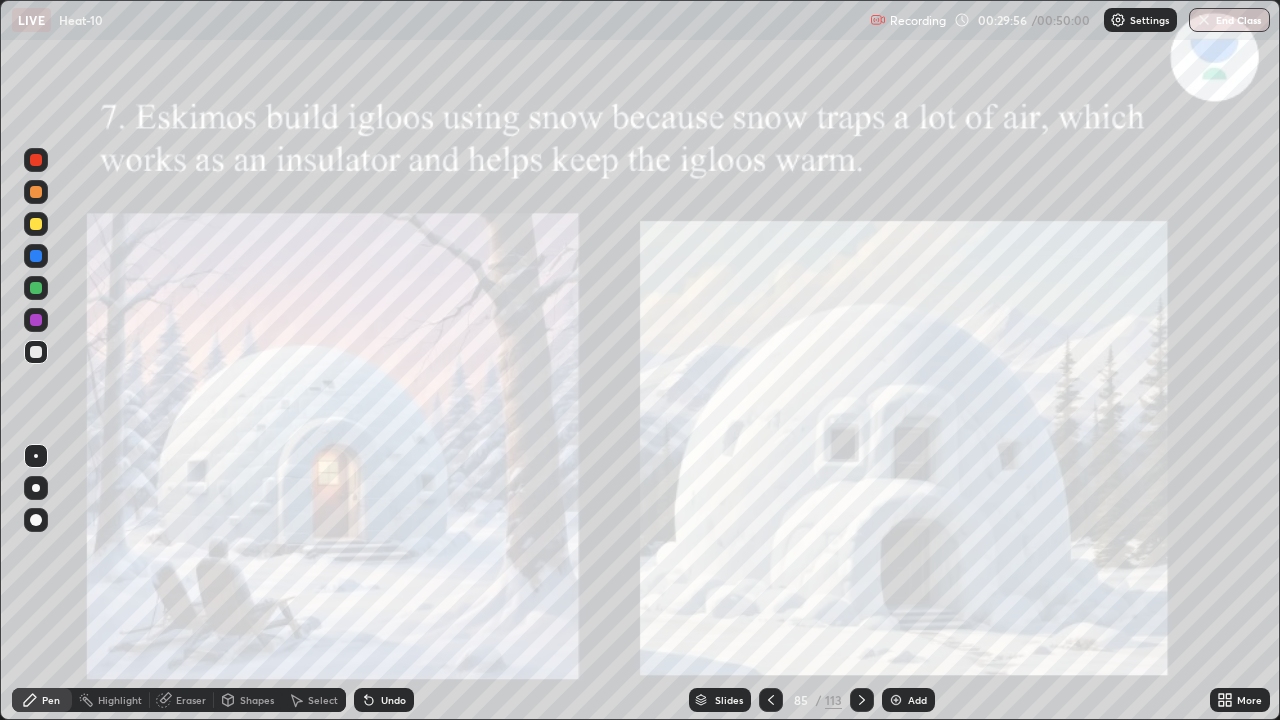 click at bounding box center [862, 700] 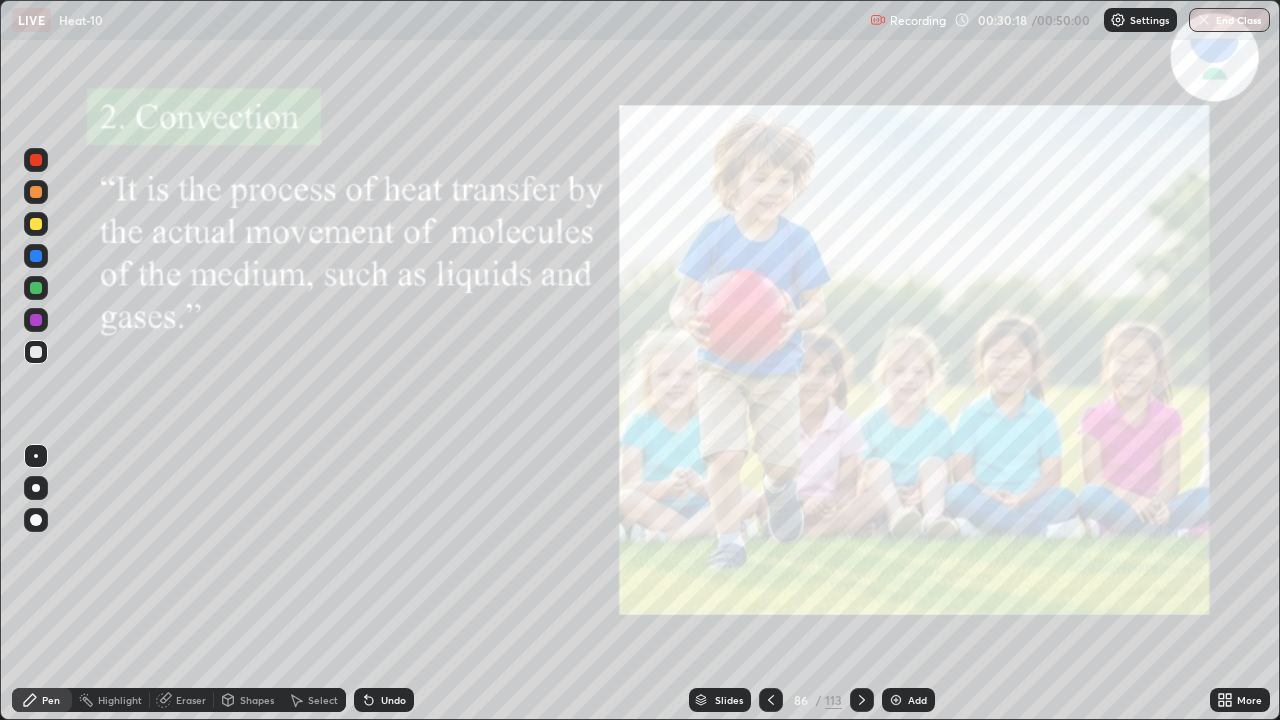 click 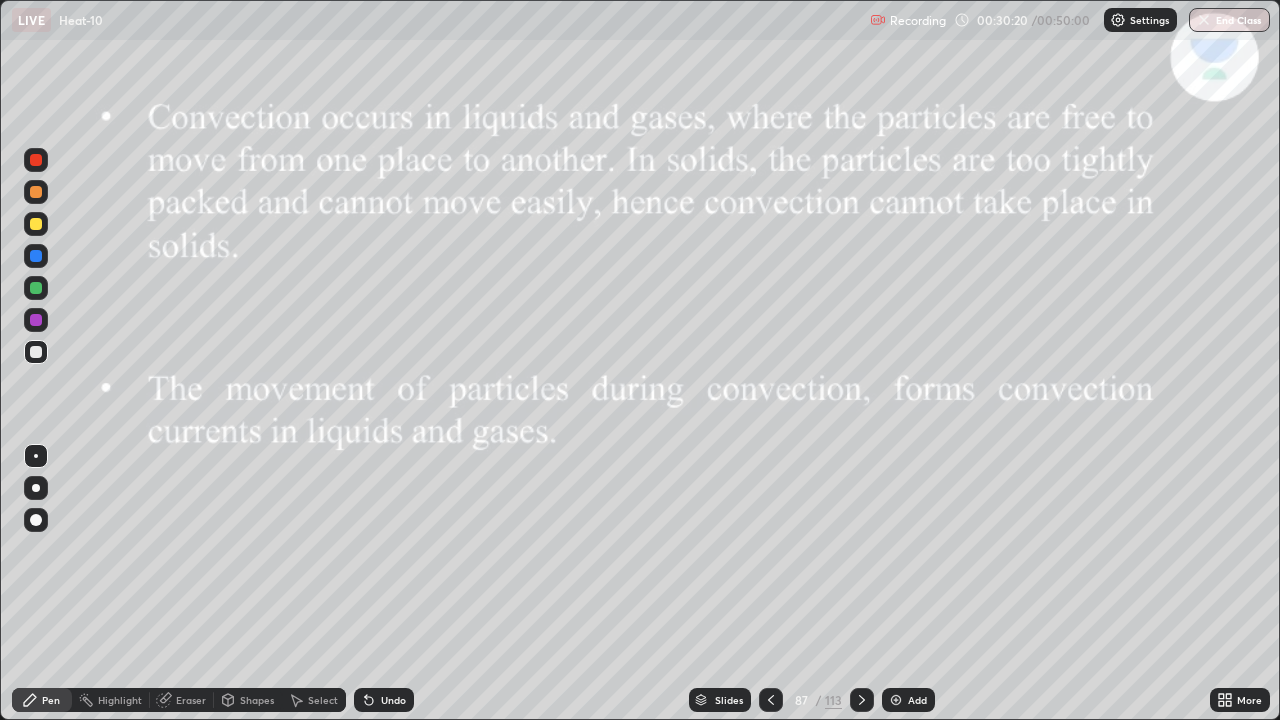 click 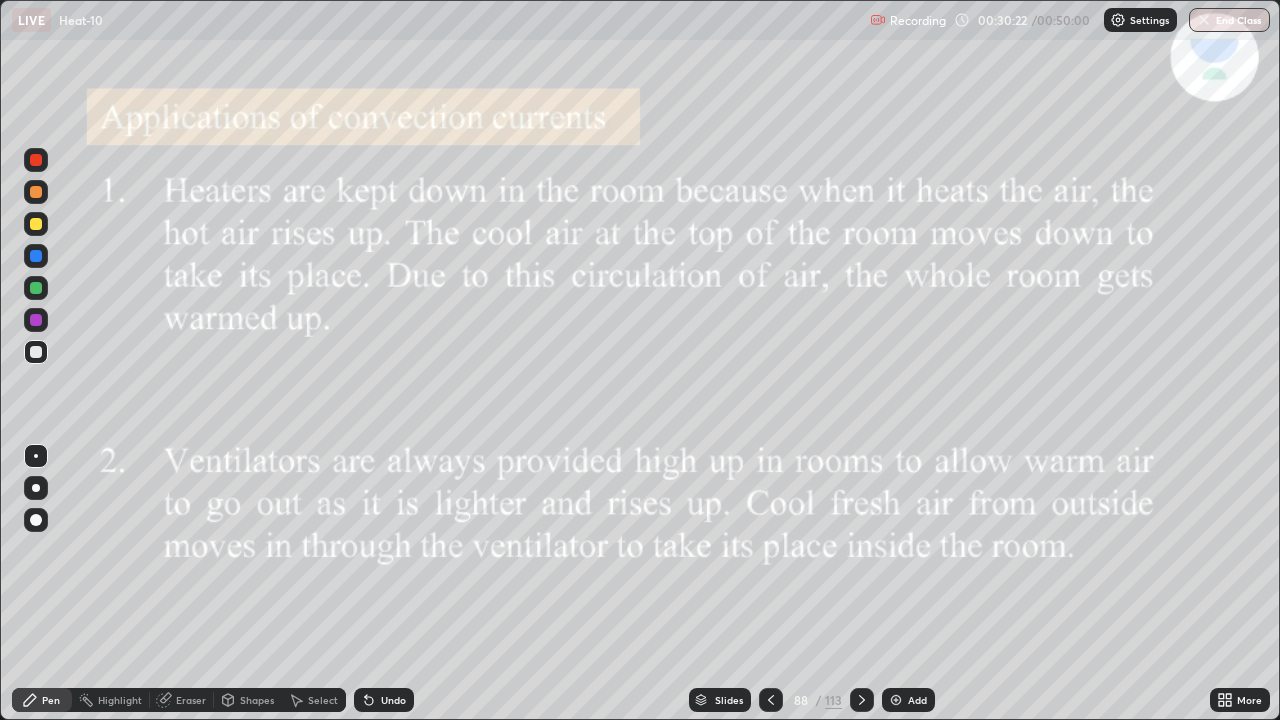 click 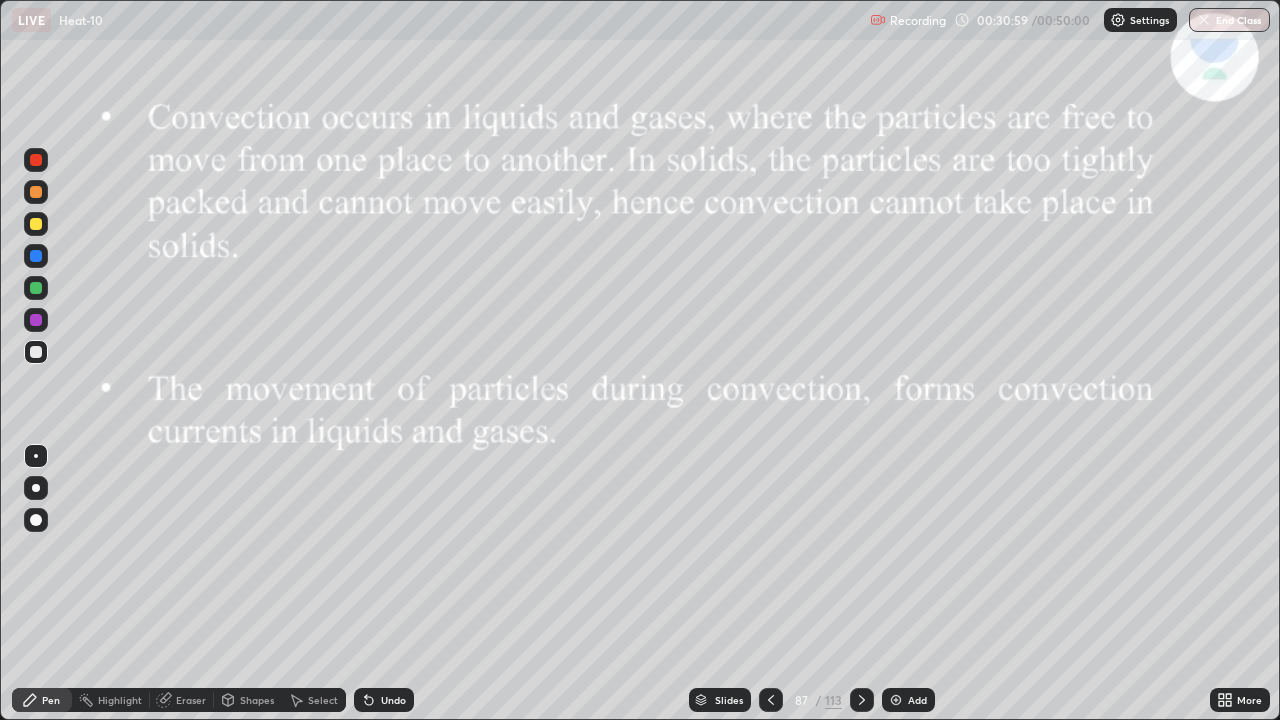 click 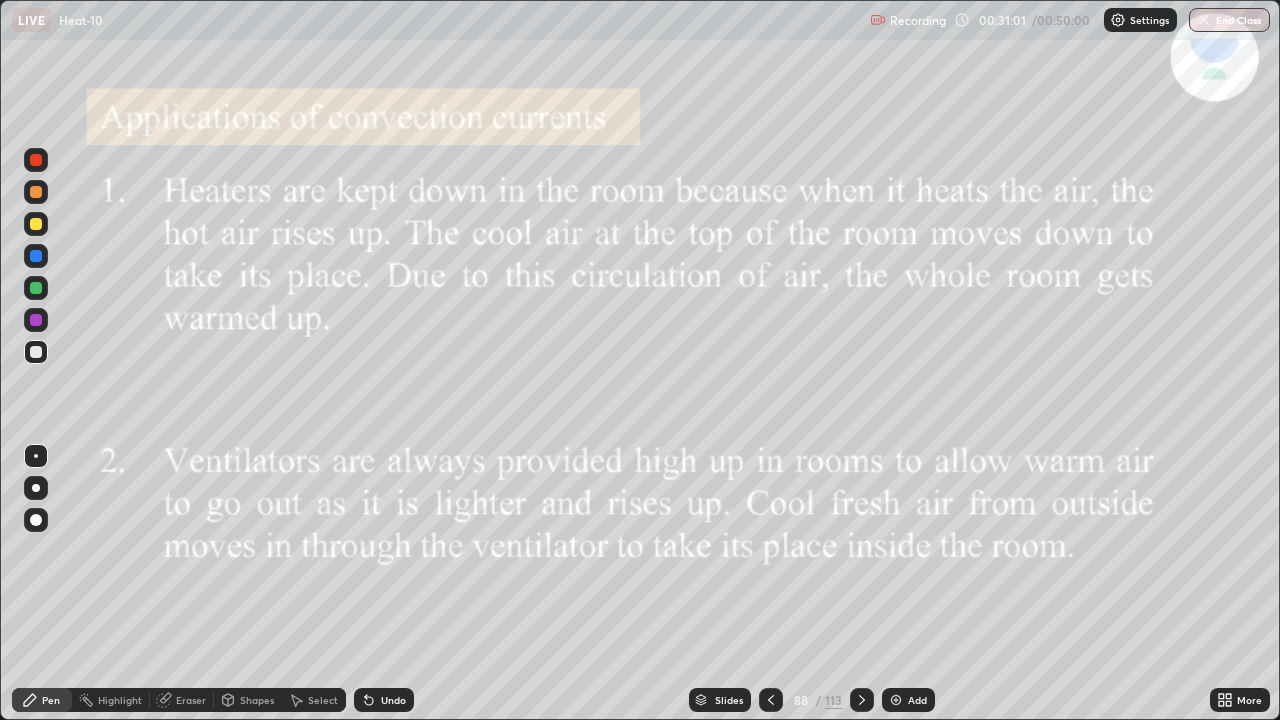 click 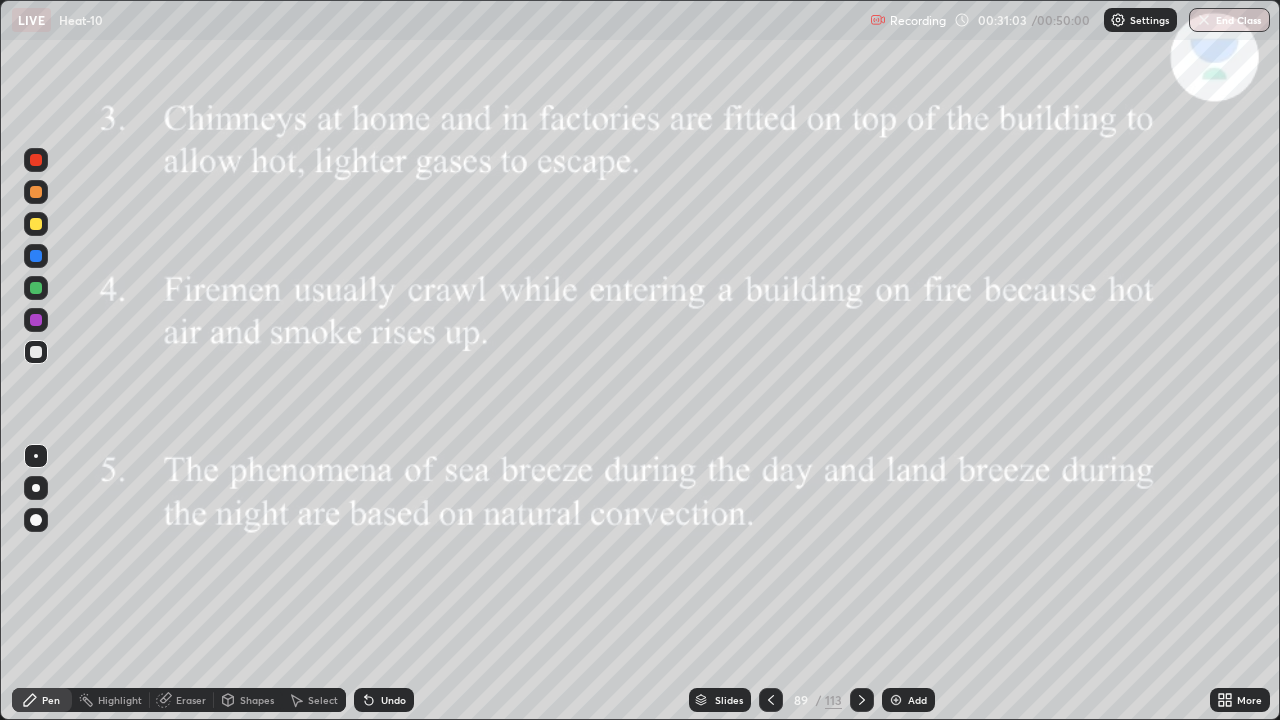 click 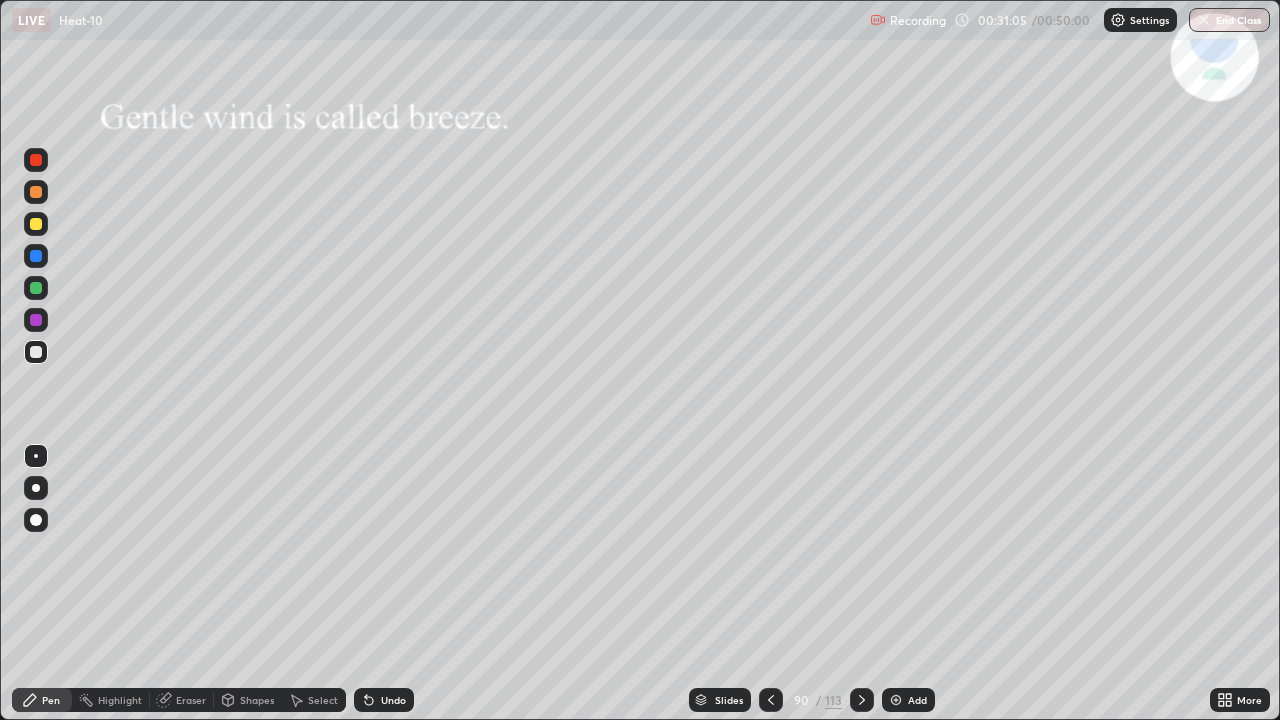 click 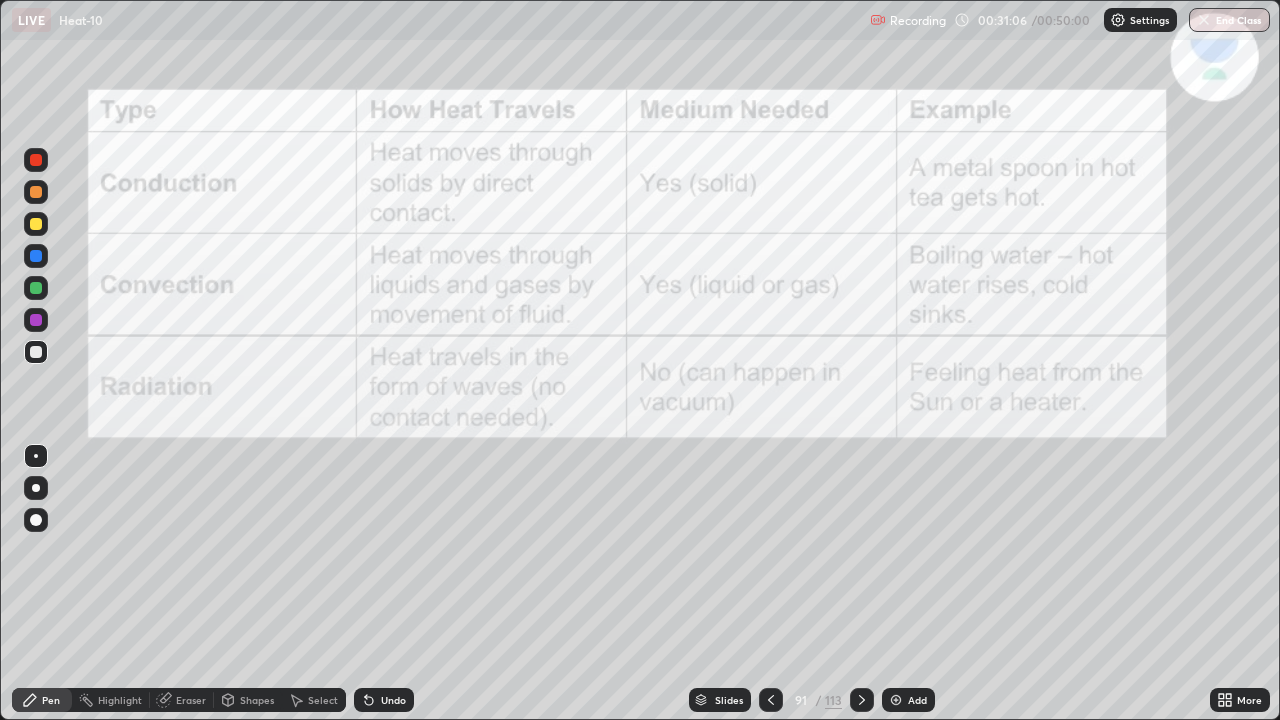 click 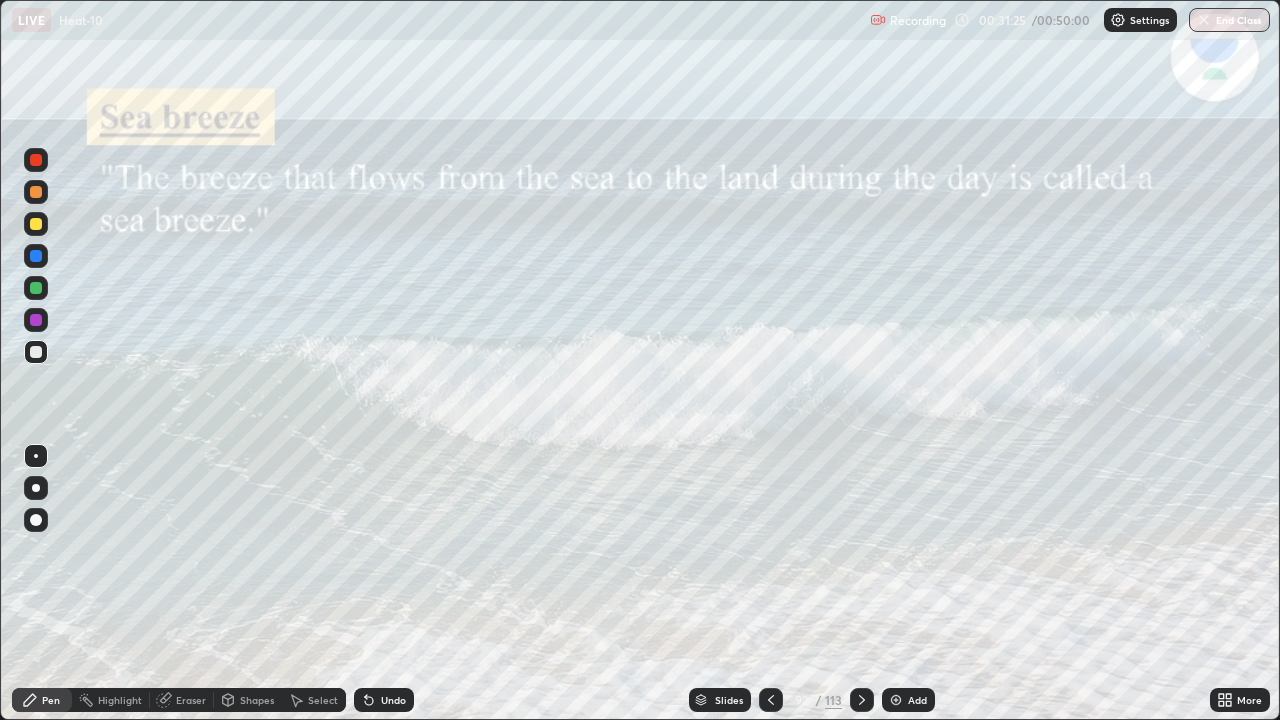 click 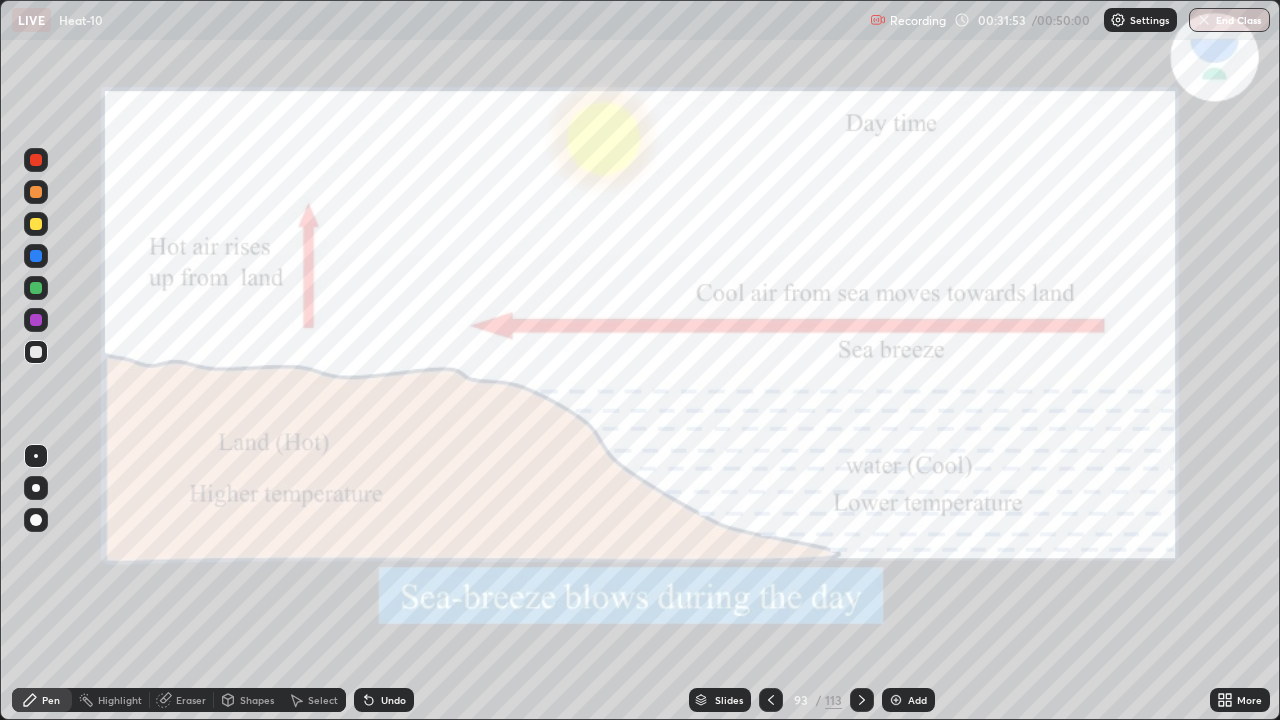 click 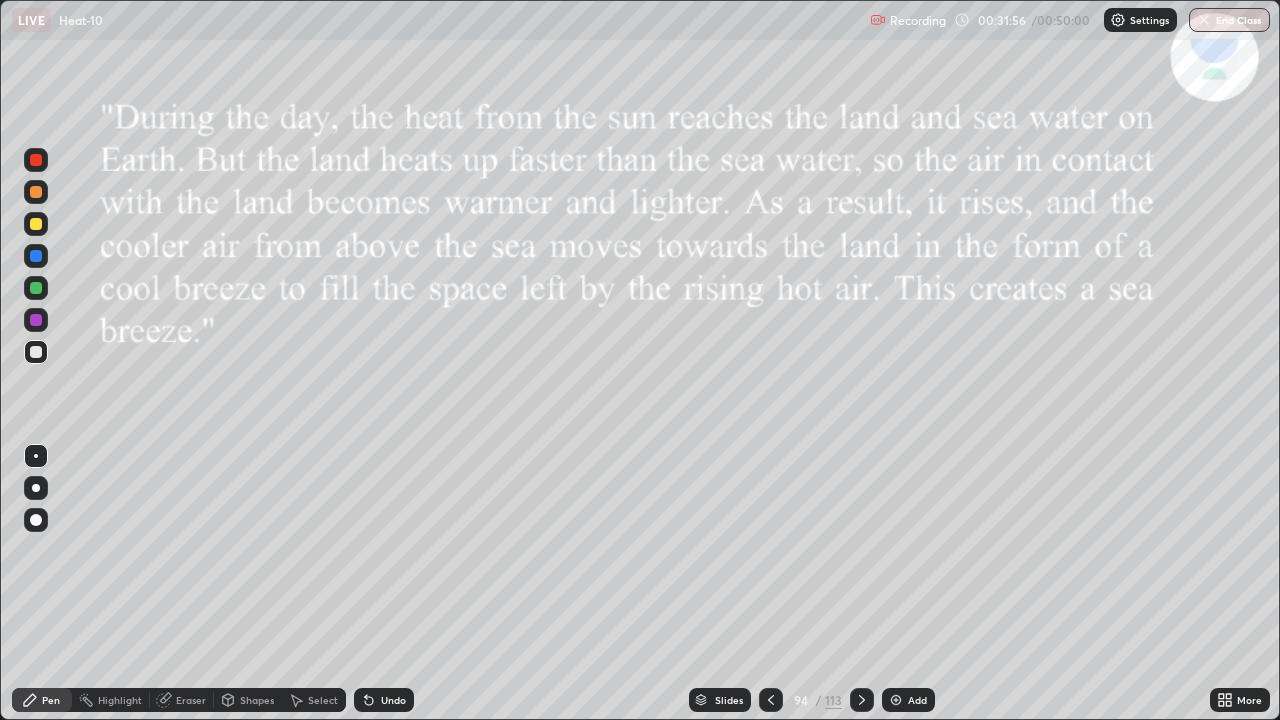 click 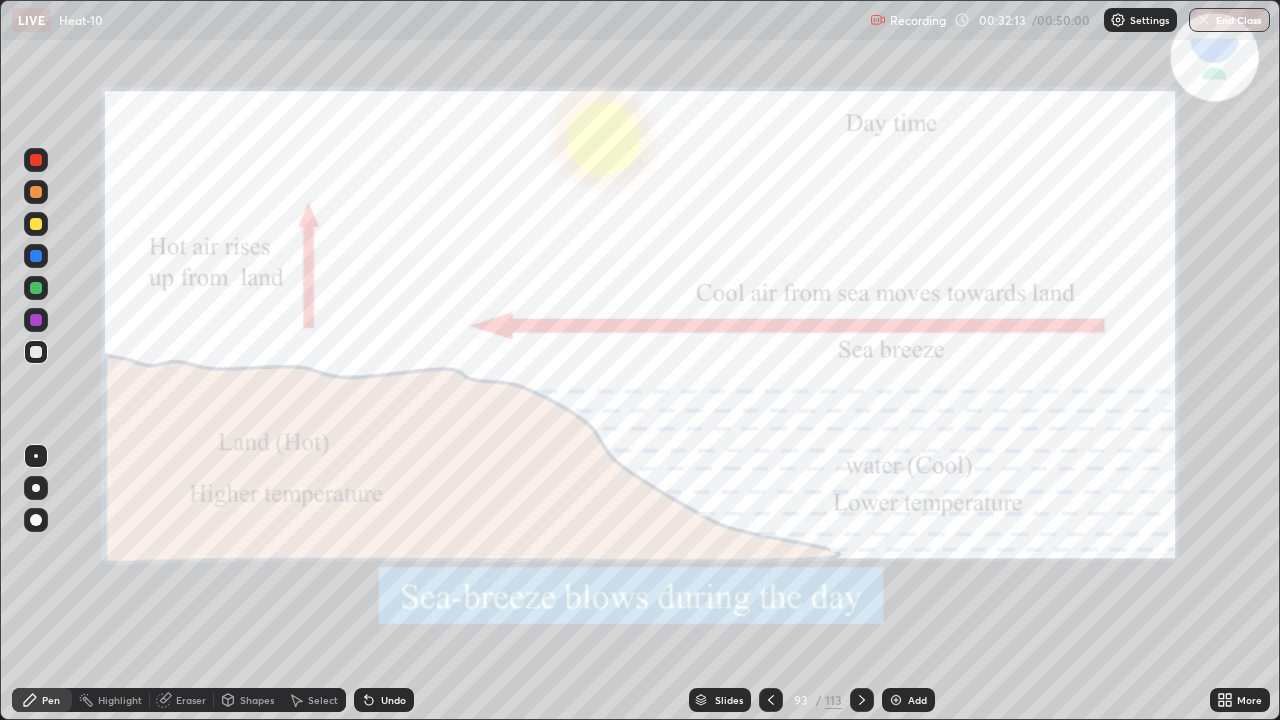 click 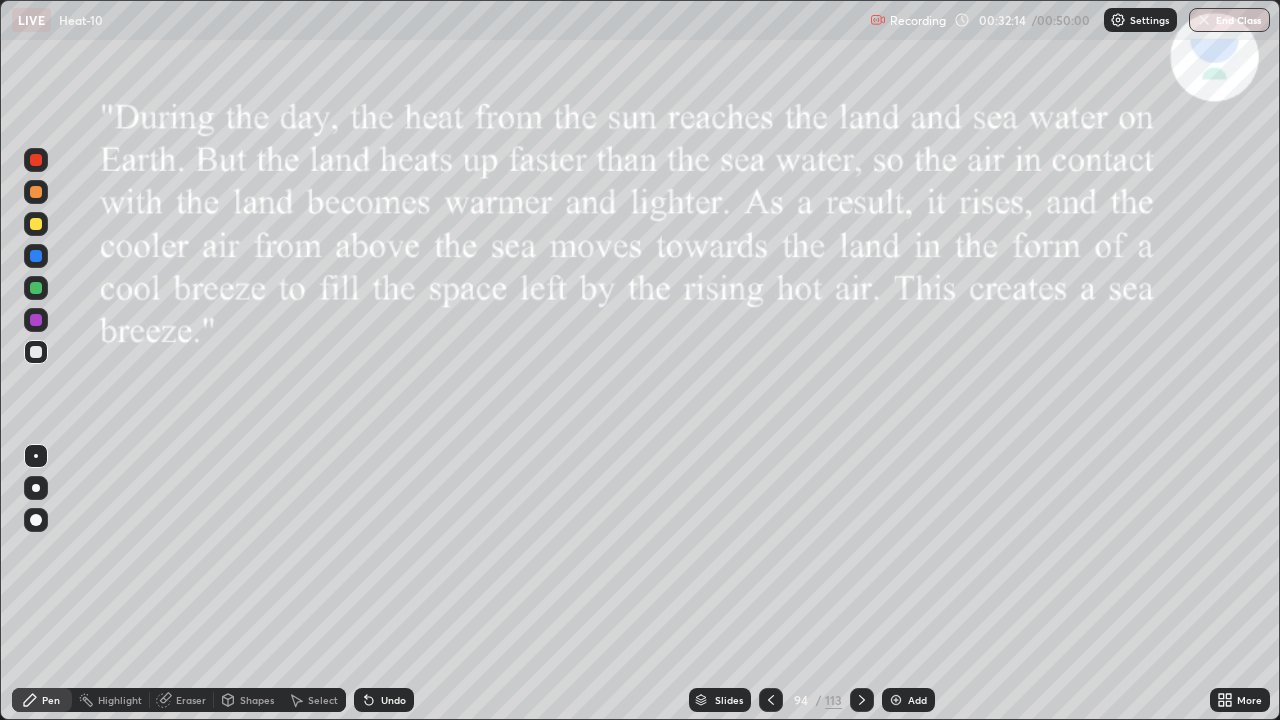 click 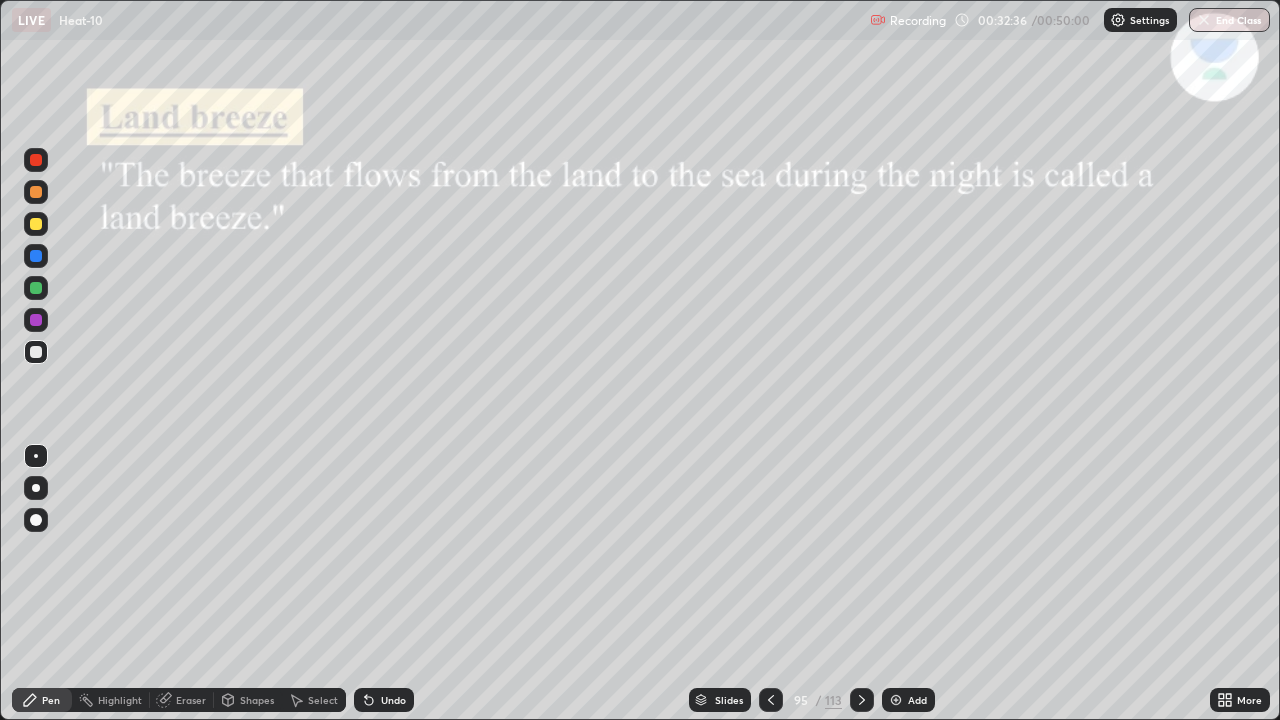click 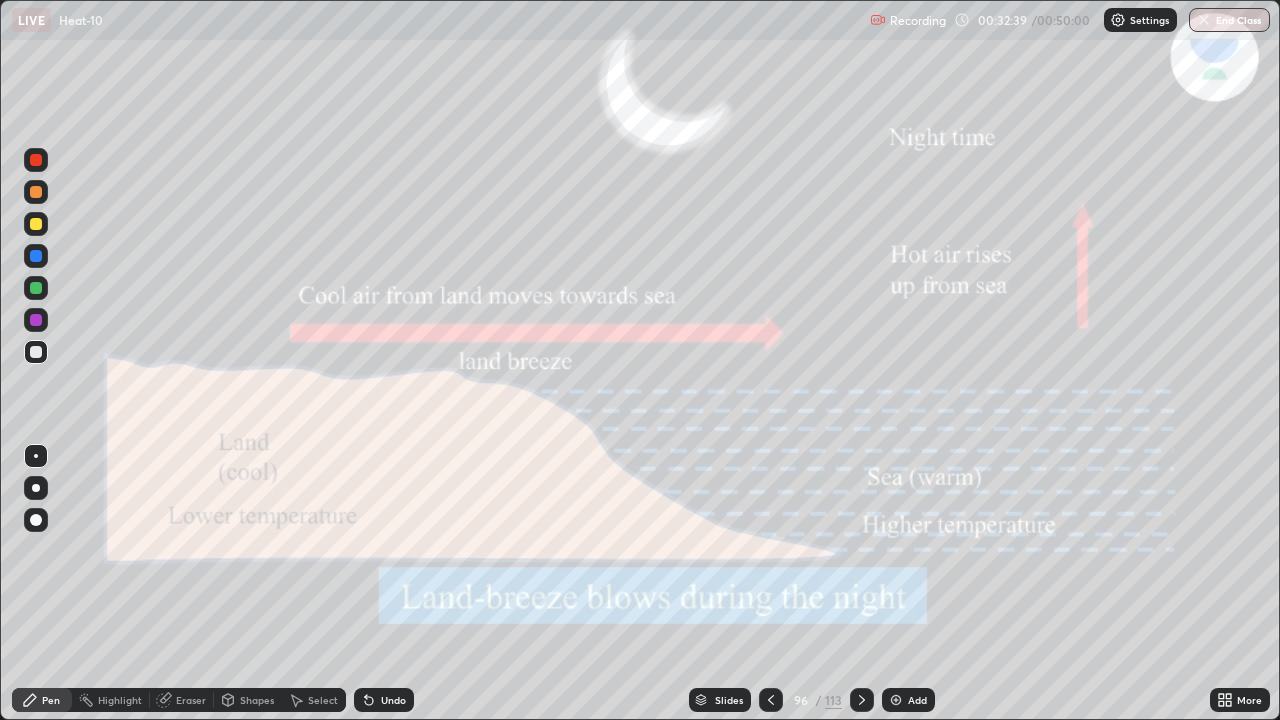 click 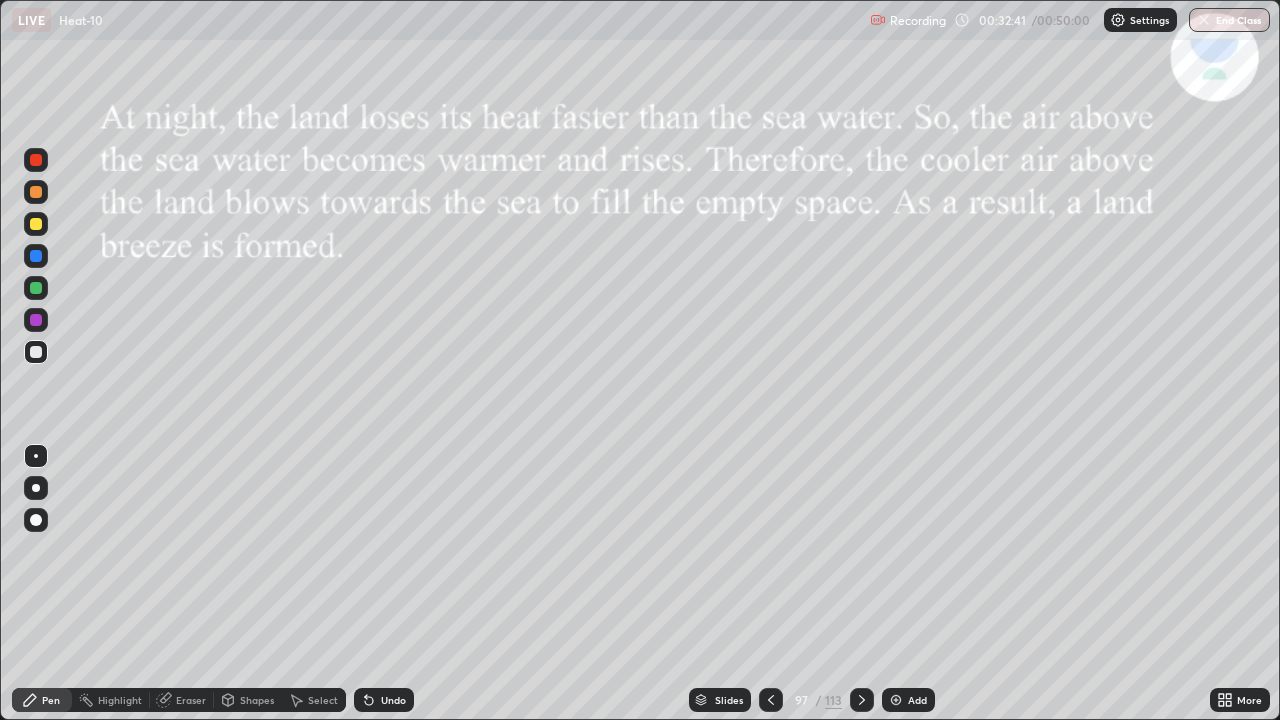 click 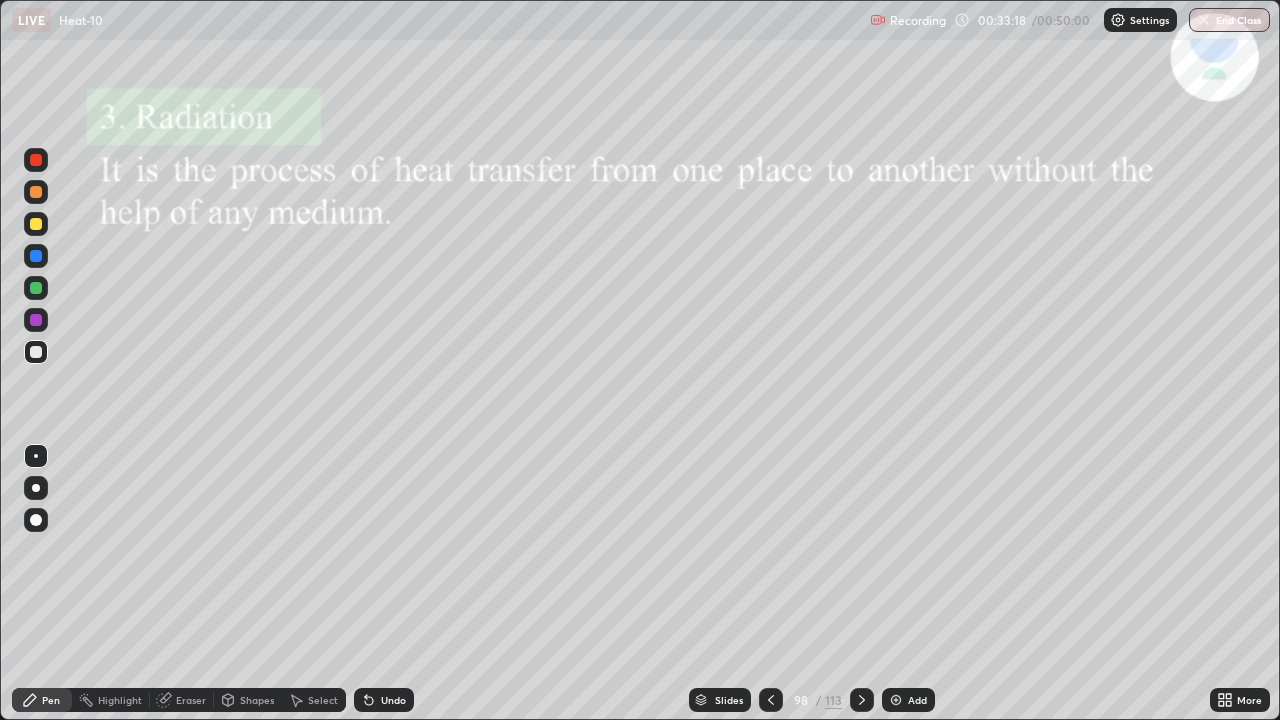 click 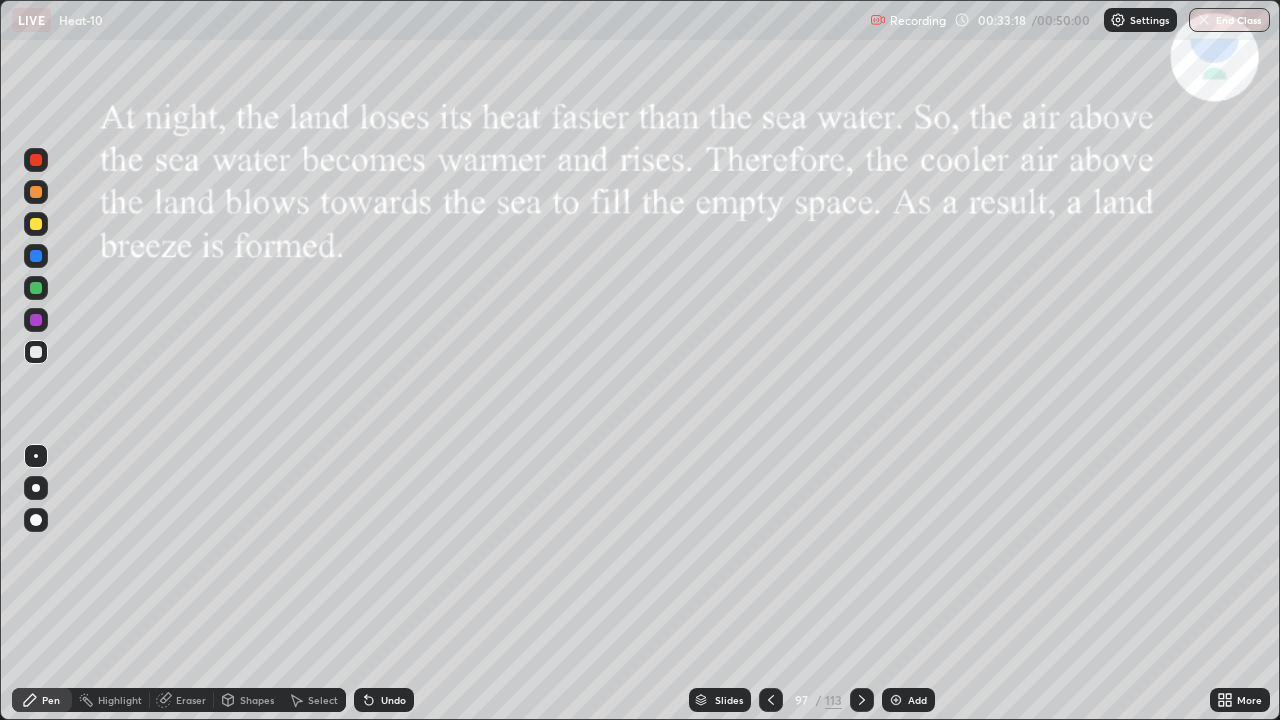 click 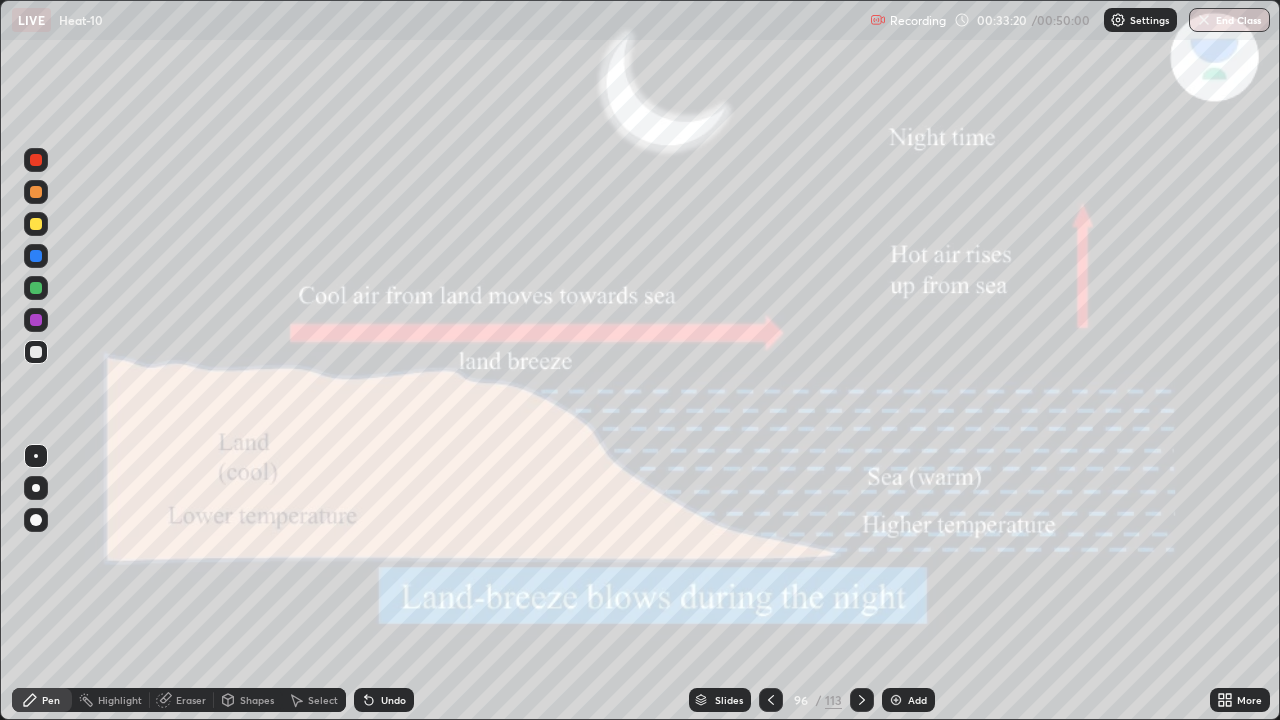click 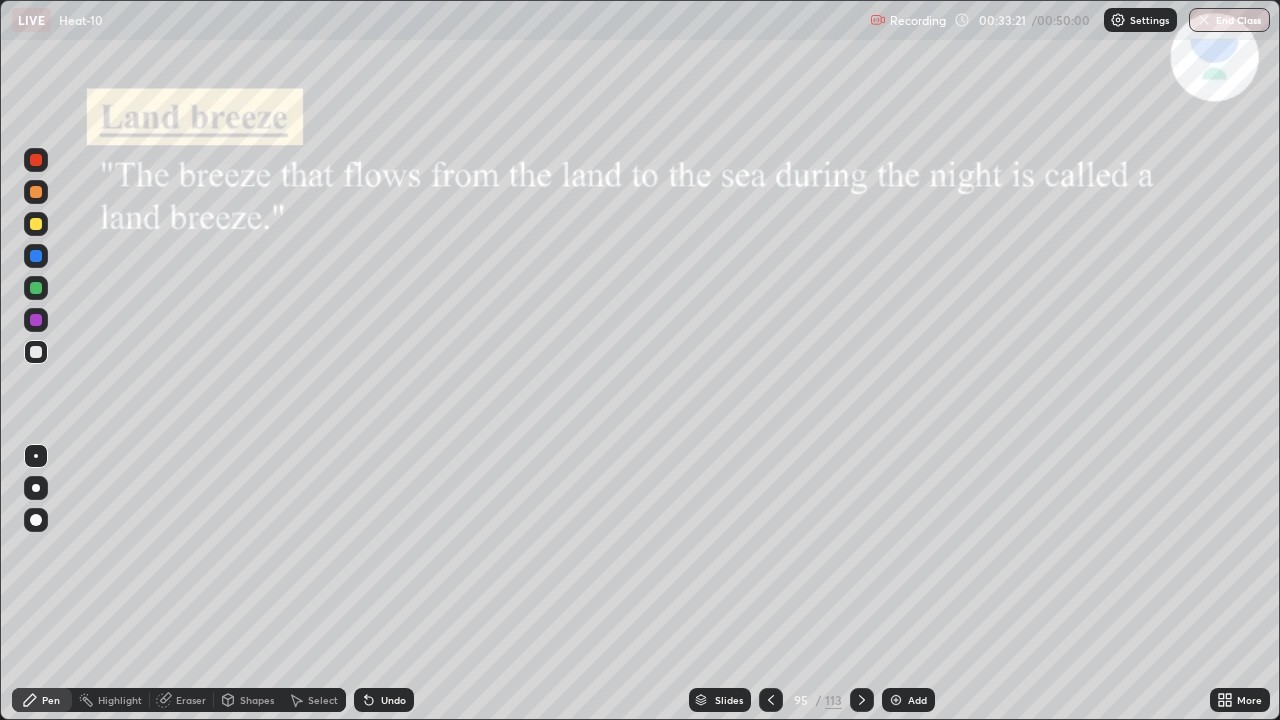 click 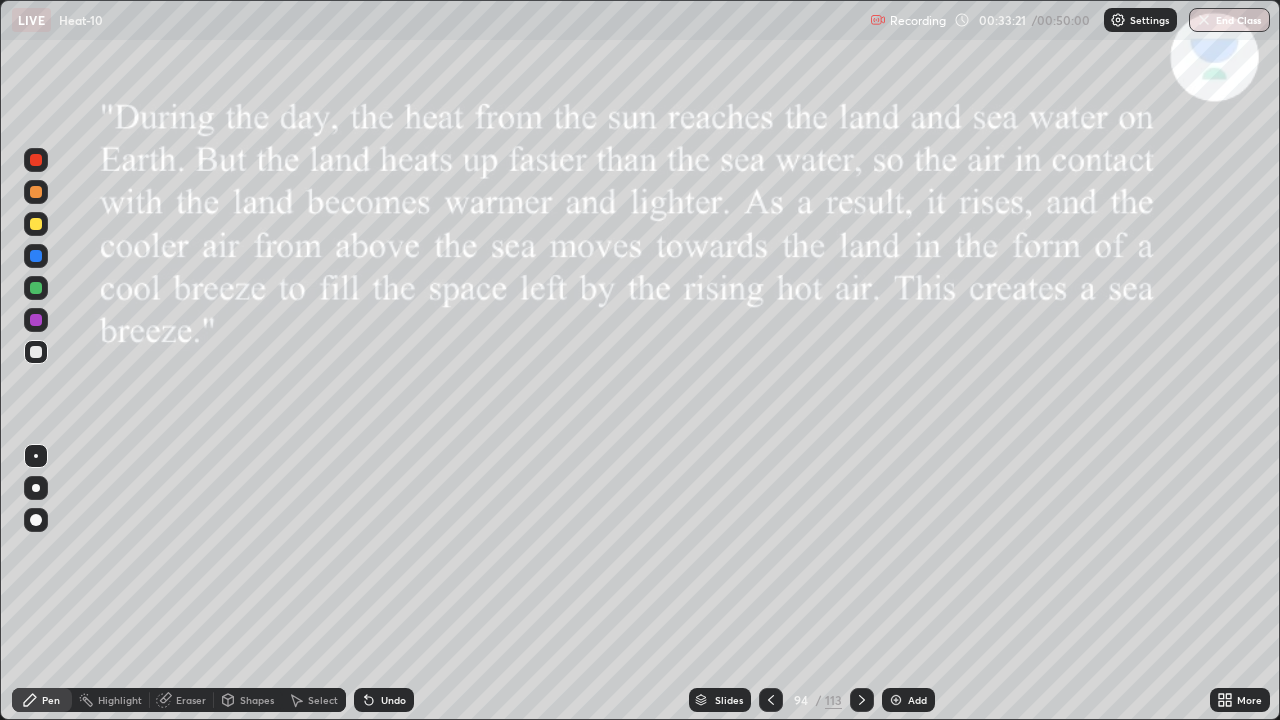 click 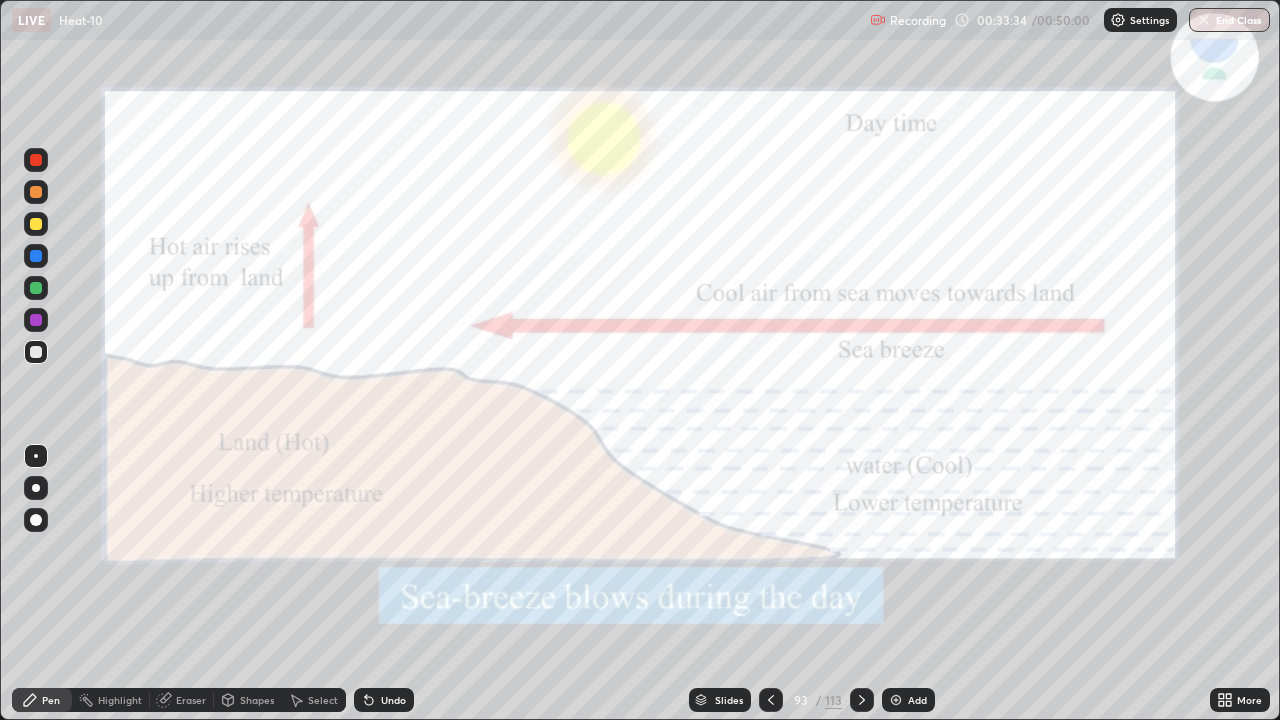 click 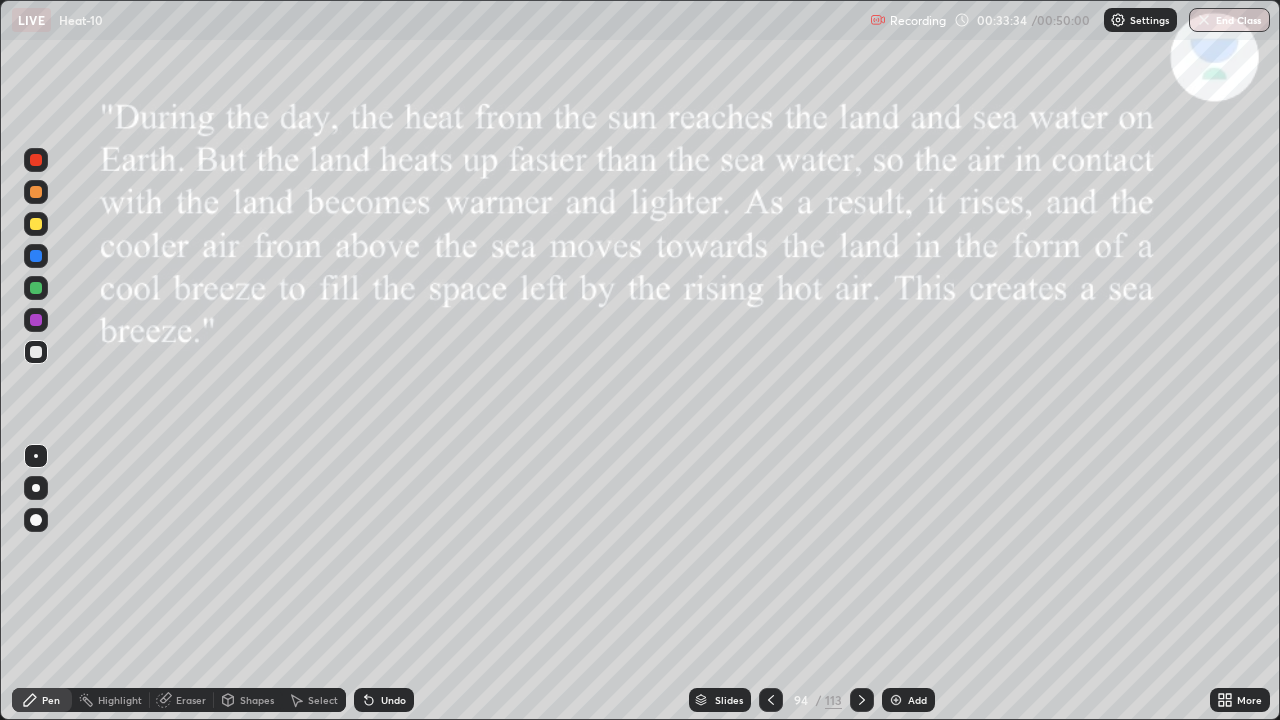 click 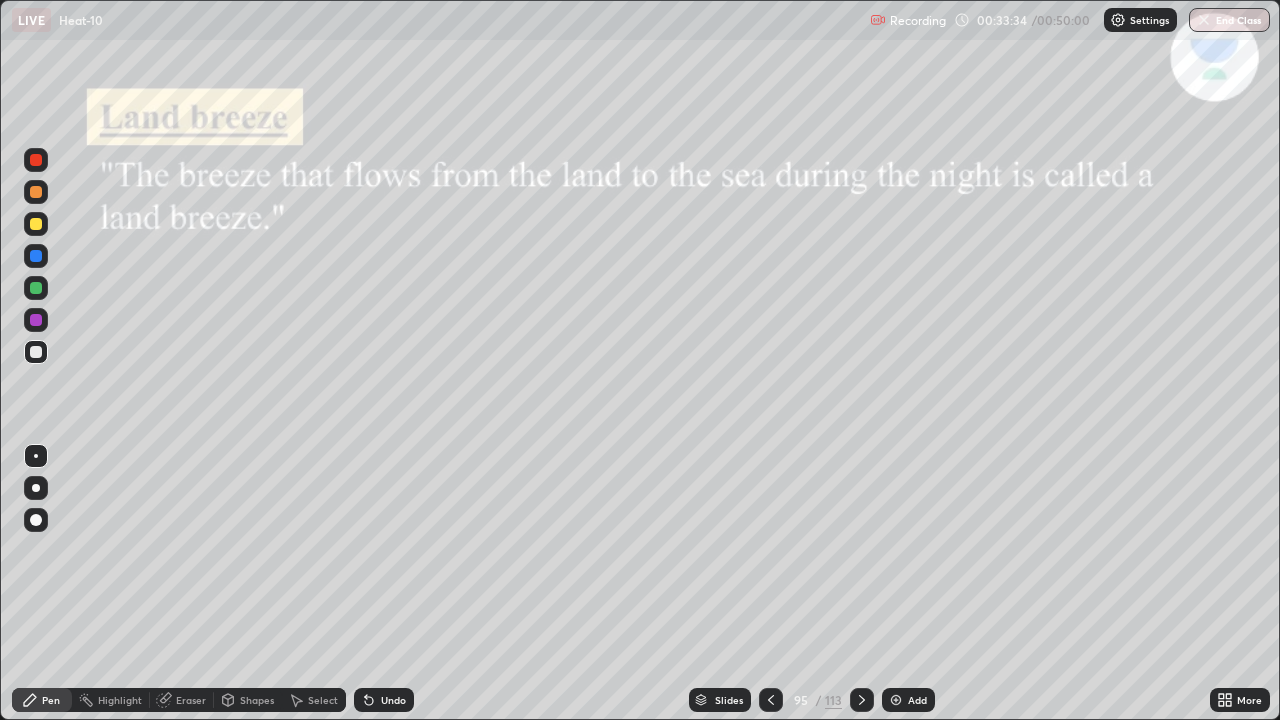 click 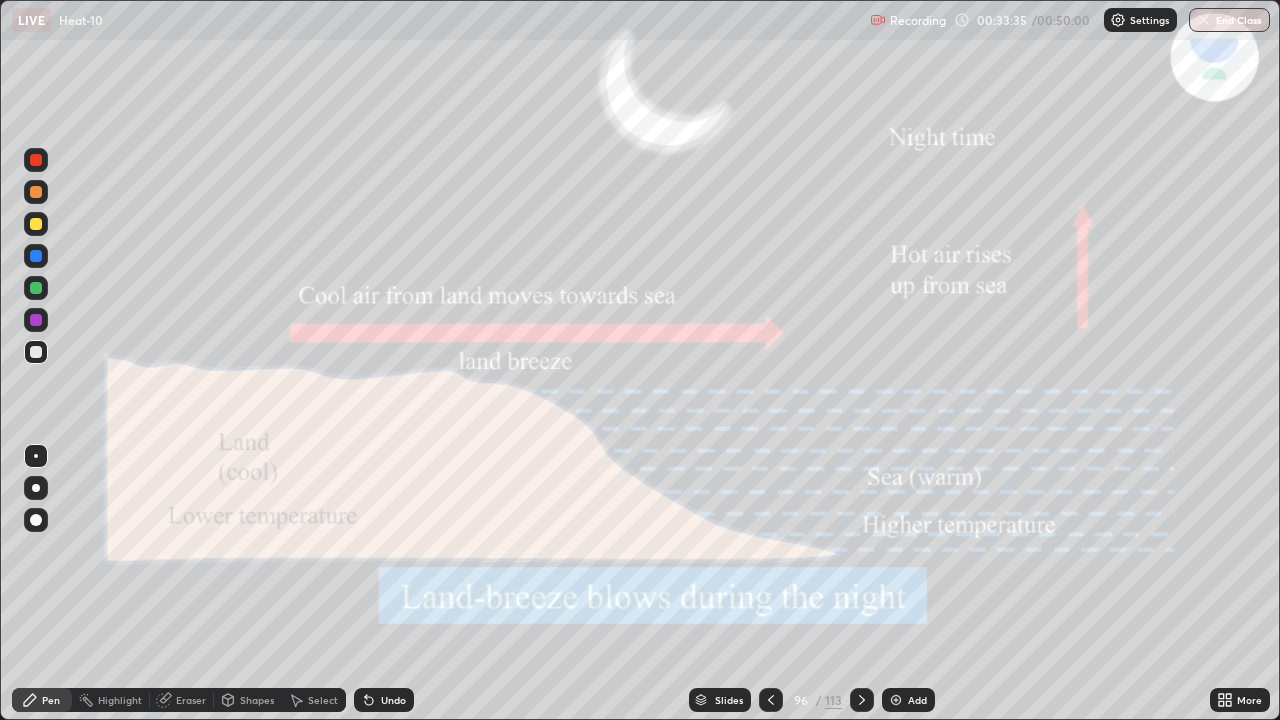click 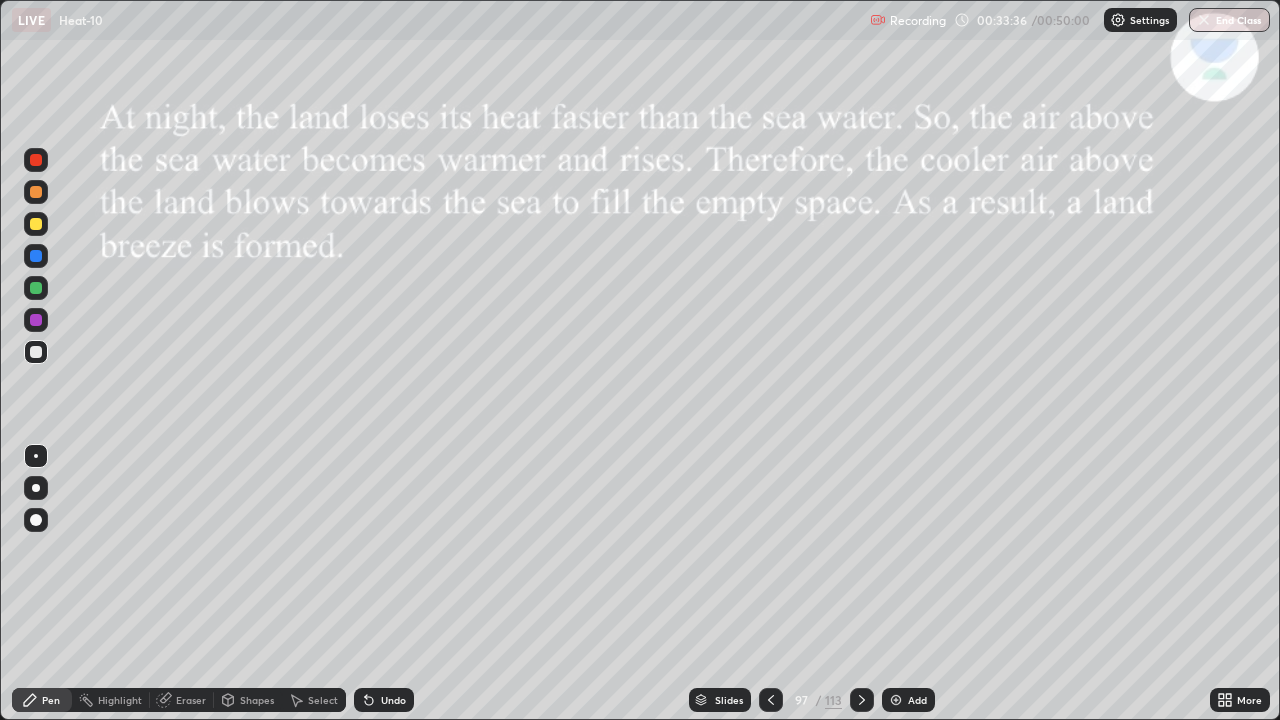 click at bounding box center (862, 700) 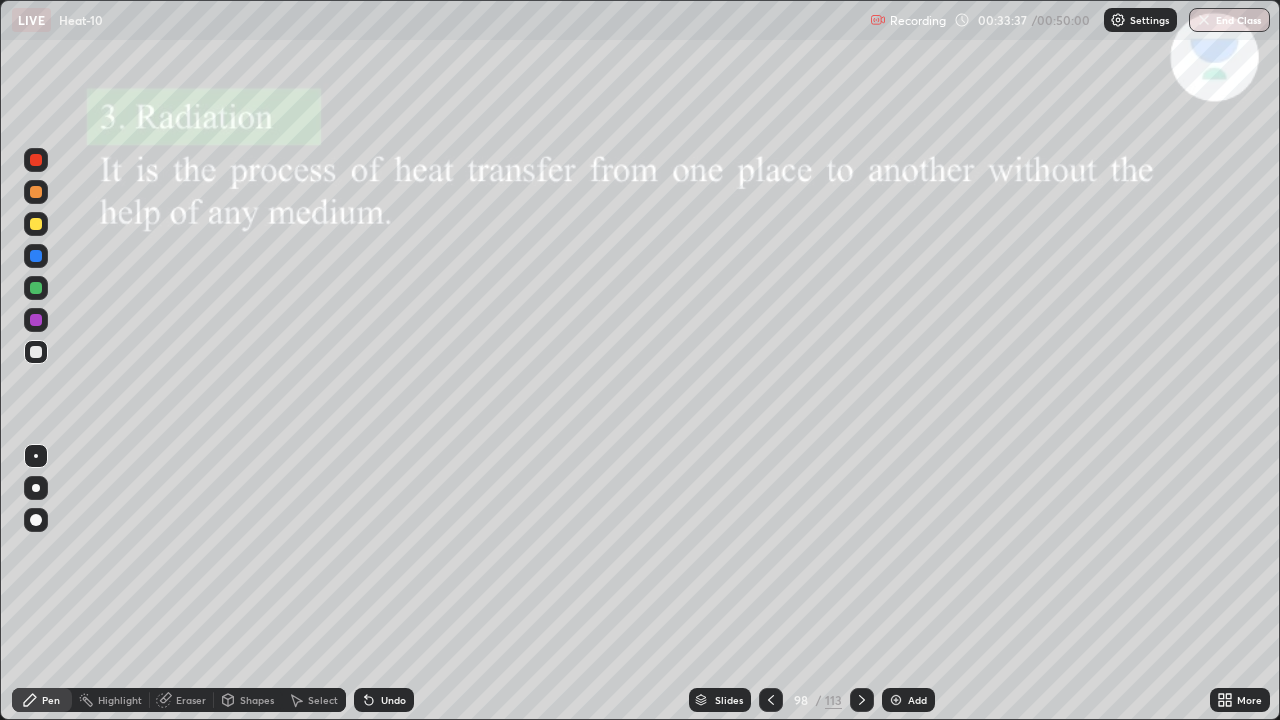 click 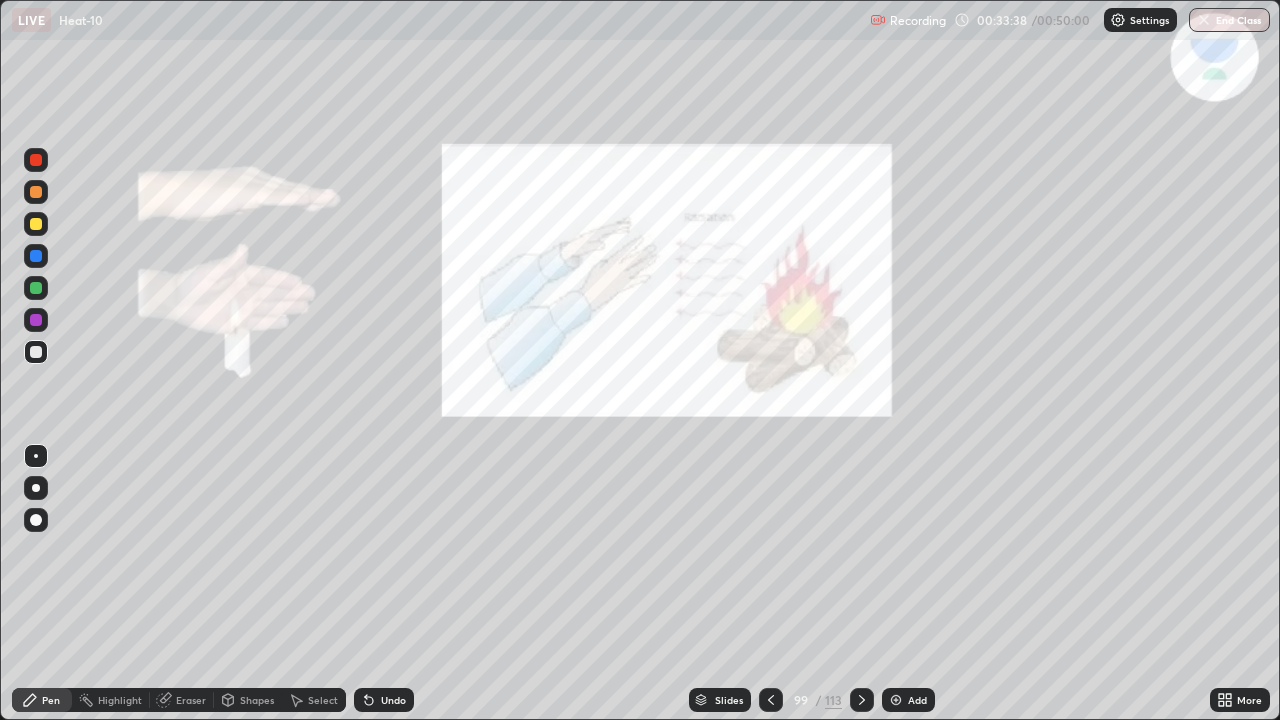 click 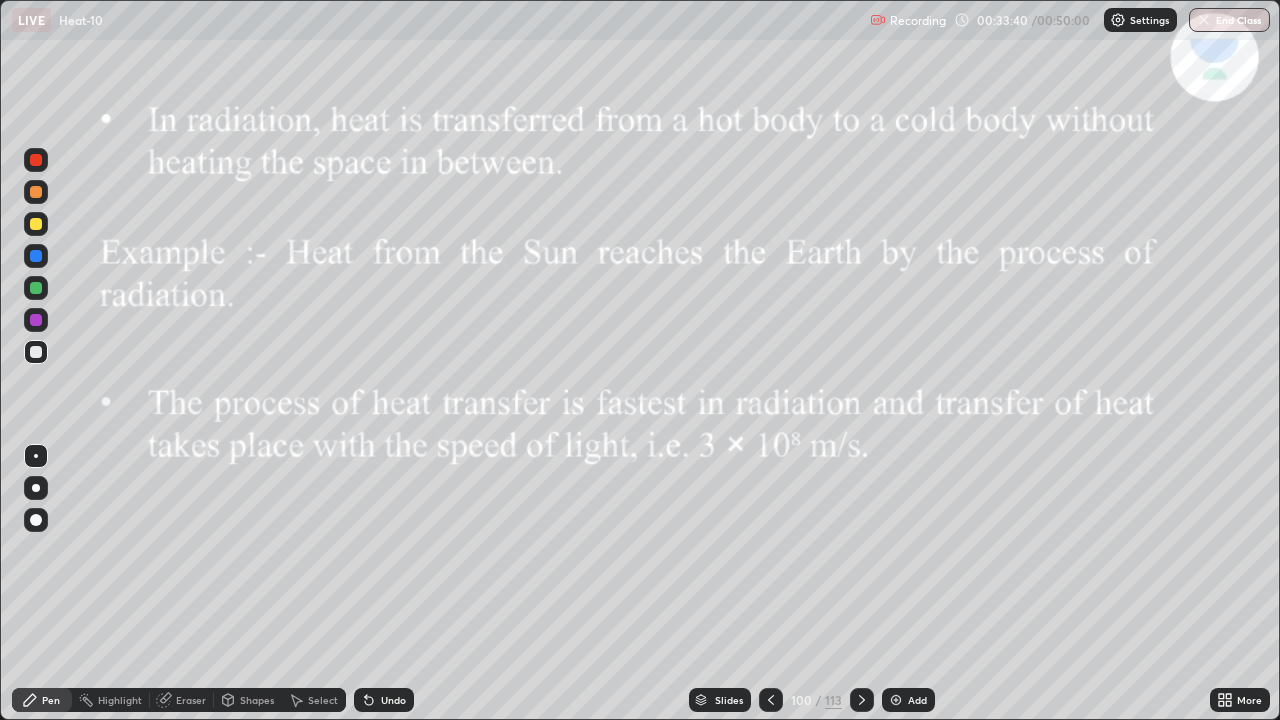 click 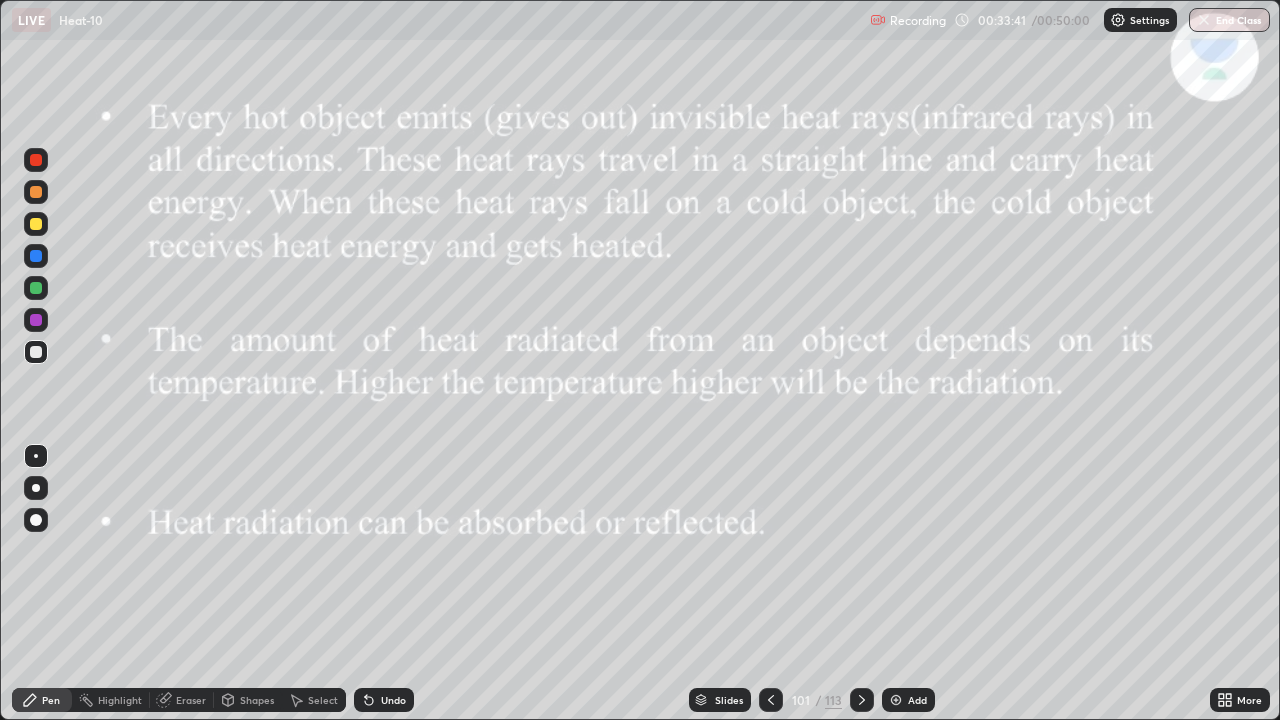 click 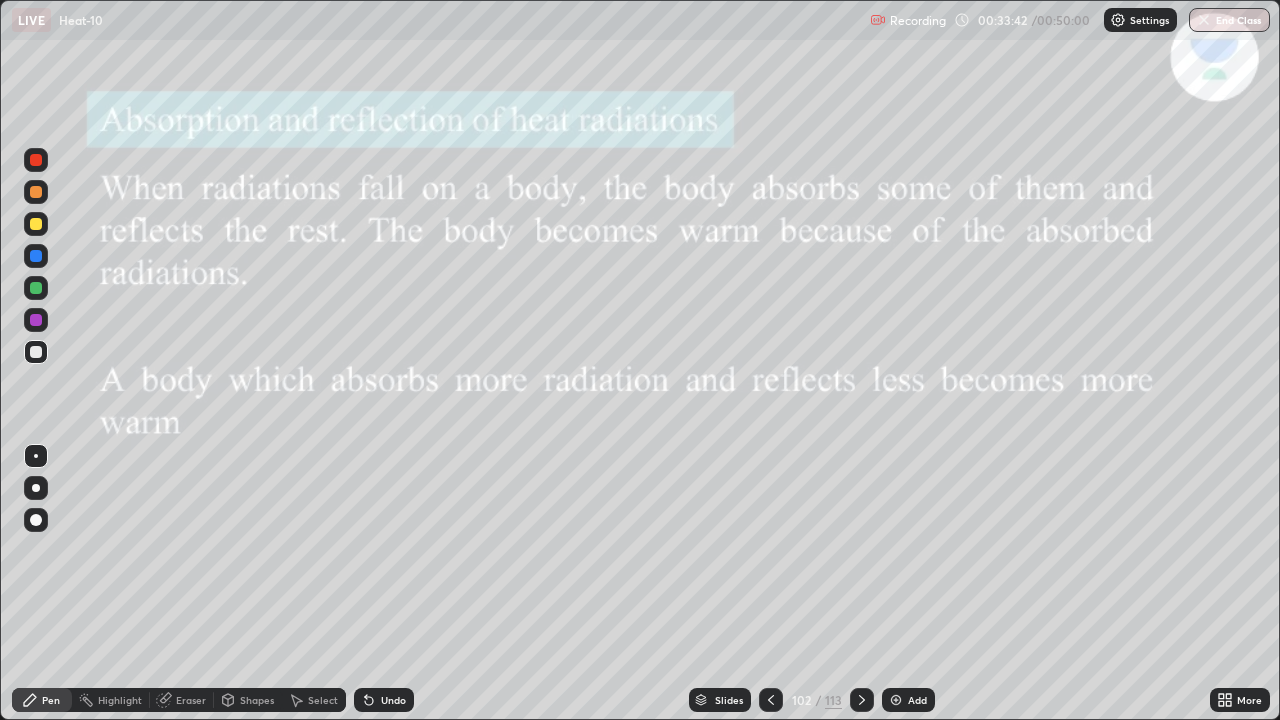 click at bounding box center (862, 700) 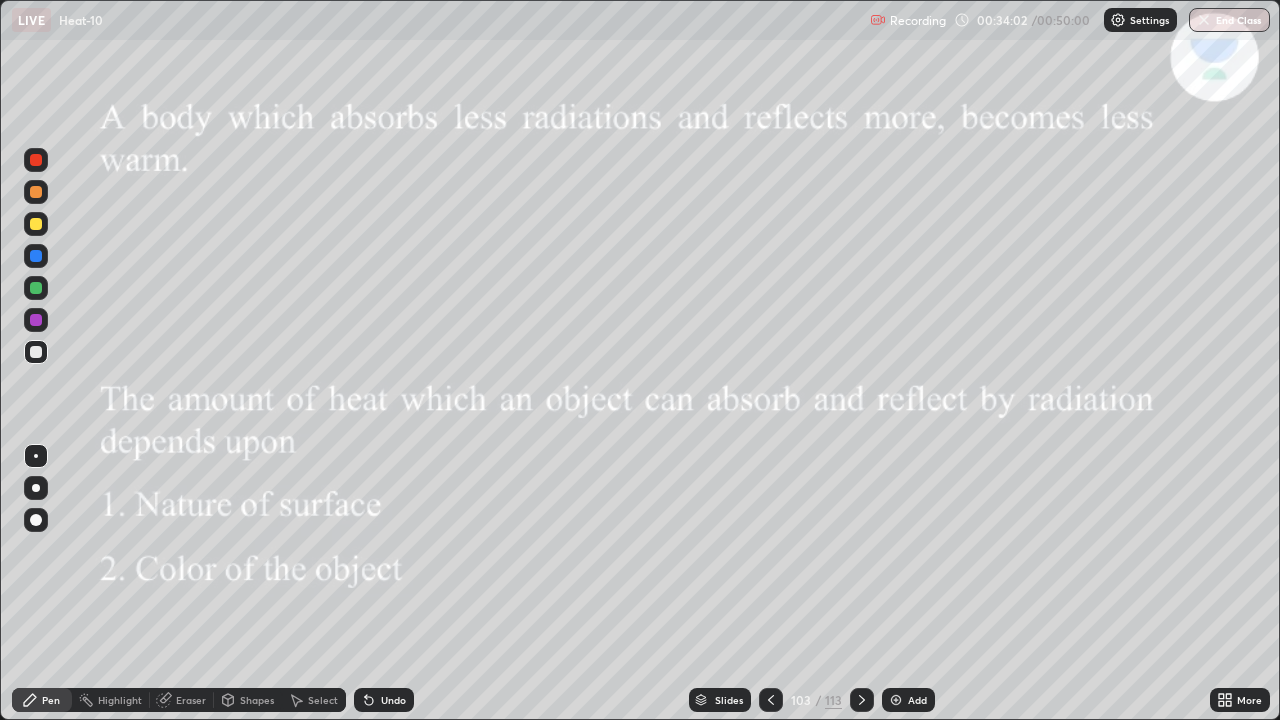 click 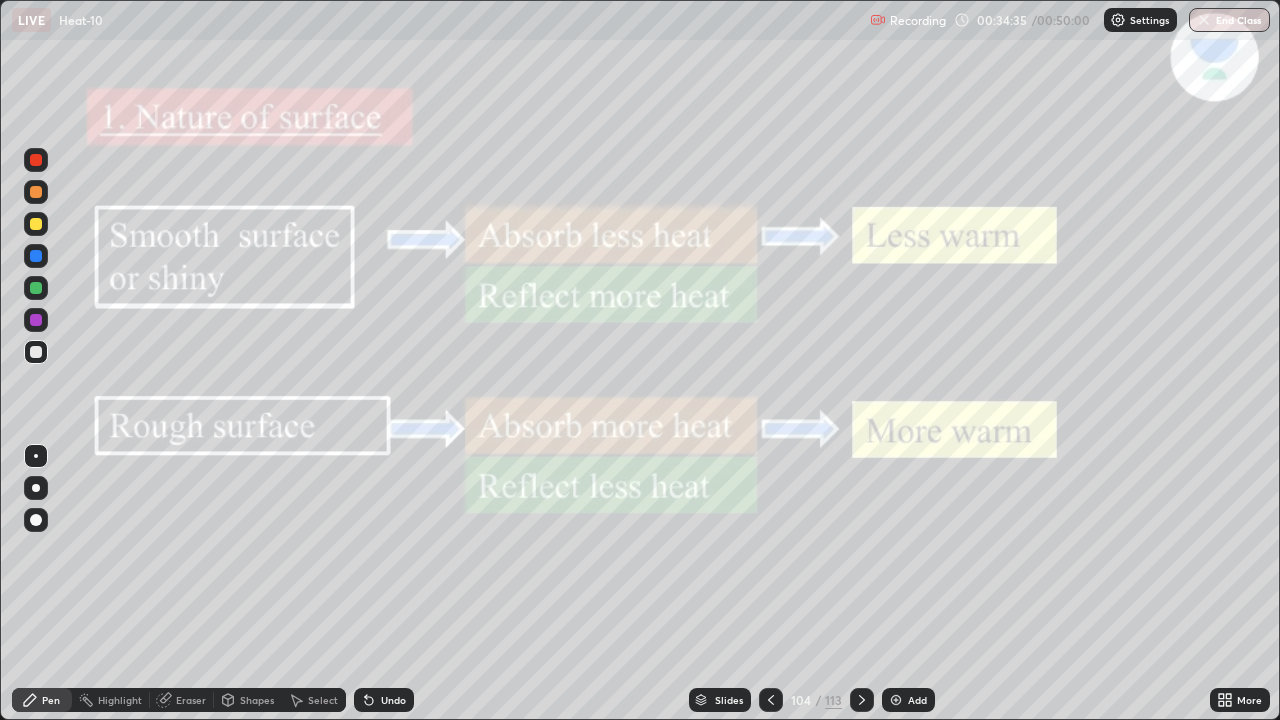 click 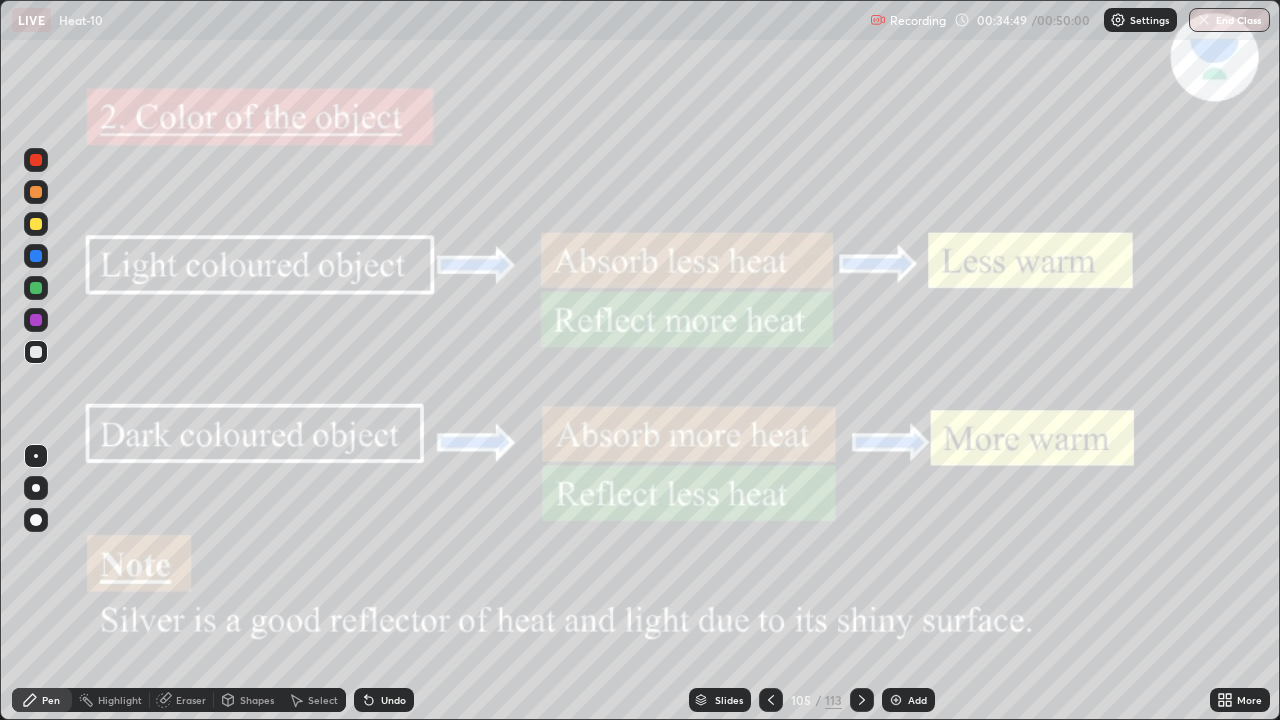 click 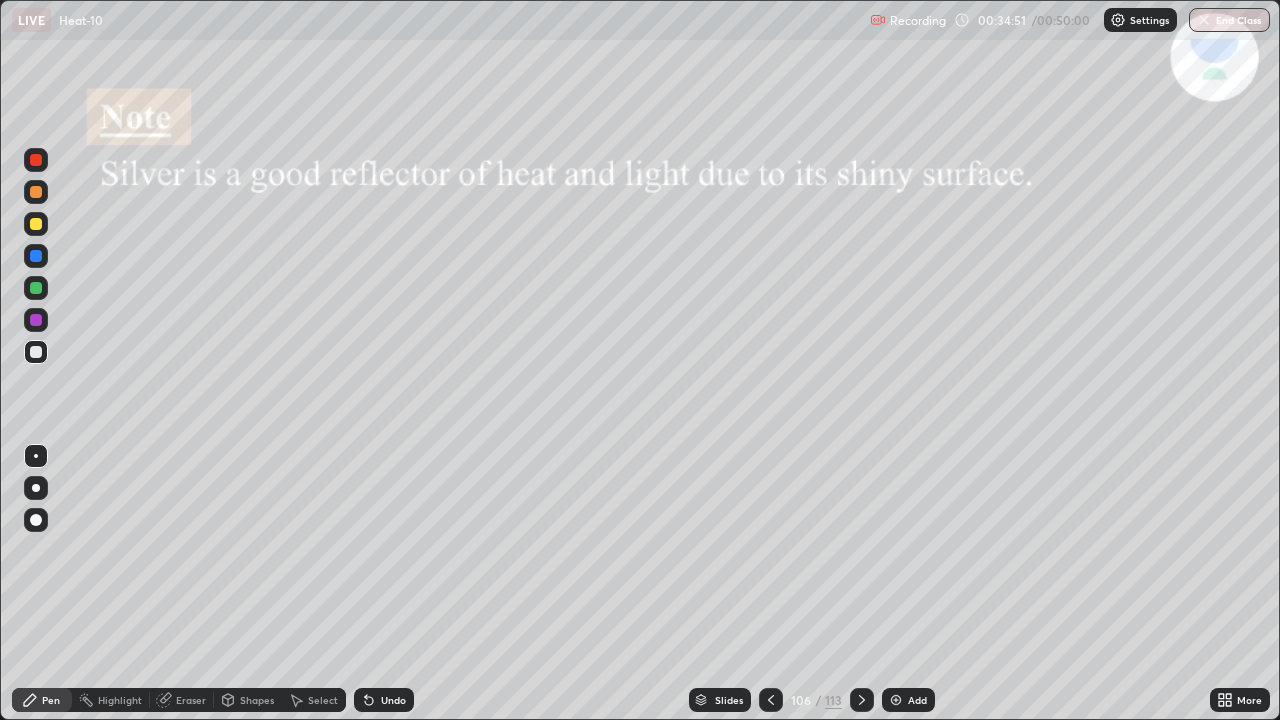 click 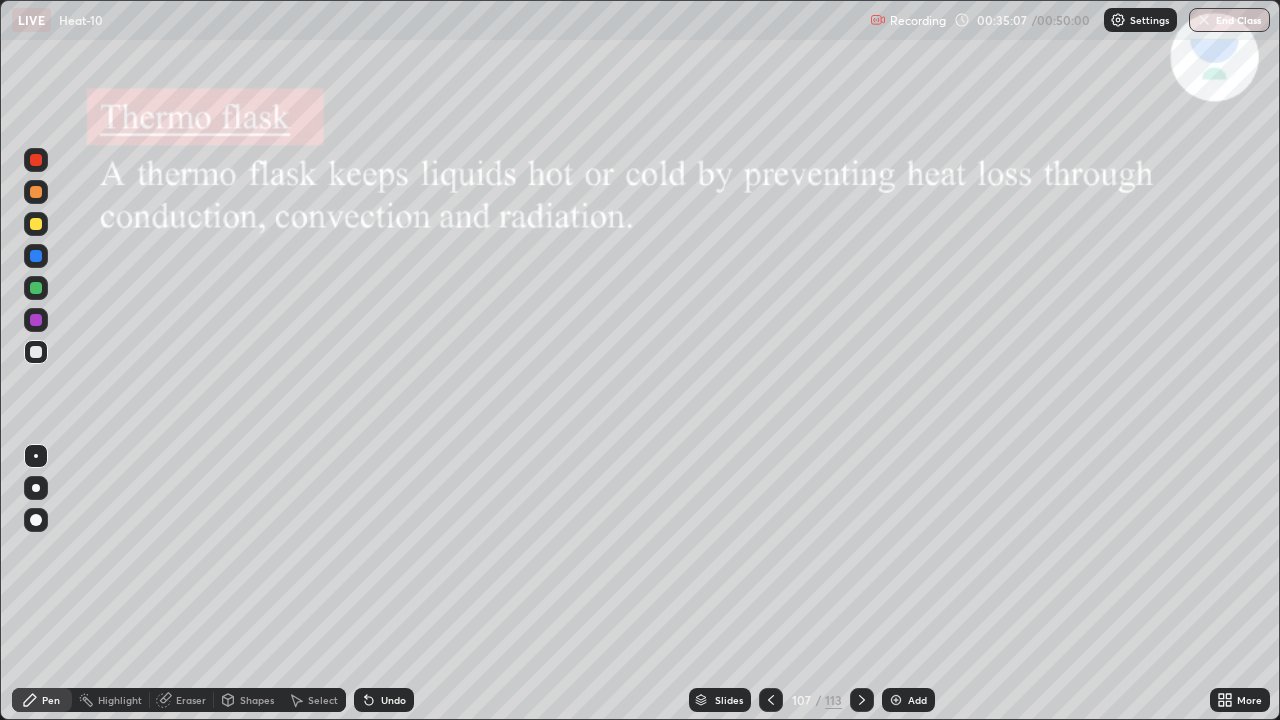 click 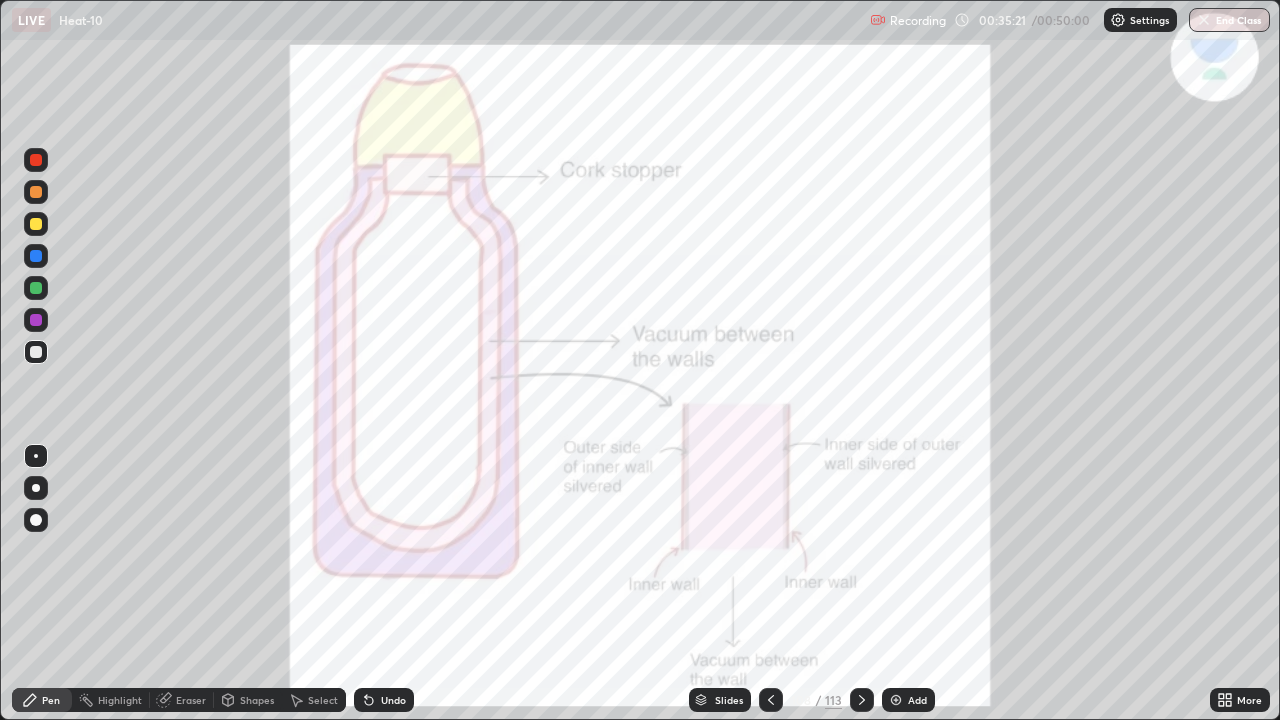 click 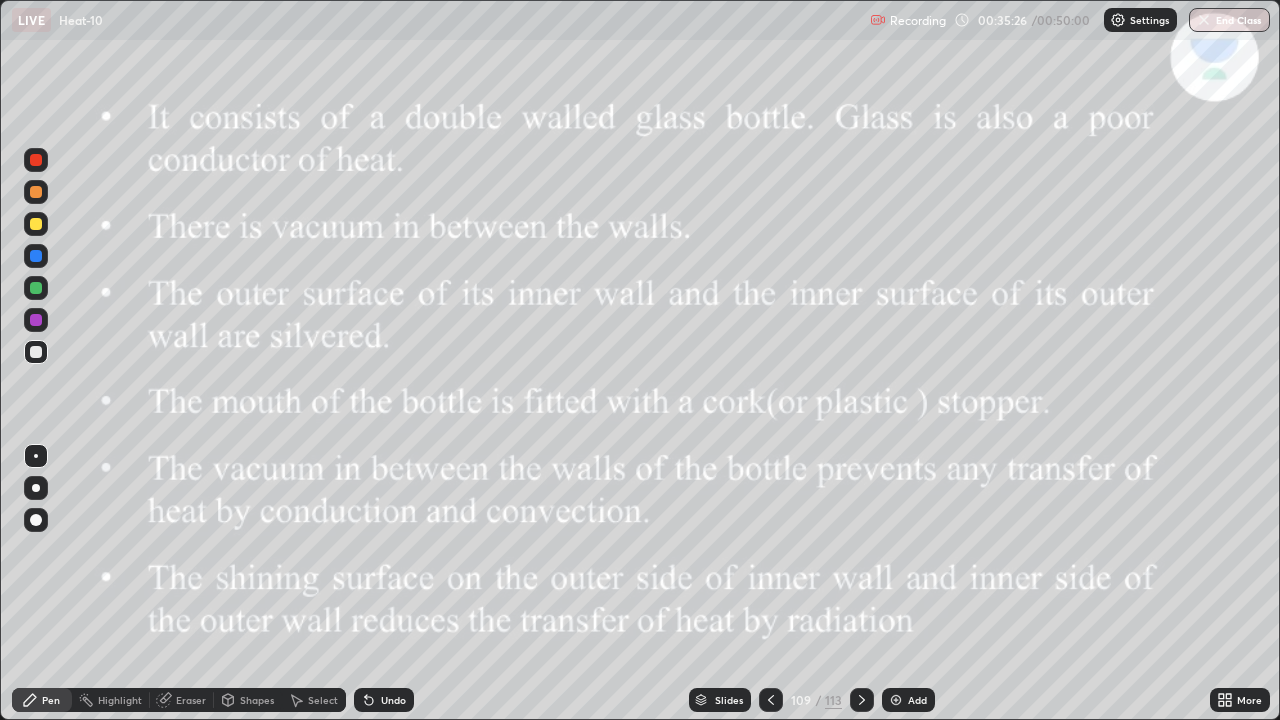 click 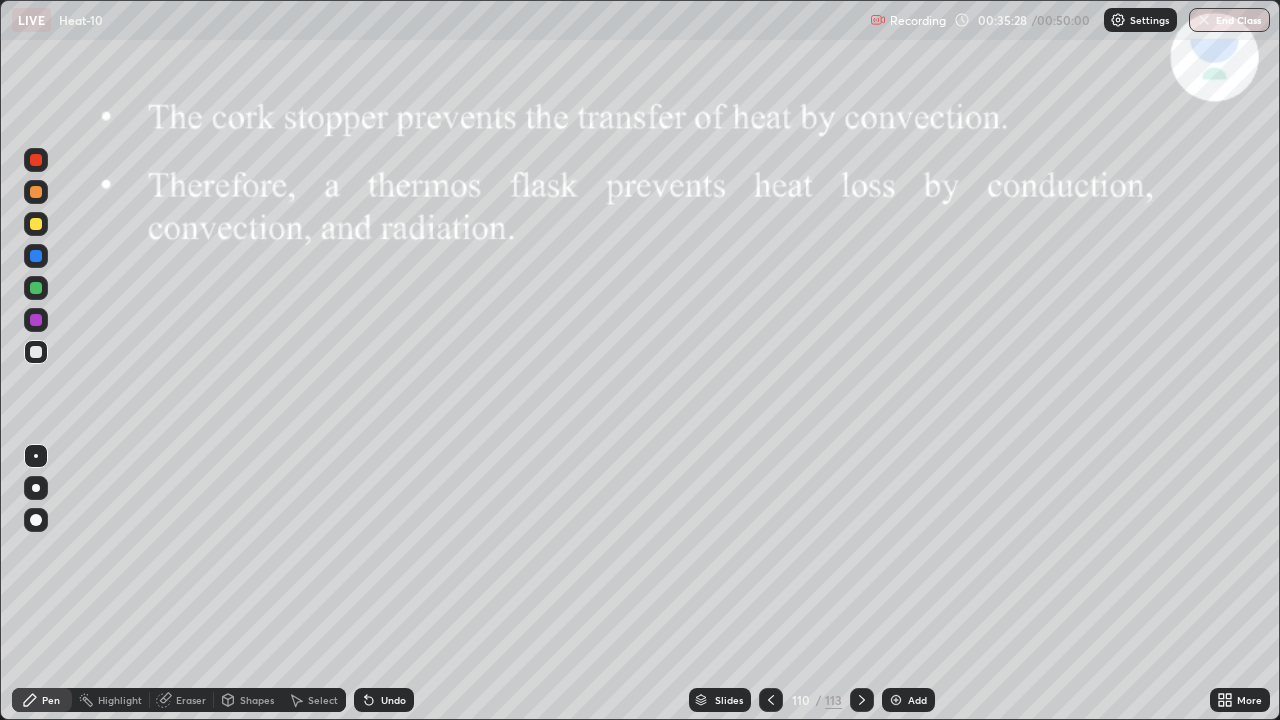 click 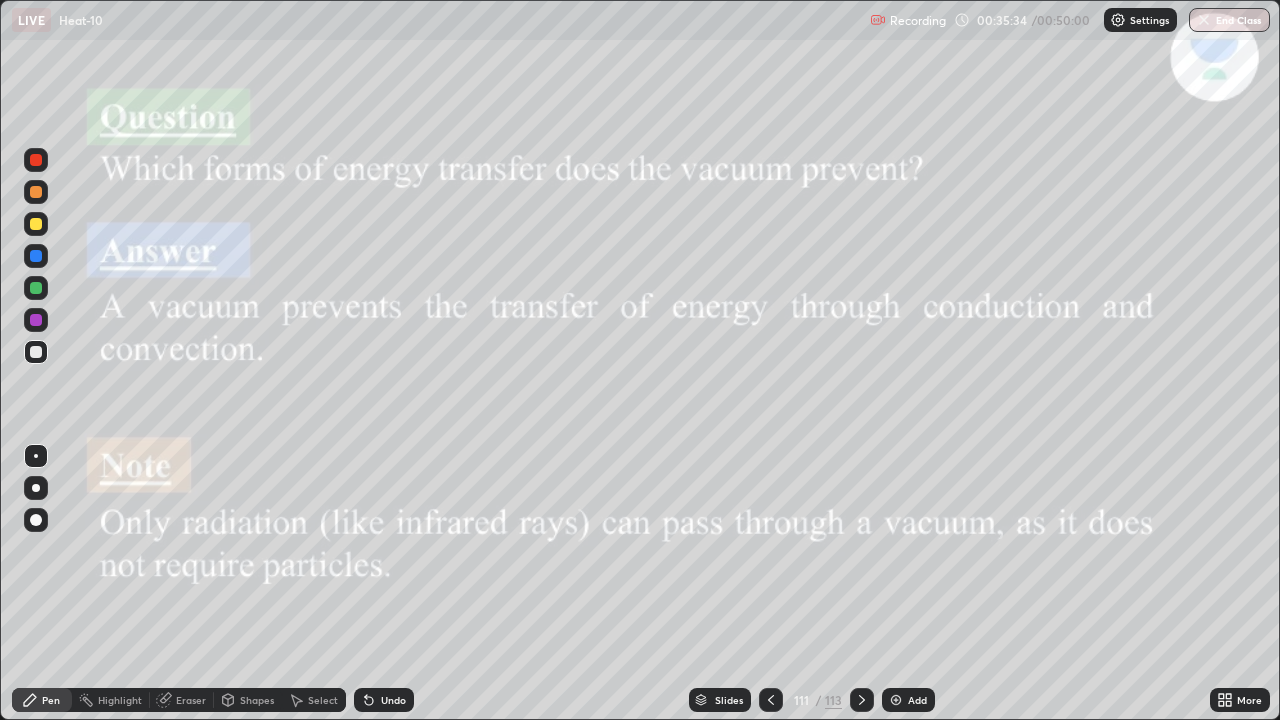 click on "Add" at bounding box center [908, 700] 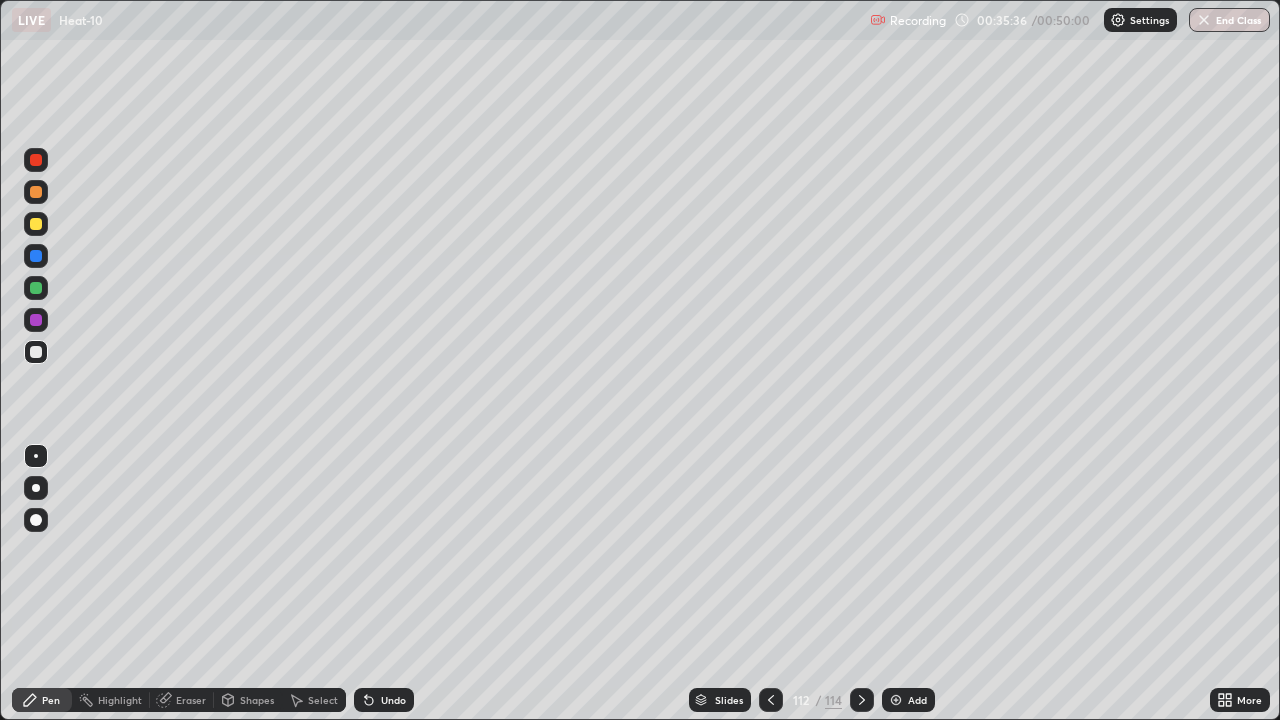click 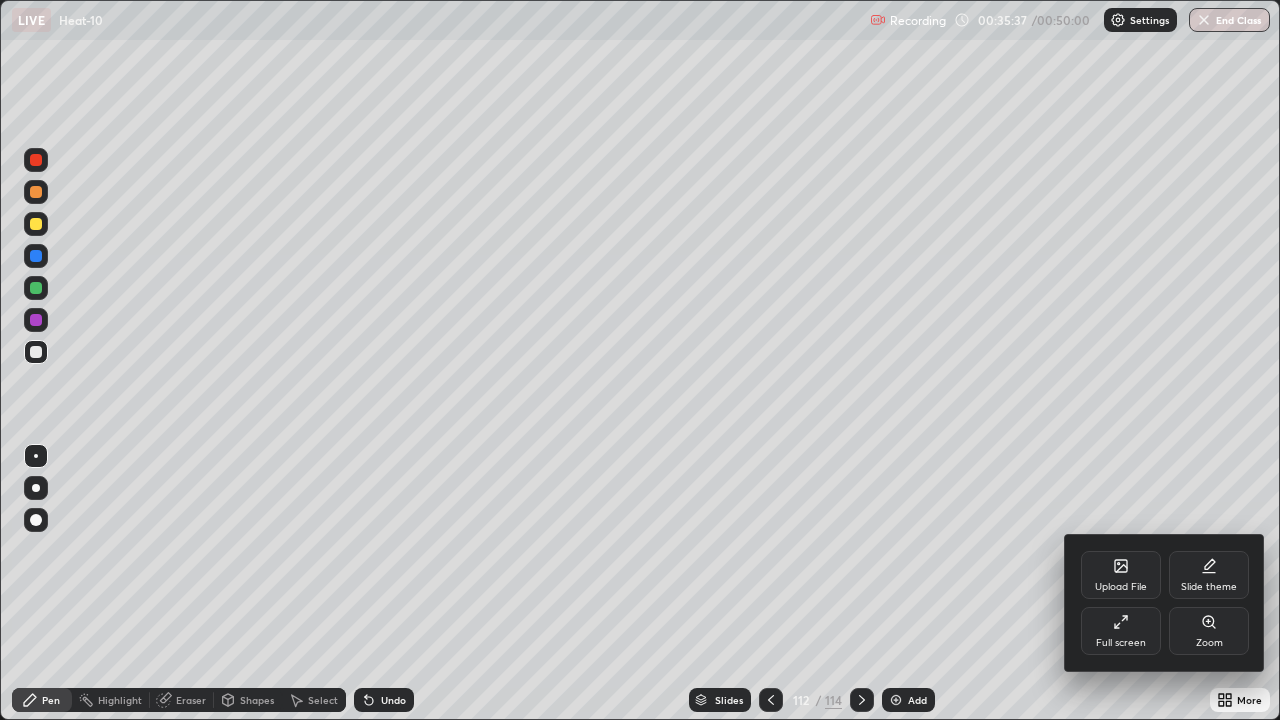 click on "Upload File" at bounding box center (1121, 575) 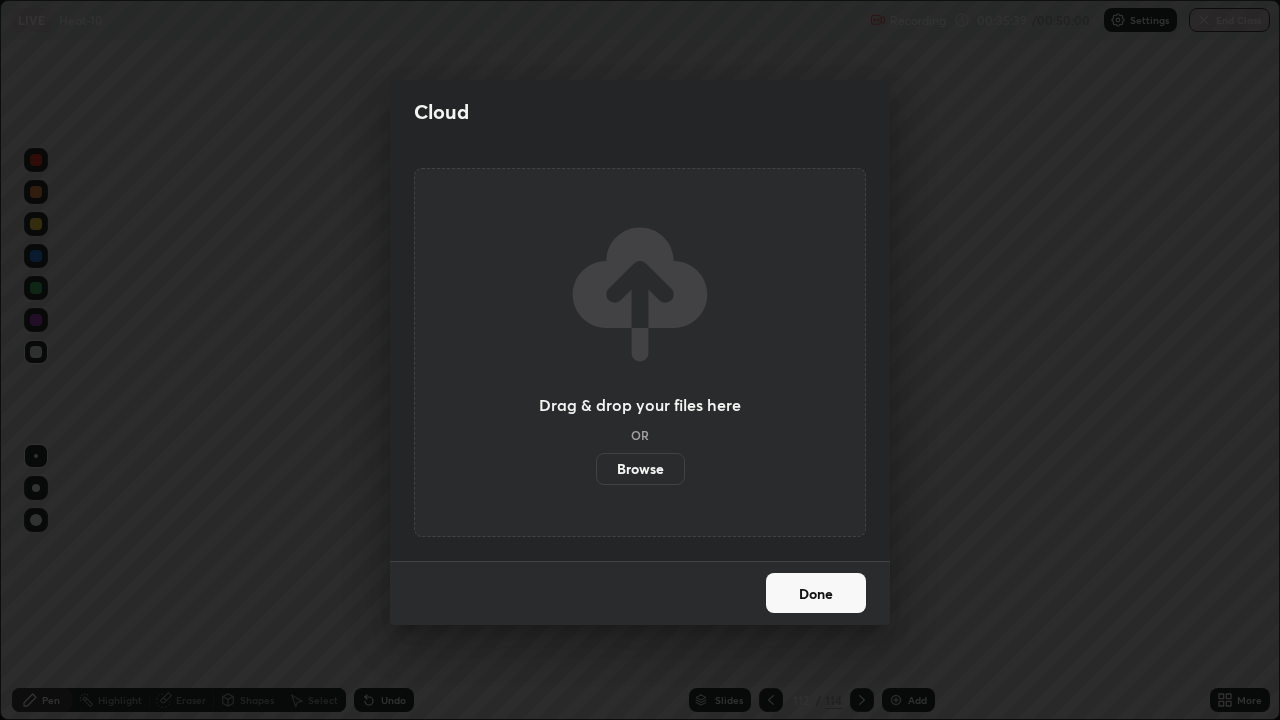 click on "Browse" at bounding box center (640, 469) 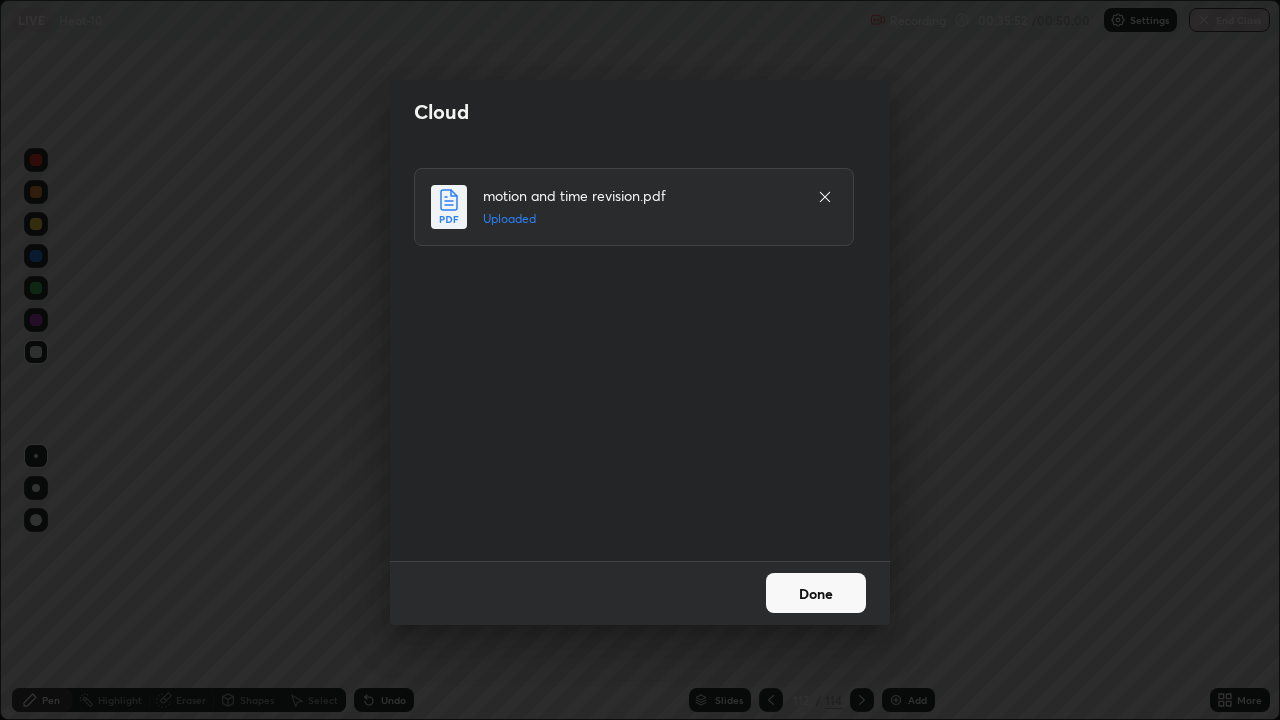 click on "Done" at bounding box center [816, 593] 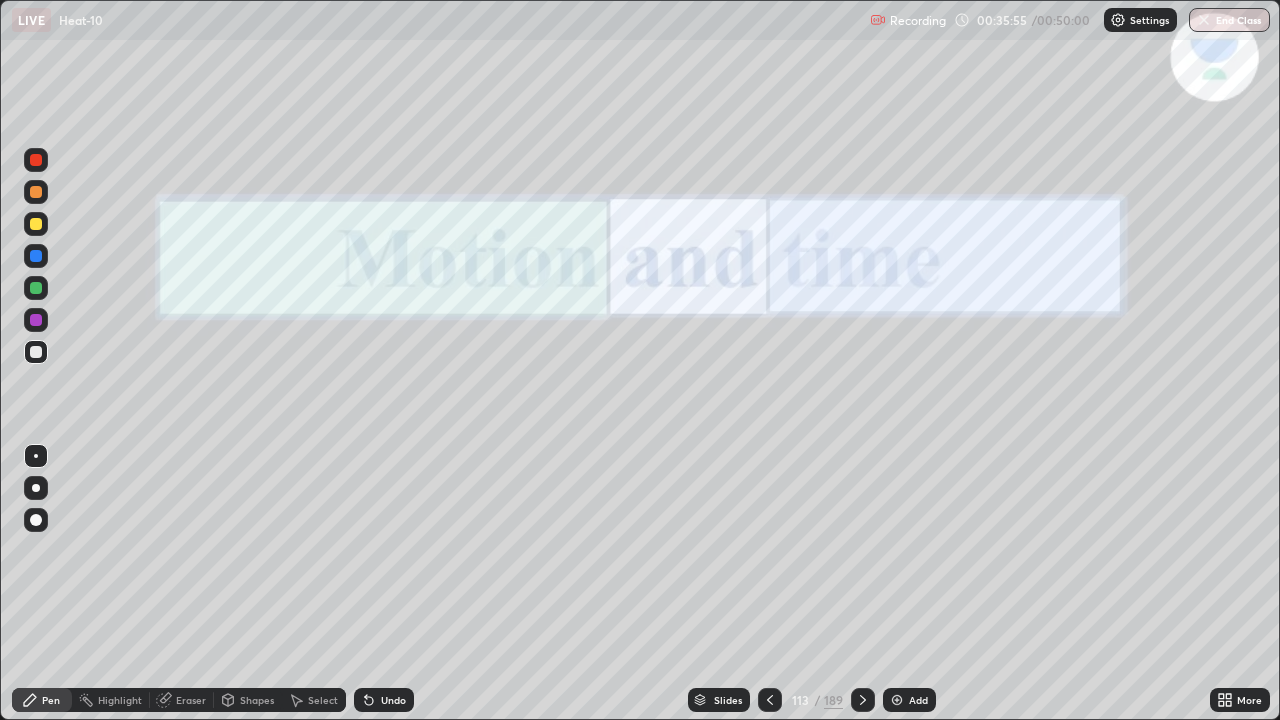 click 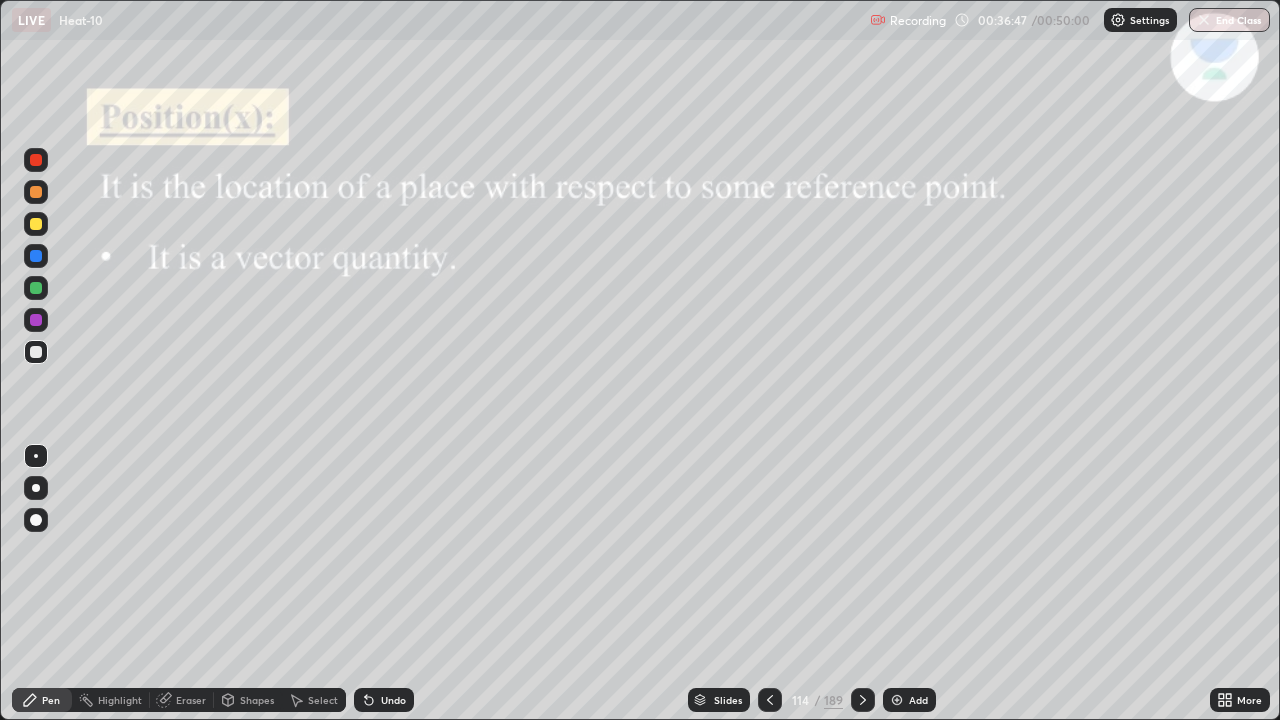 click 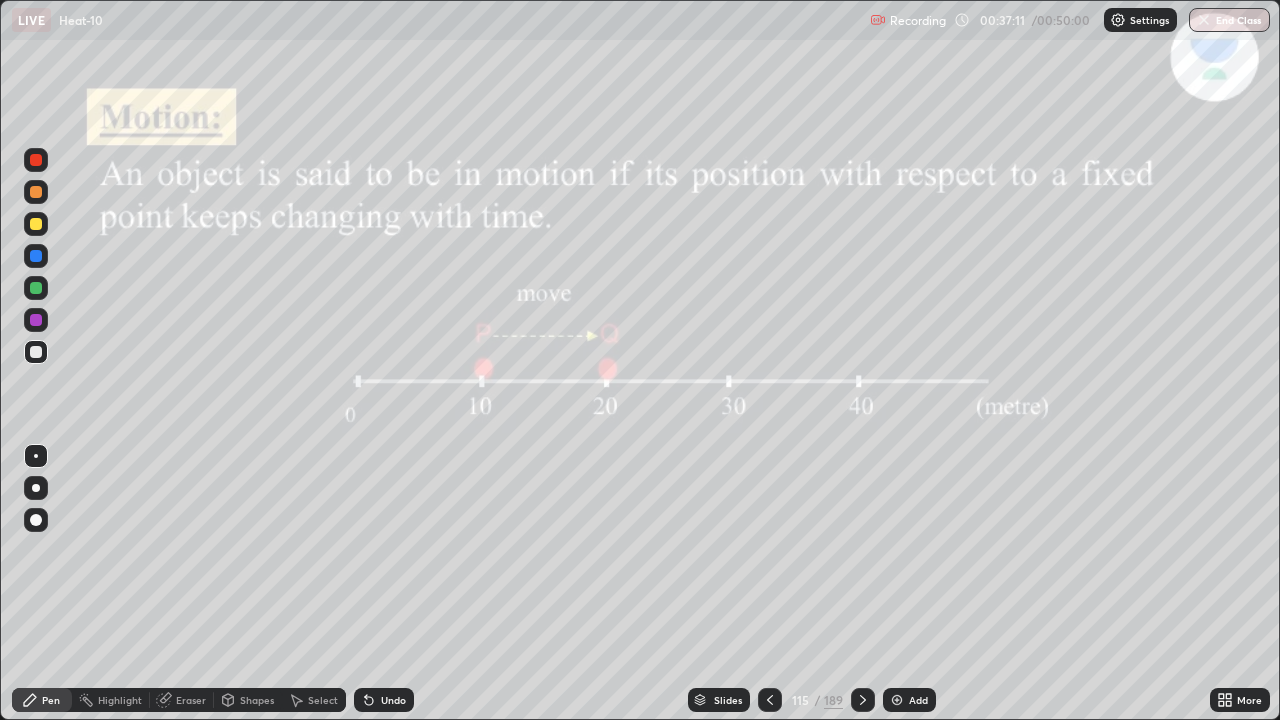 click 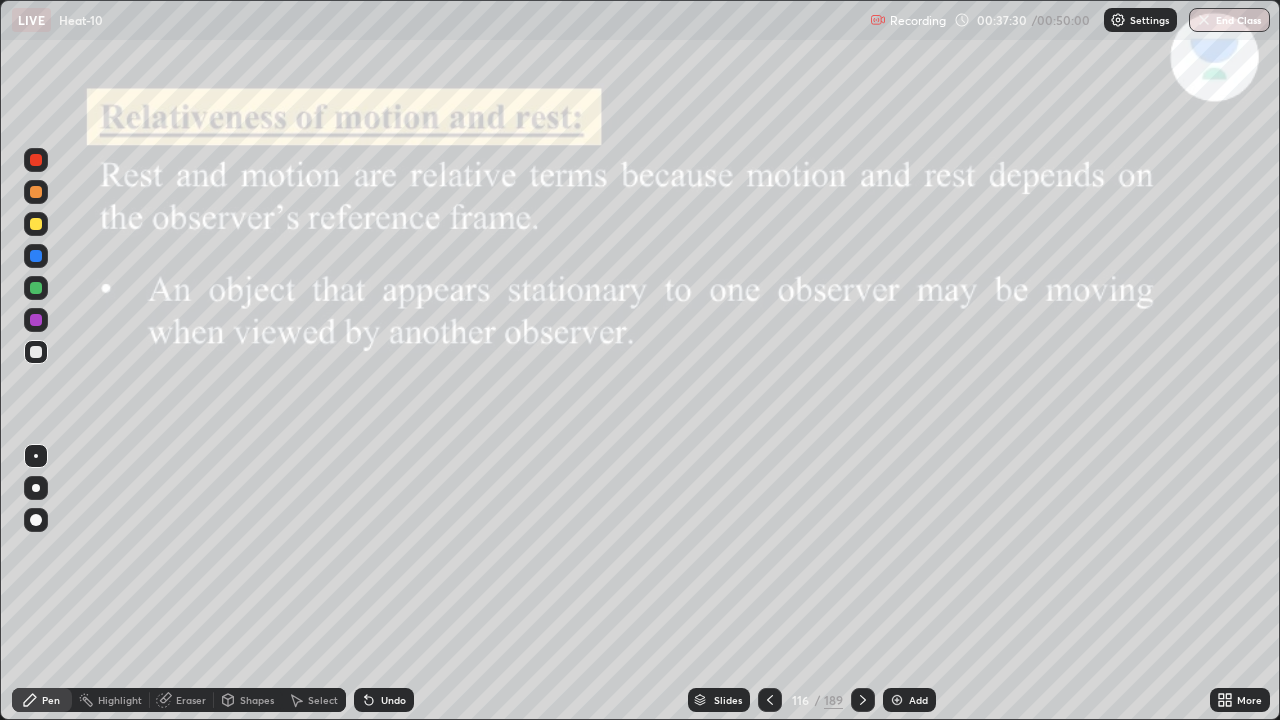 click 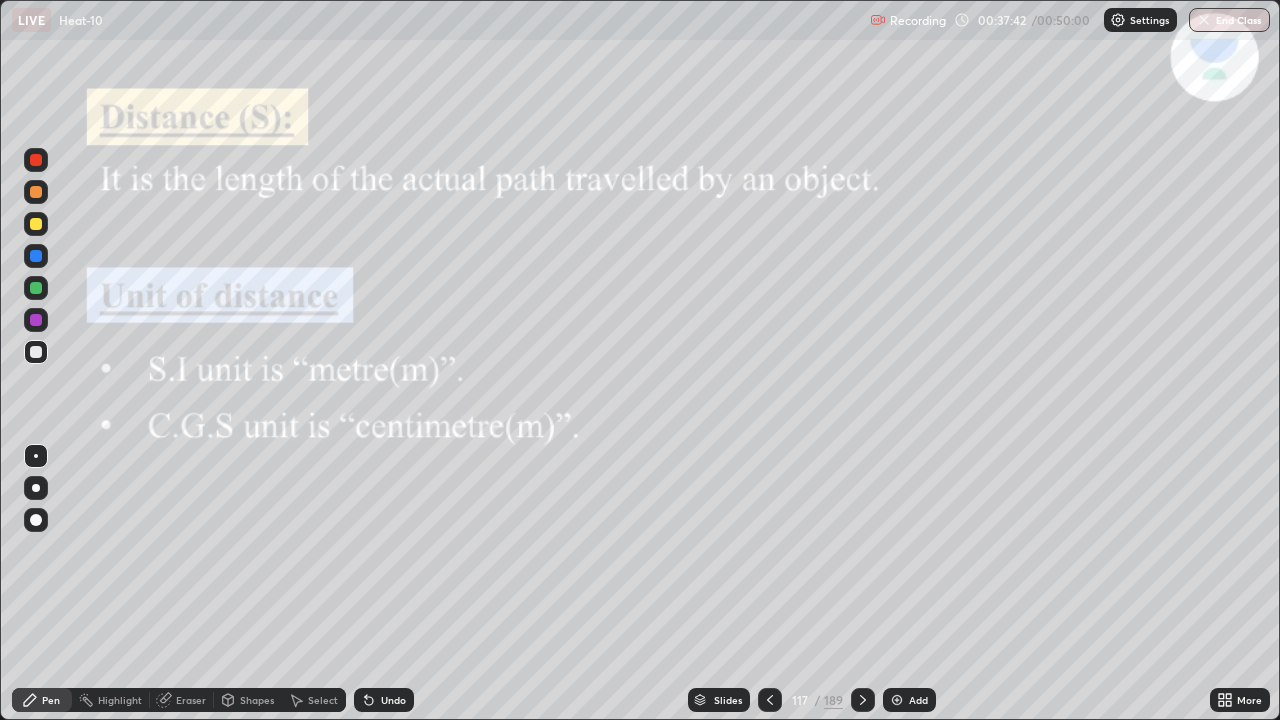 click 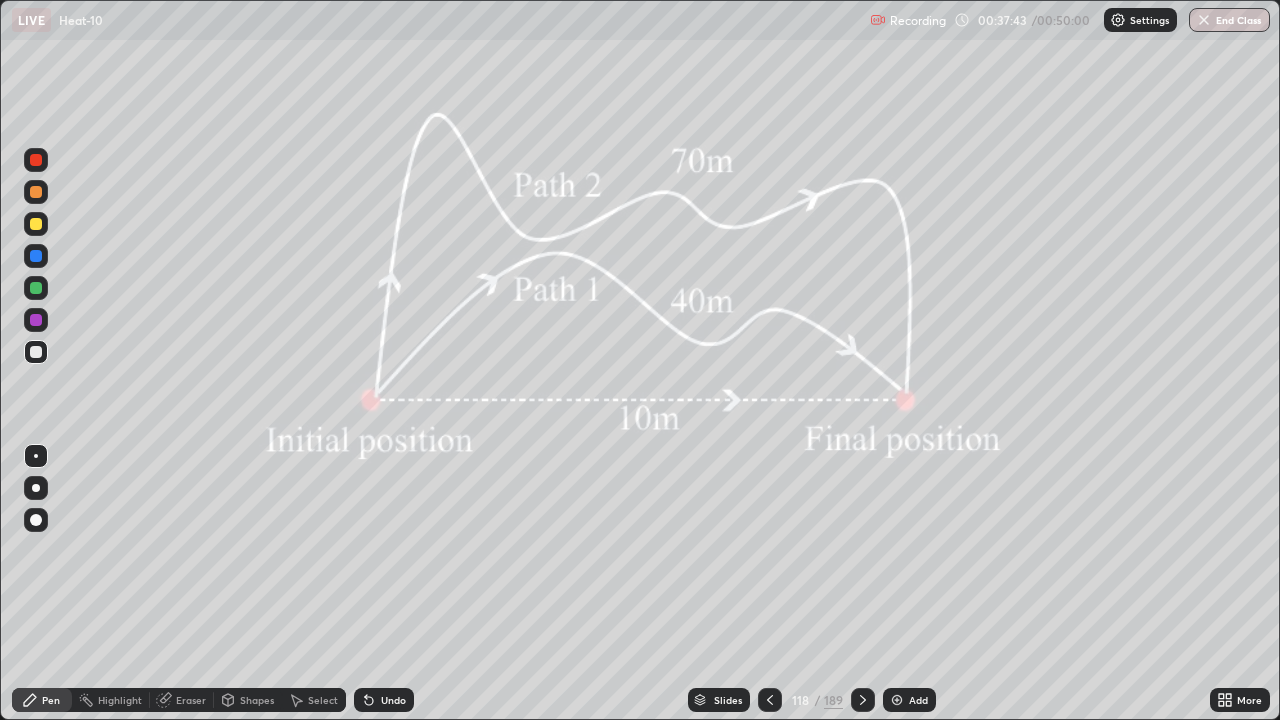click at bounding box center (863, 700) 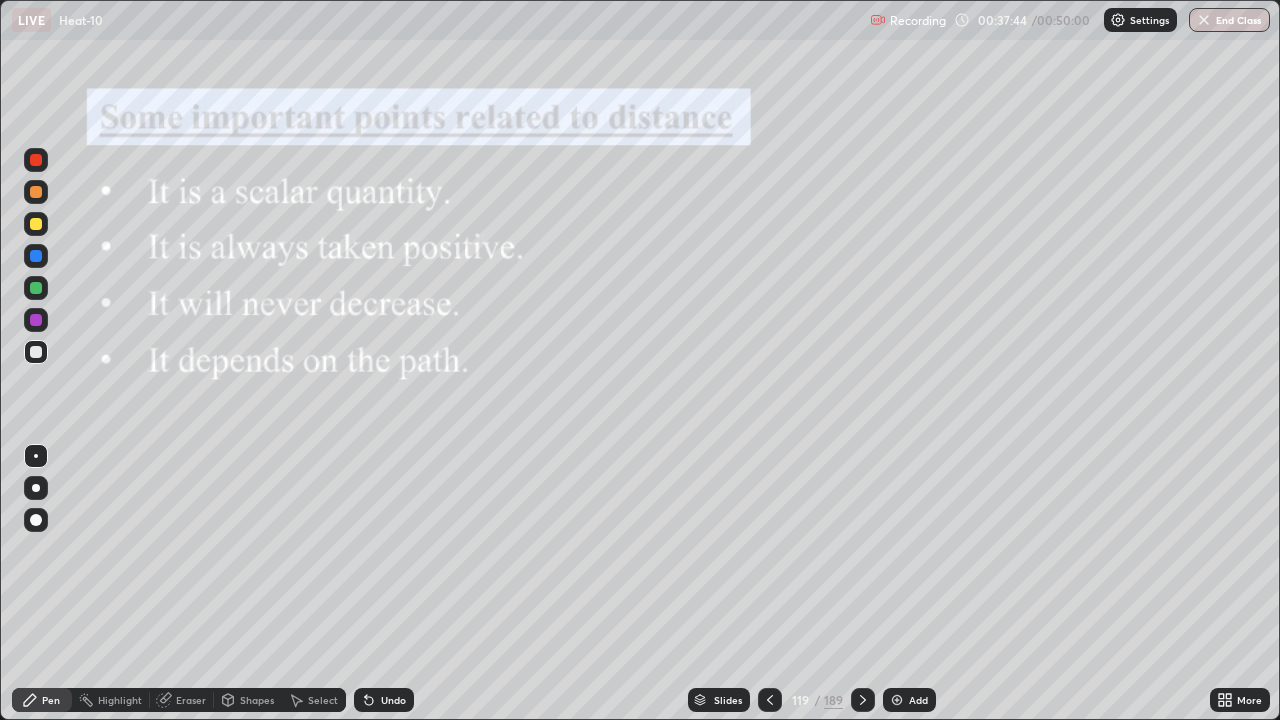 click at bounding box center [863, 700] 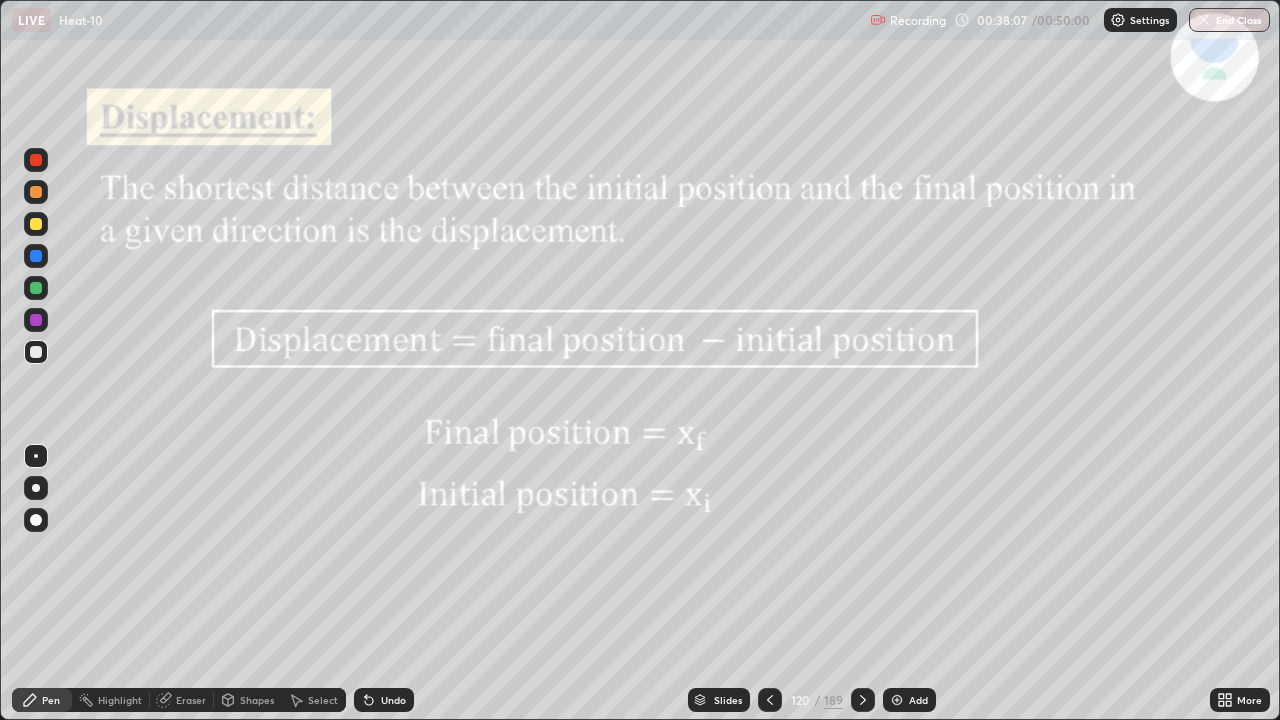 click 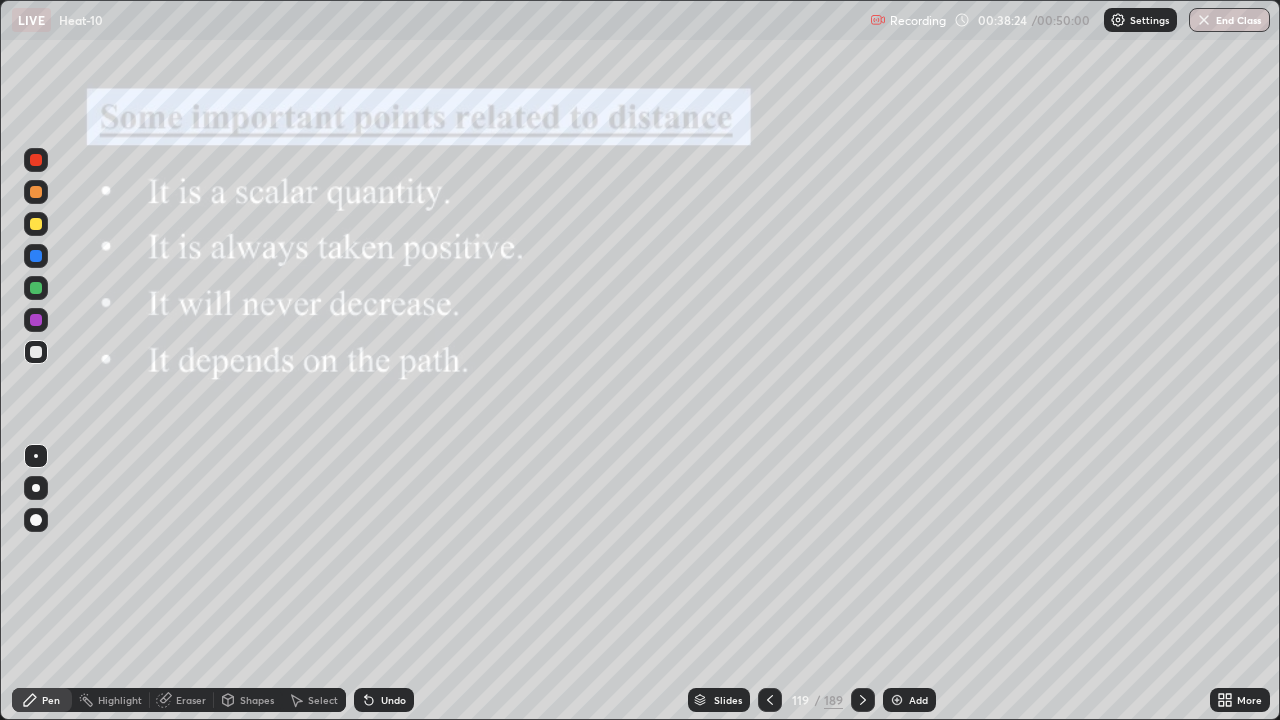 click at bounding box center (863, 700) 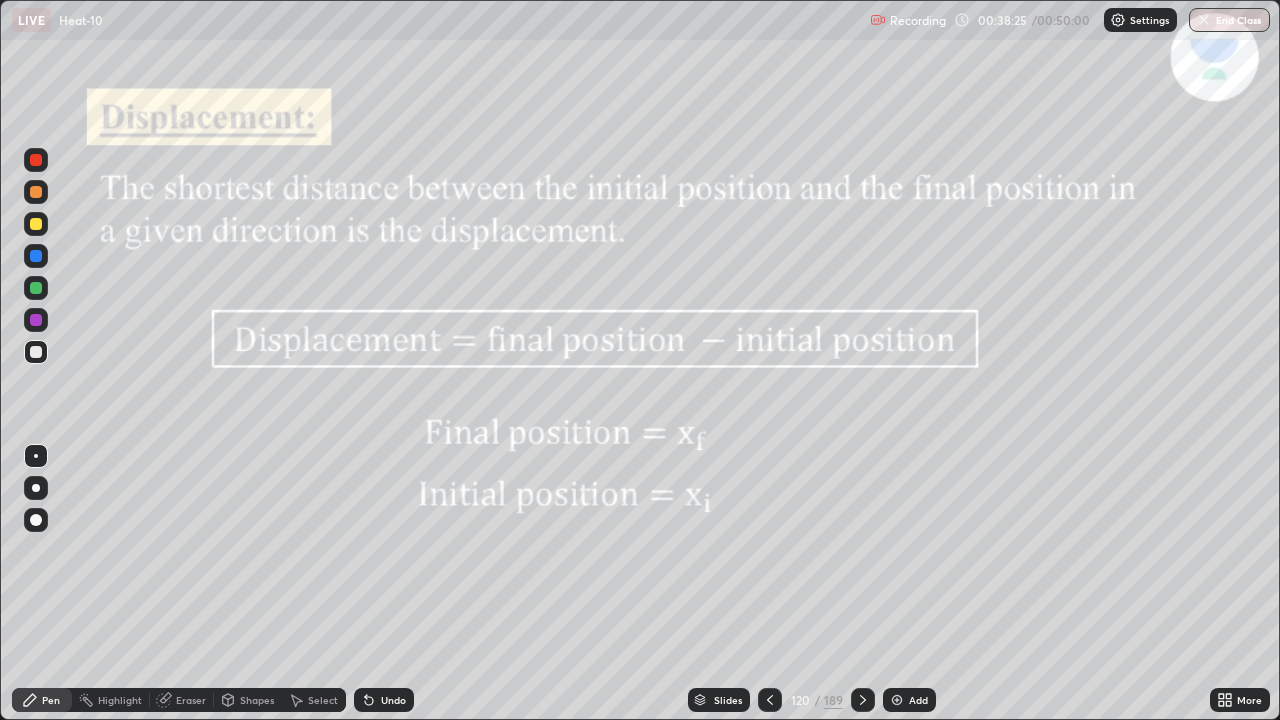 click 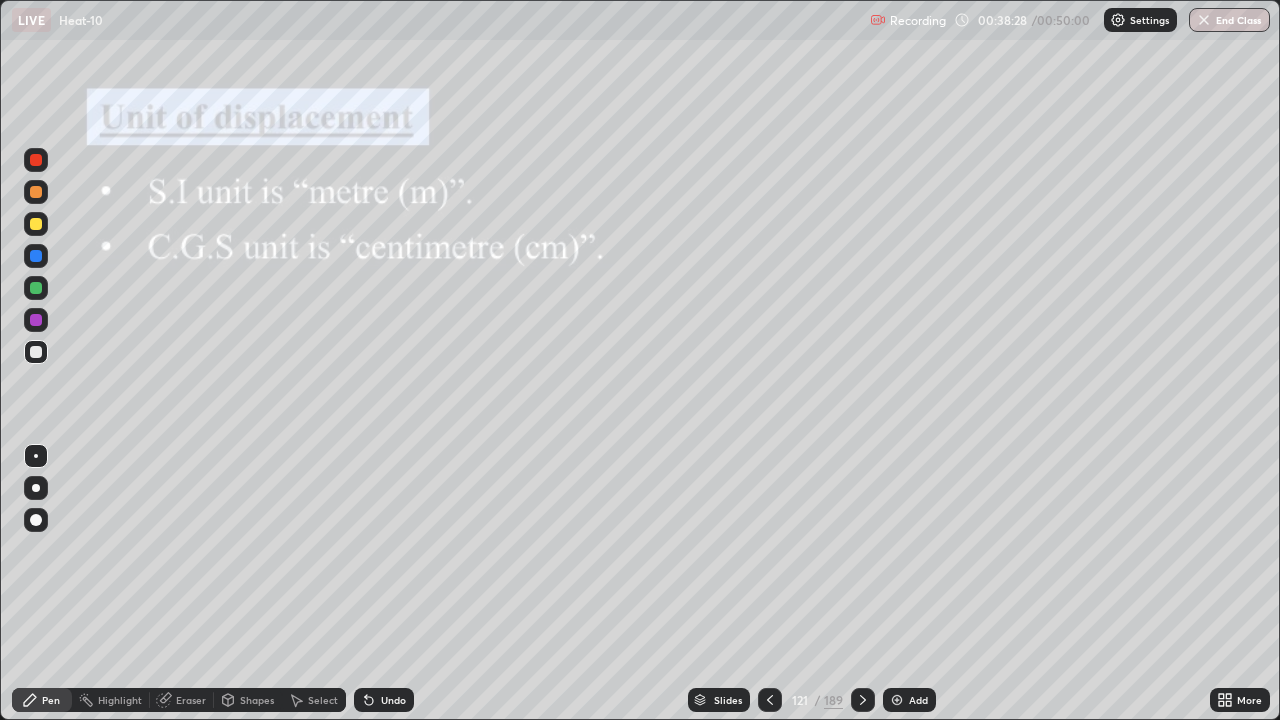 click 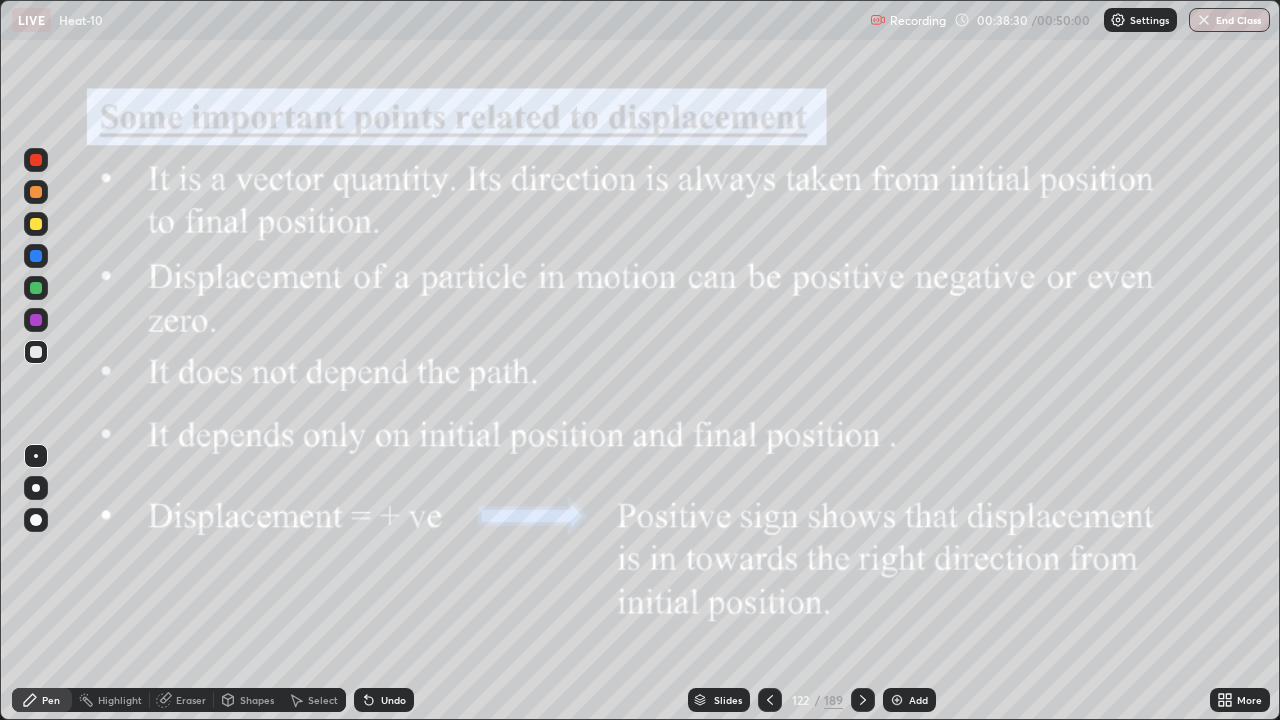 click 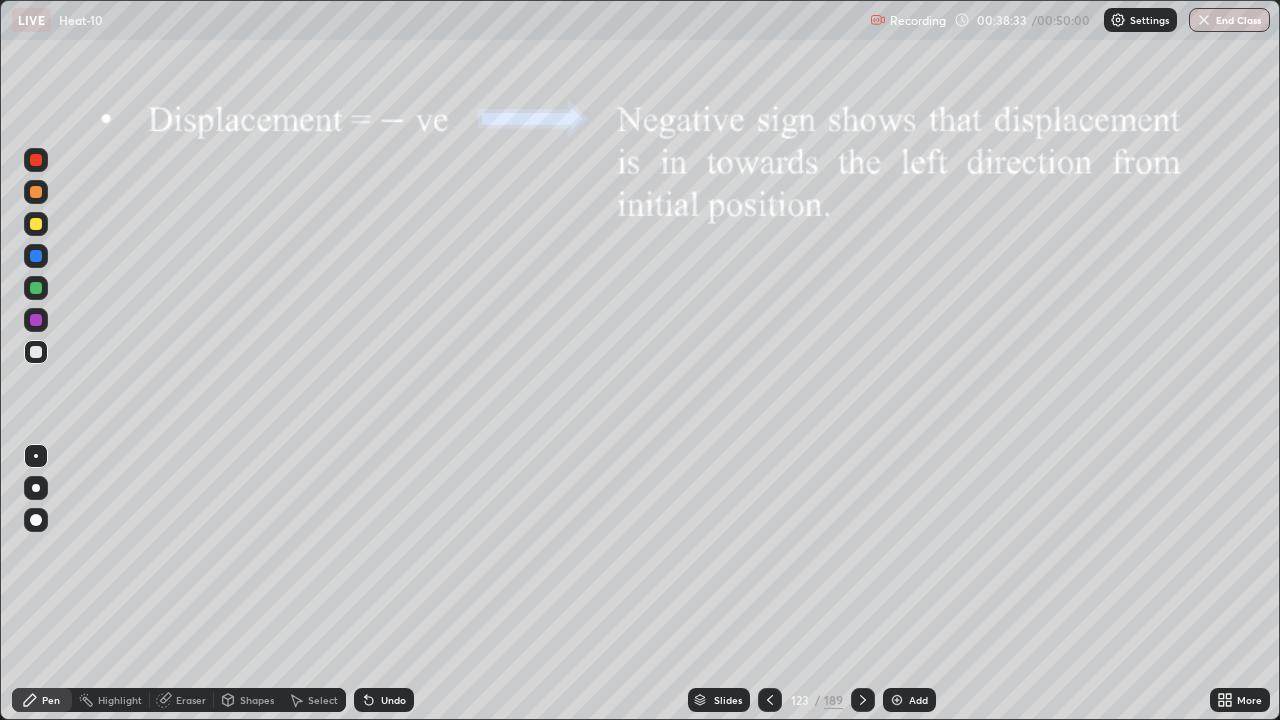click 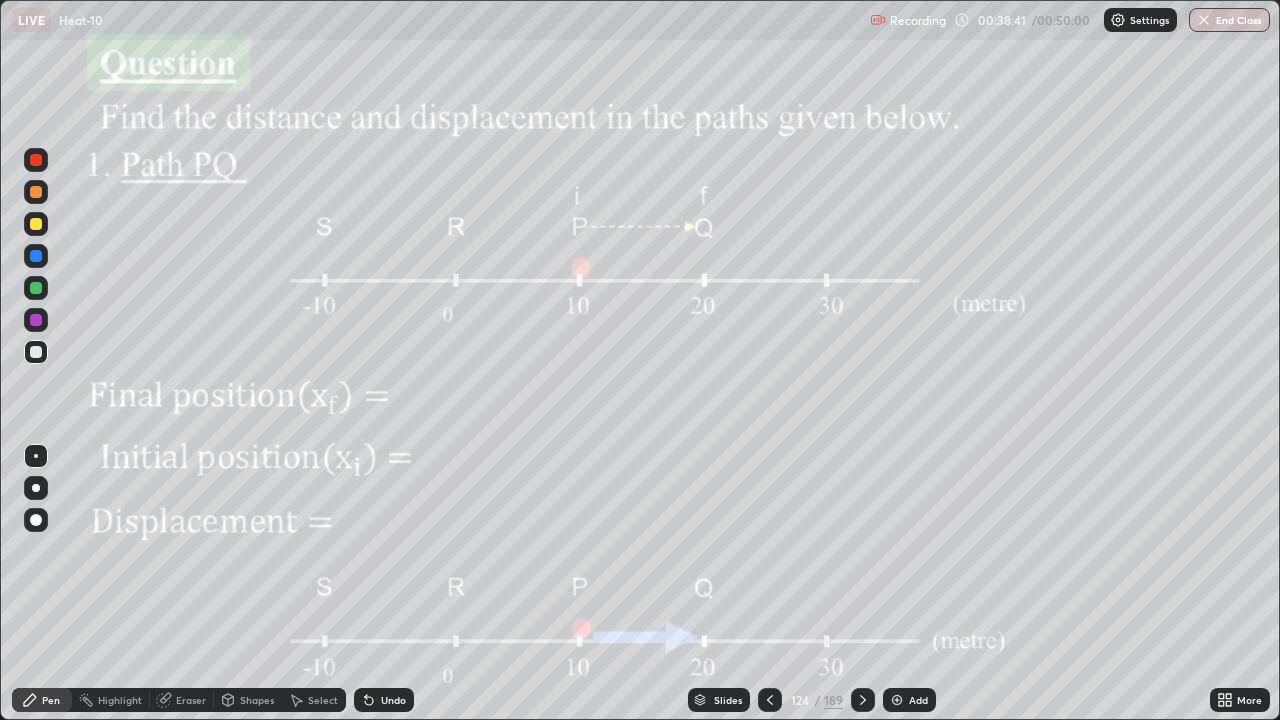 click 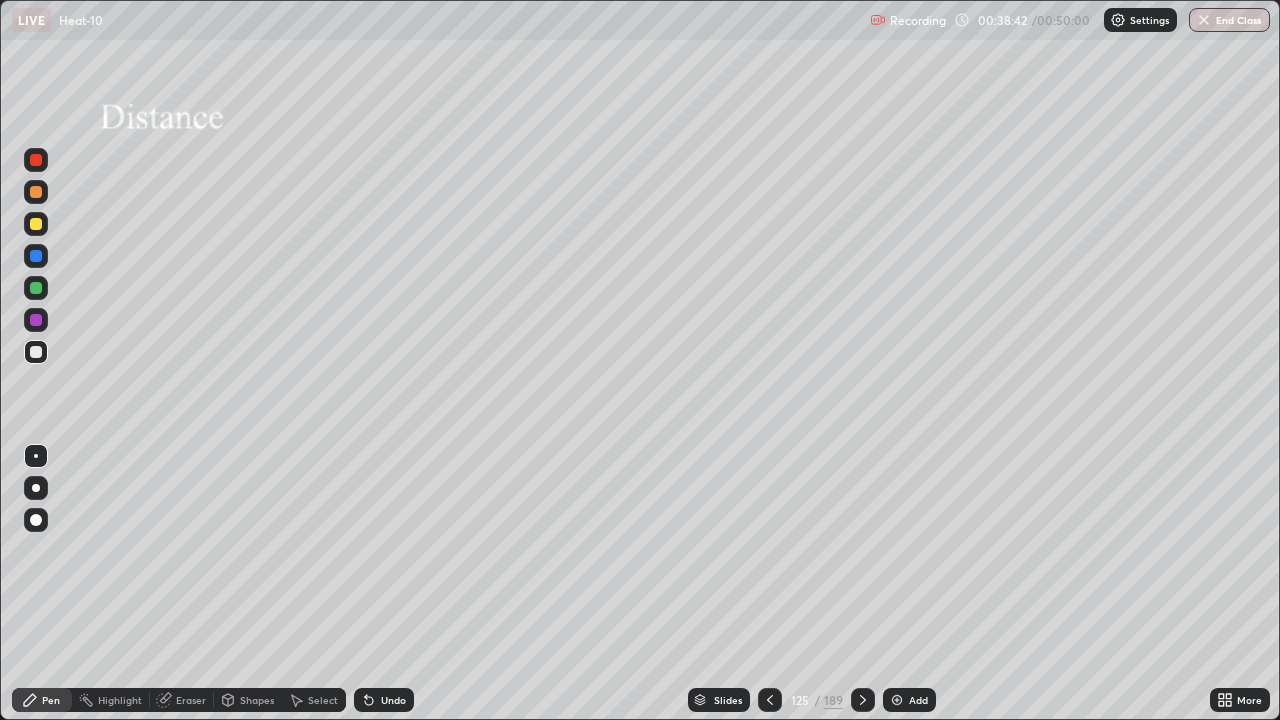 click 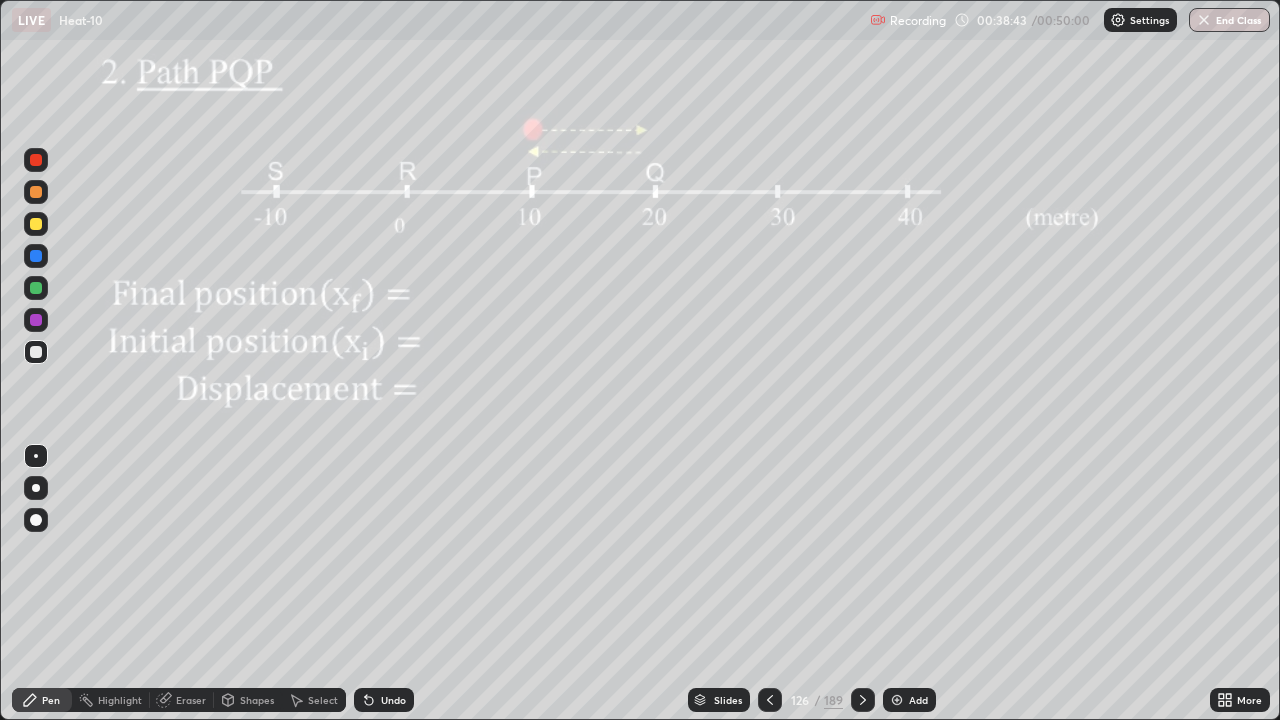 click 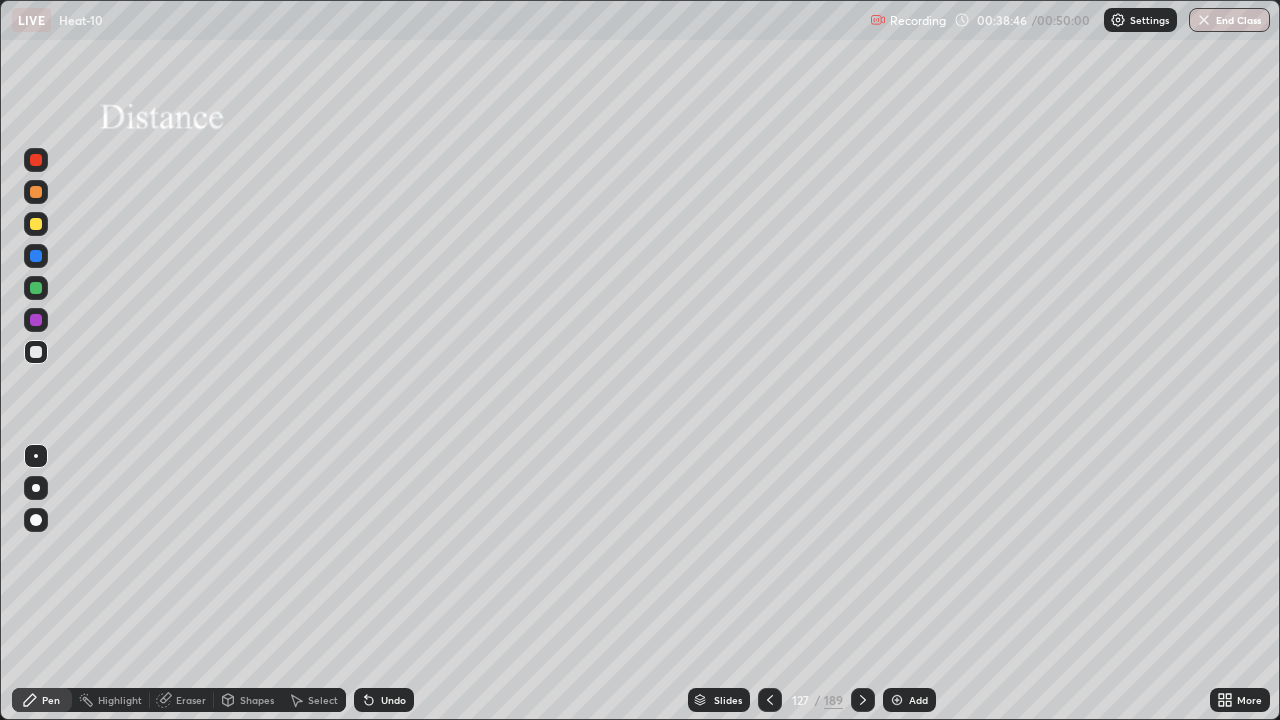 click 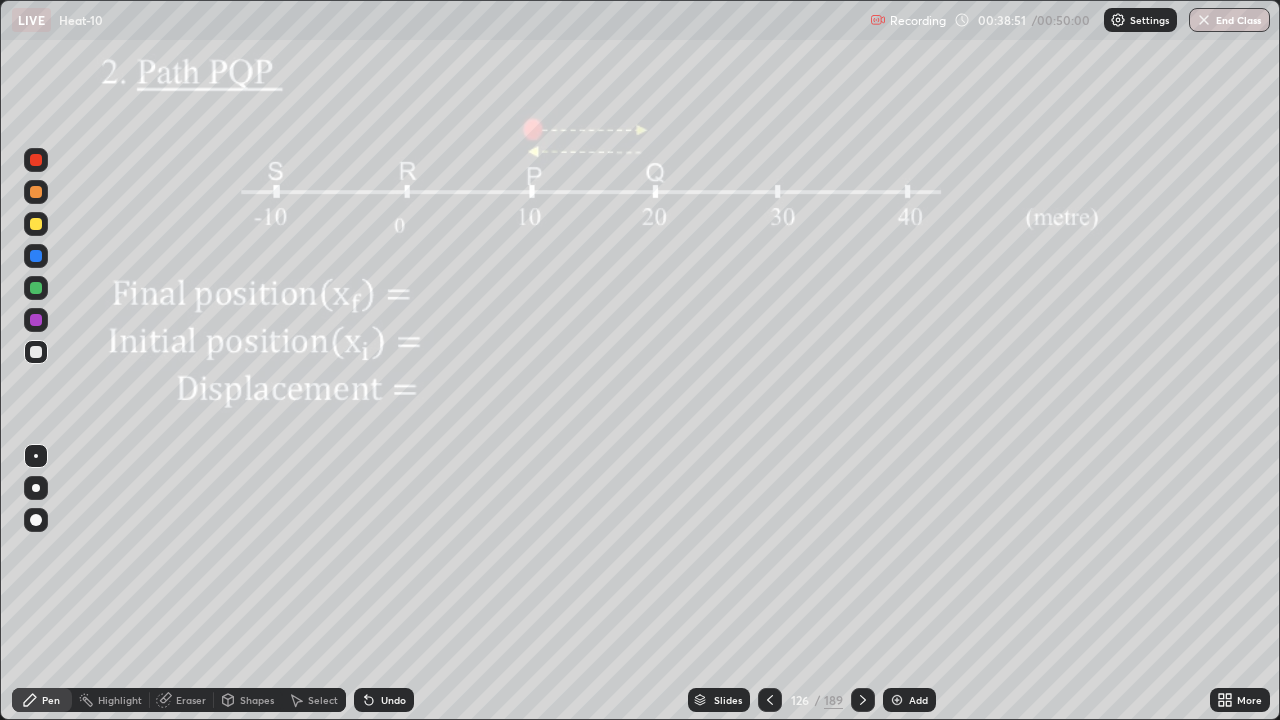 click 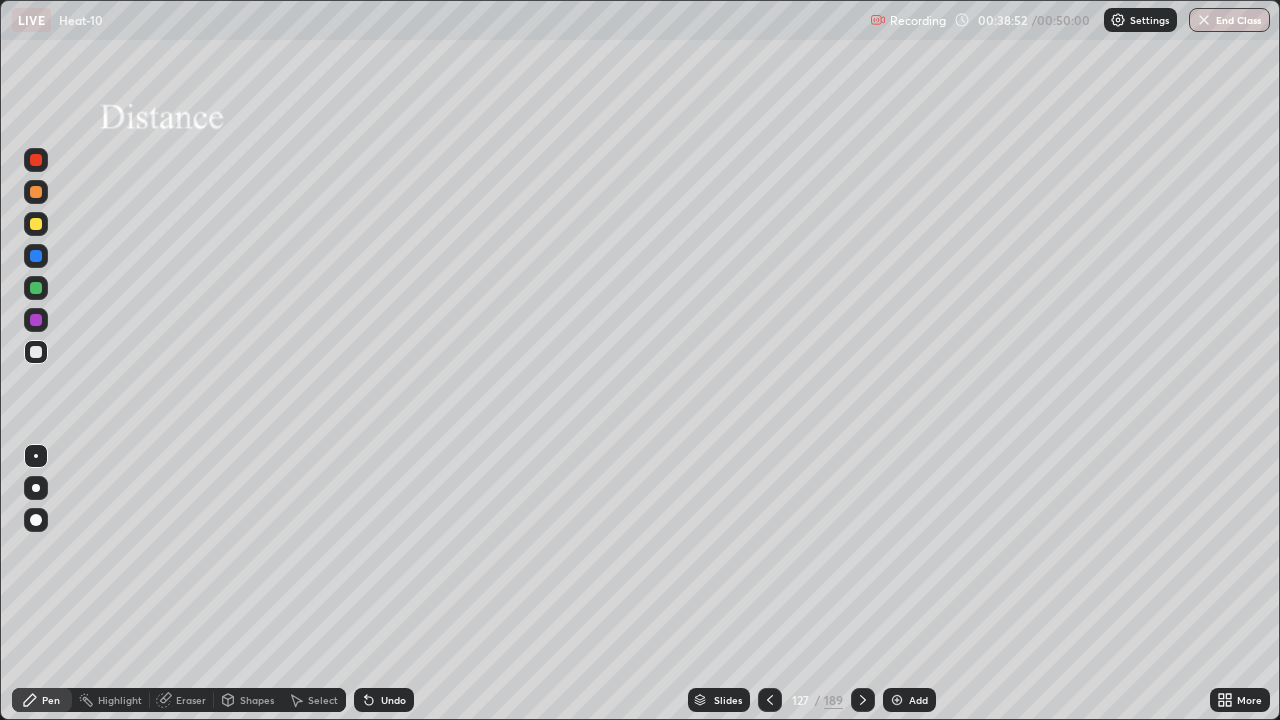 click 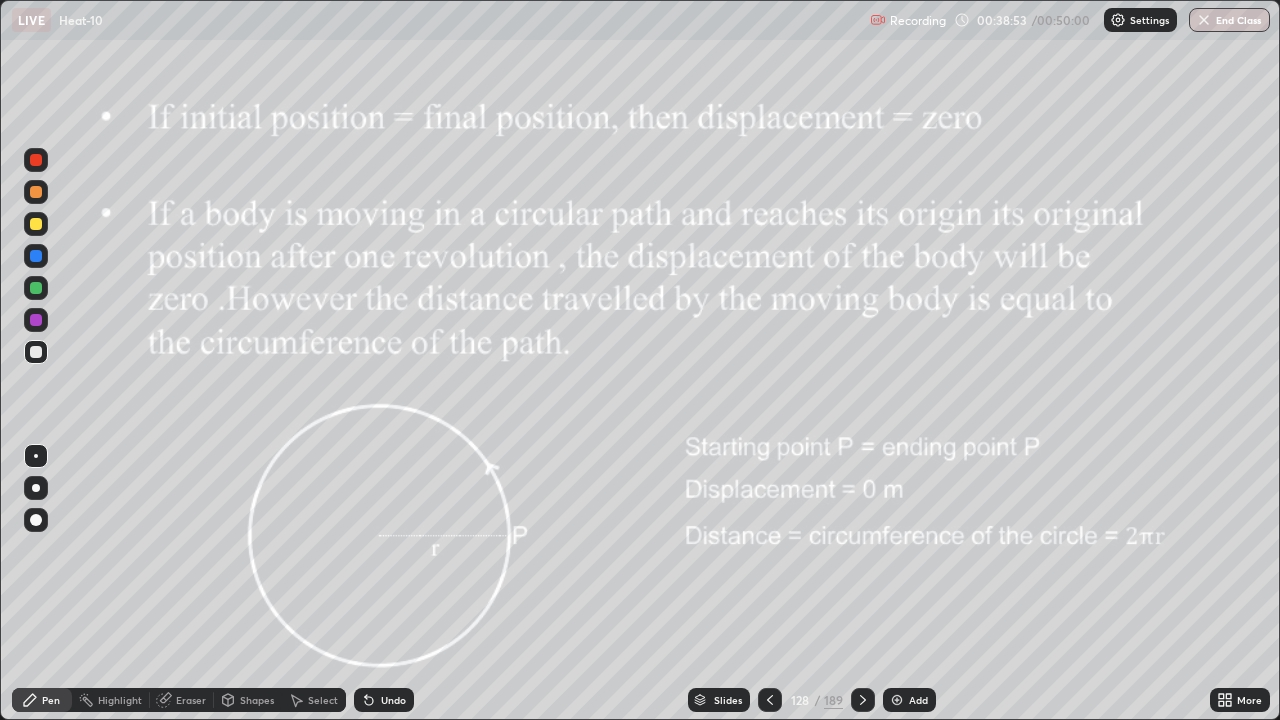 click 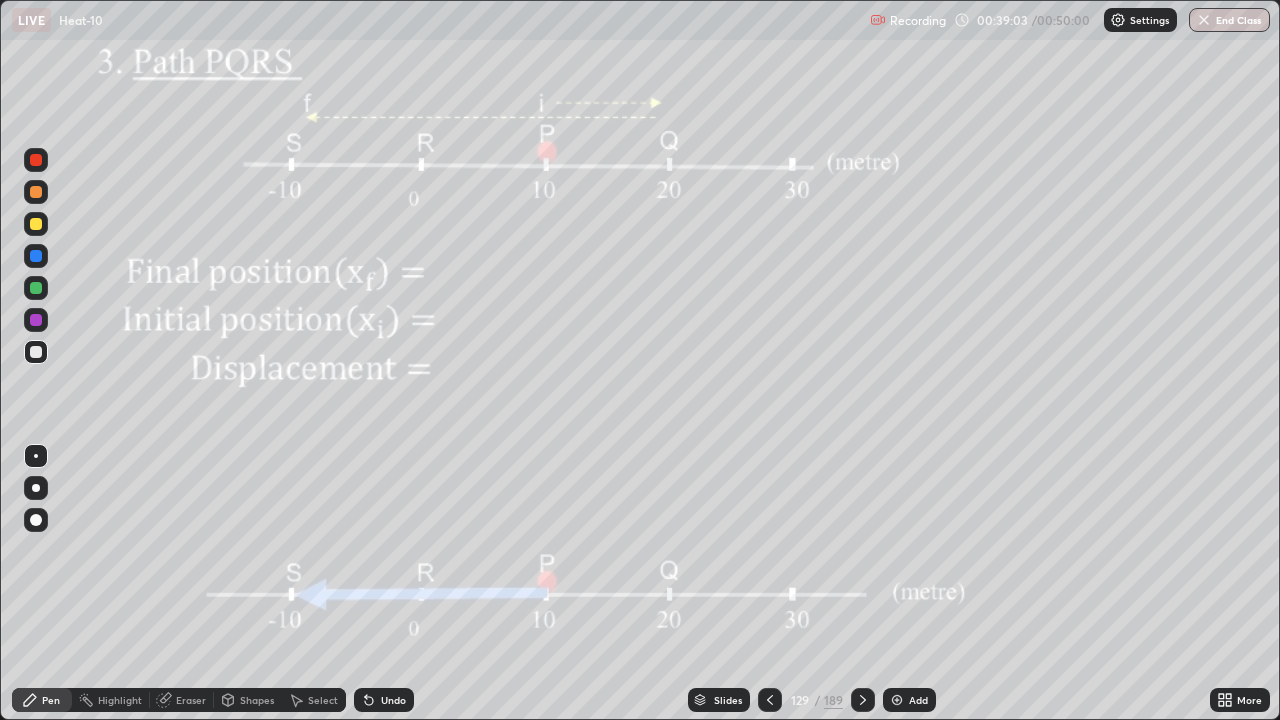 click 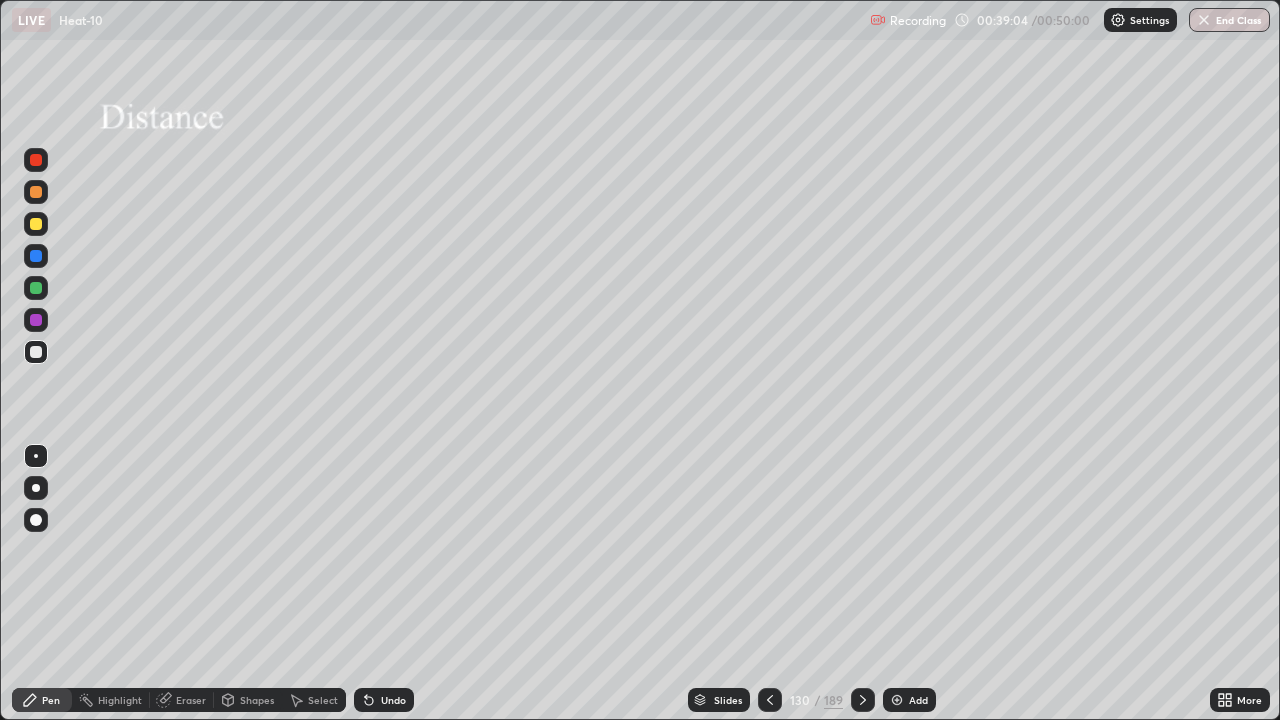 click at bounding box center [863, 700] 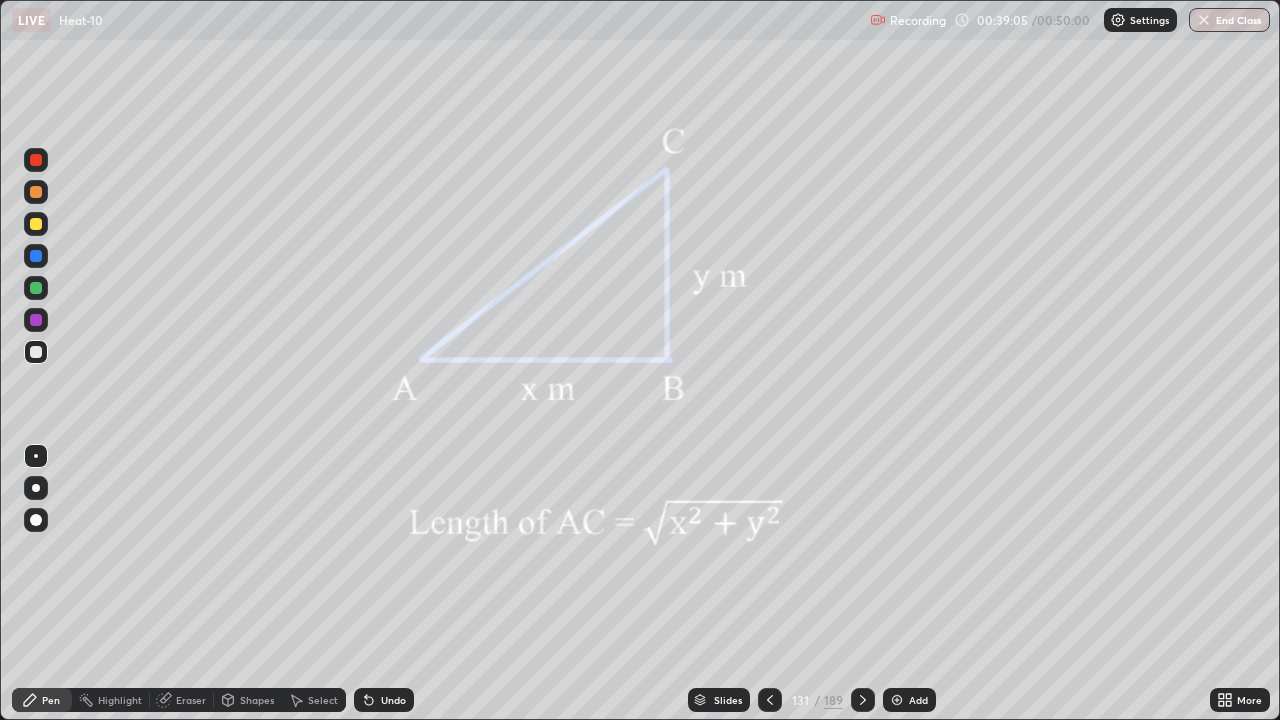 click 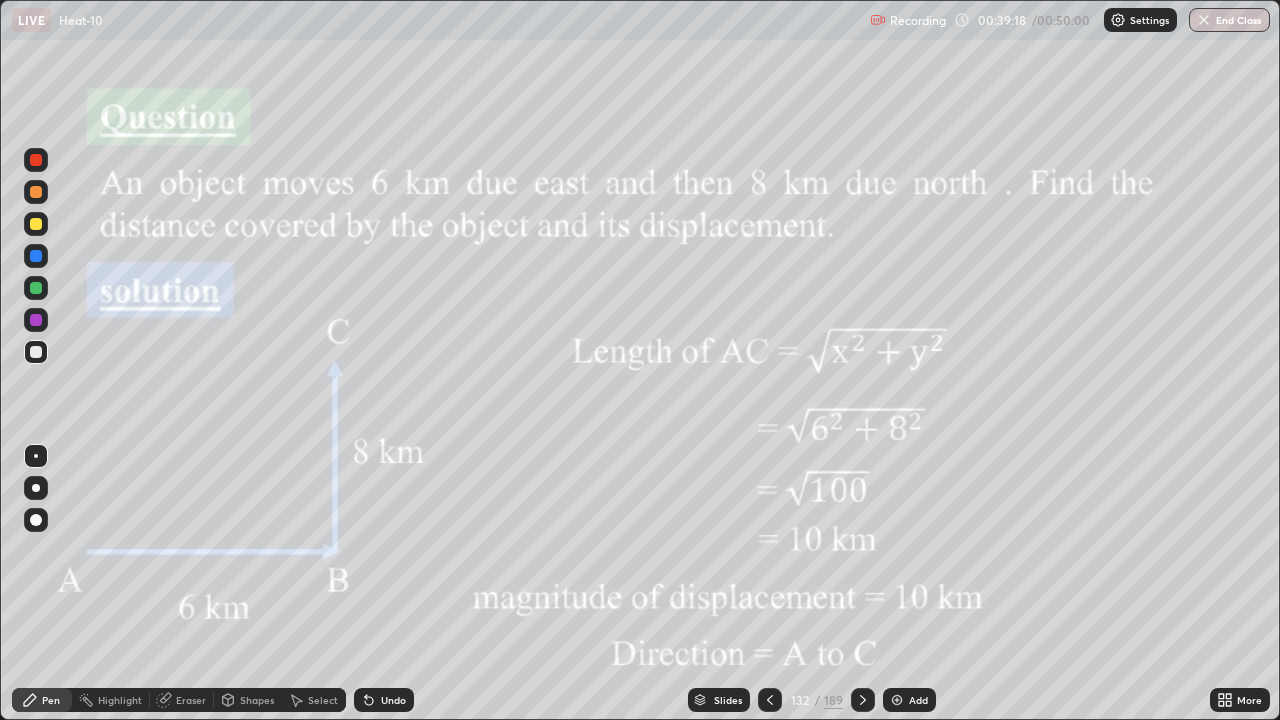 click 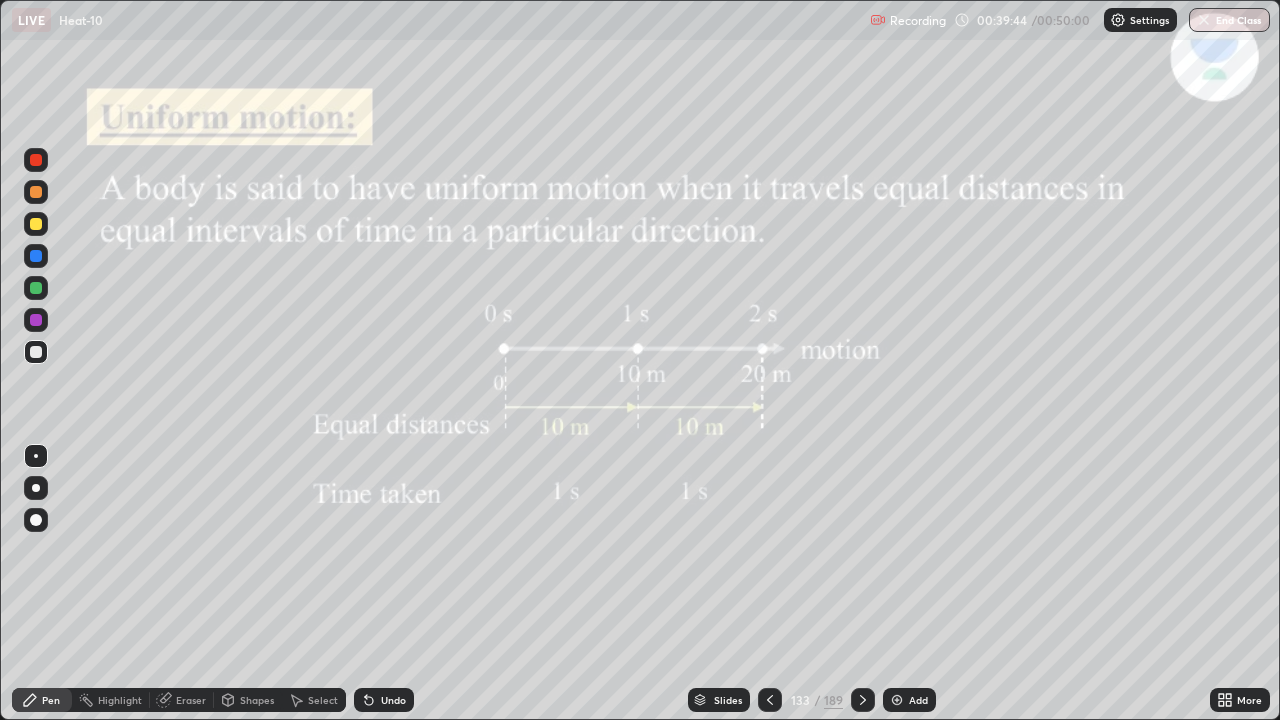 click 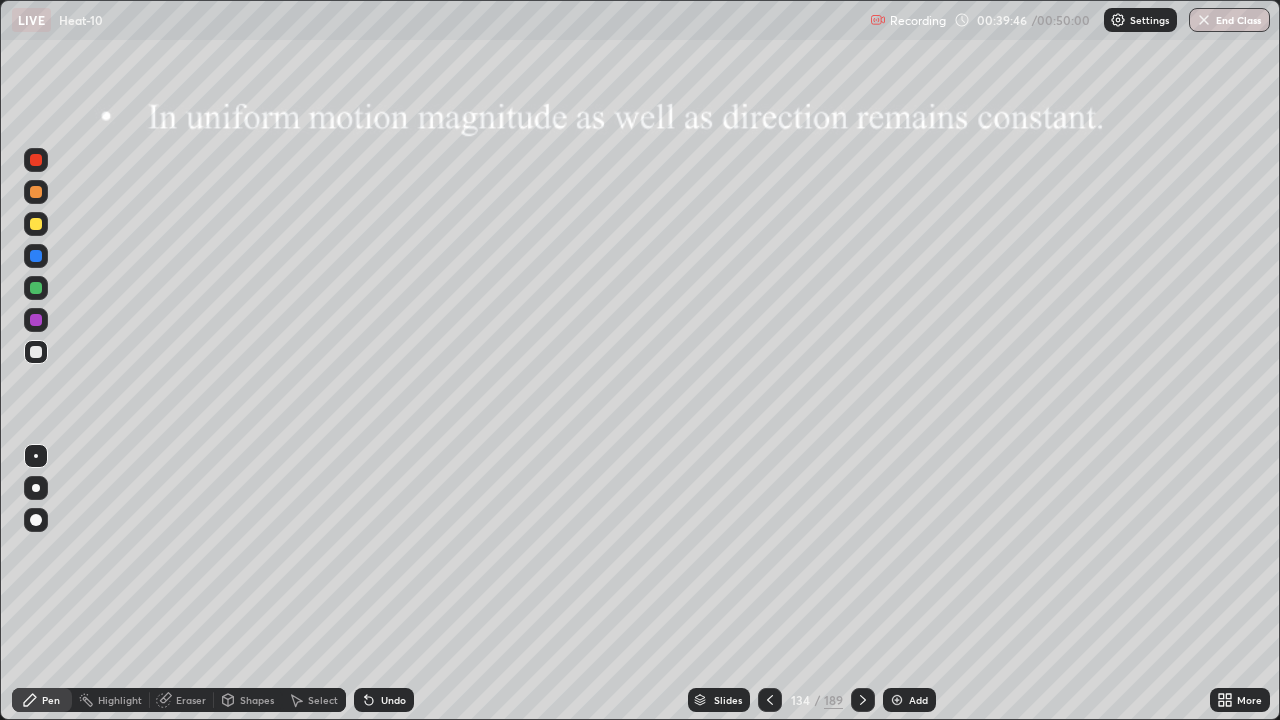 click 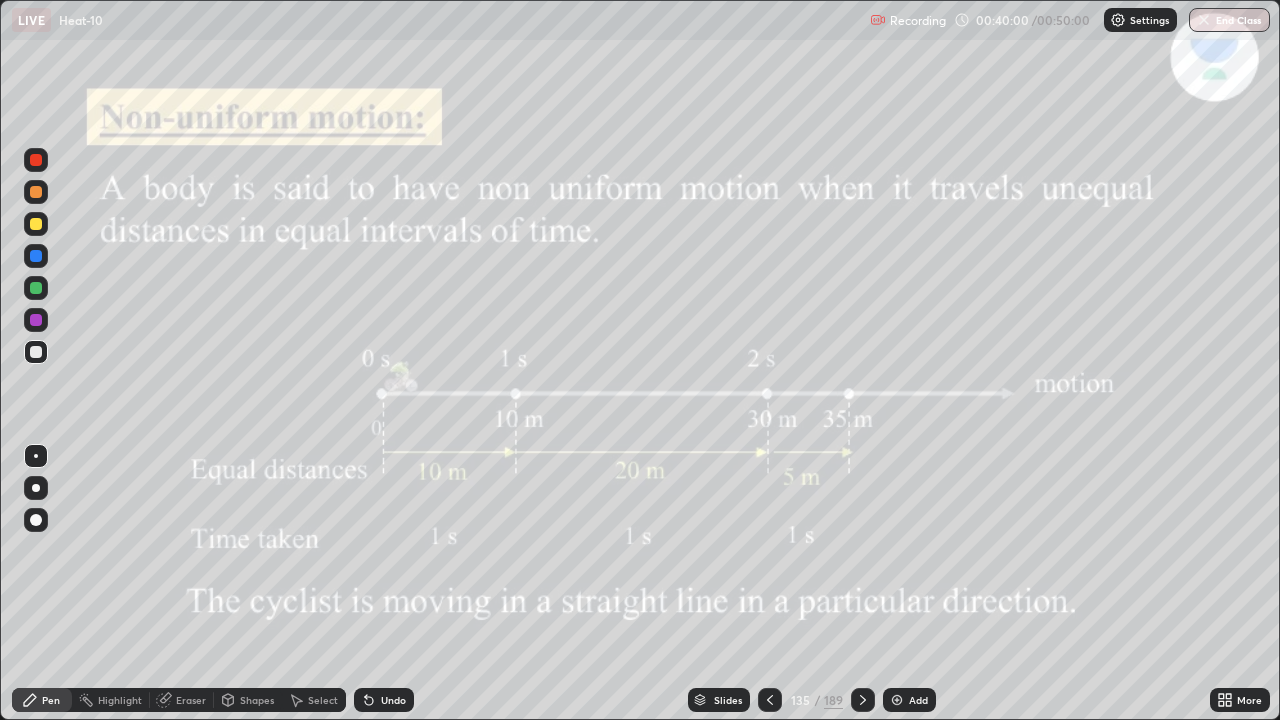 click 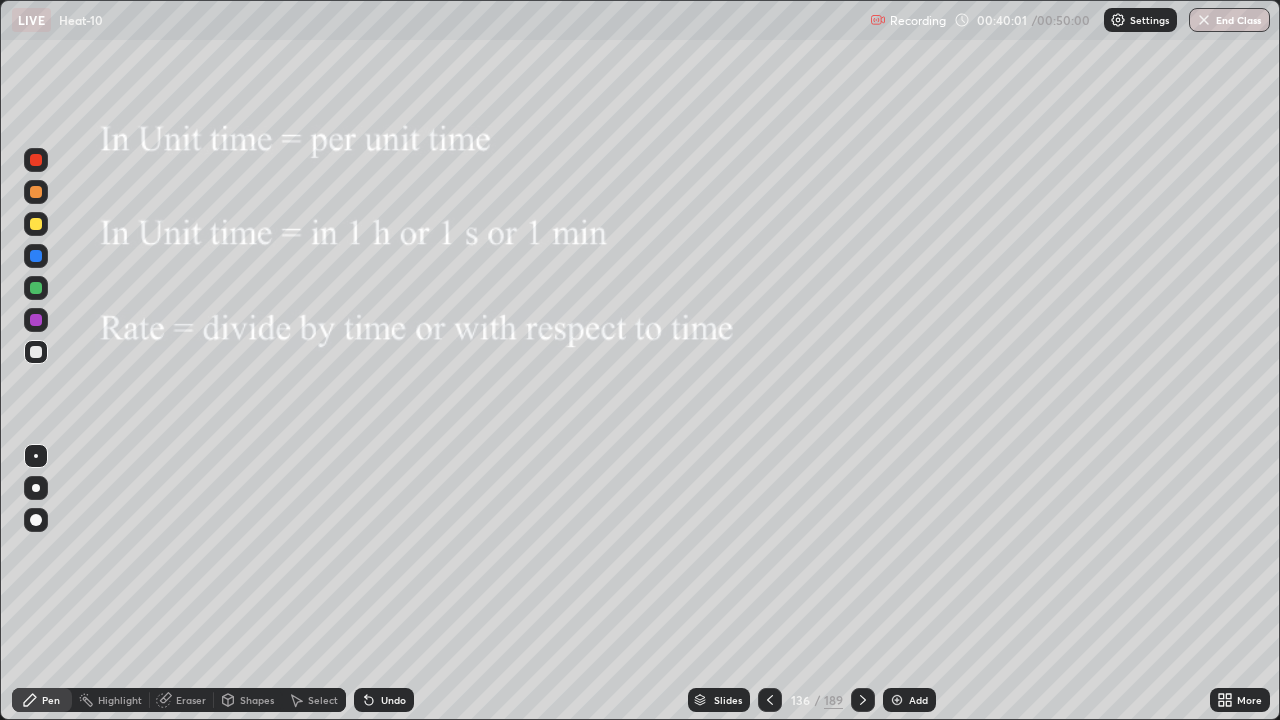 click 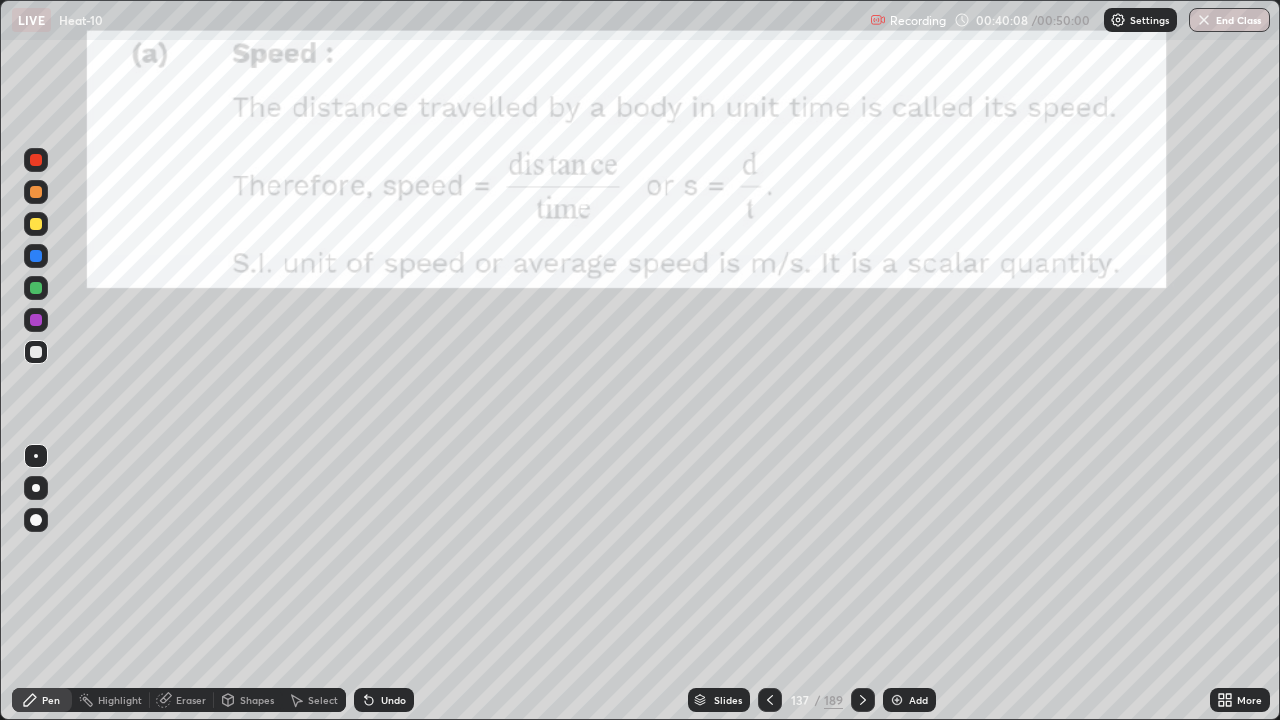 click at bounding box center (36, 160) 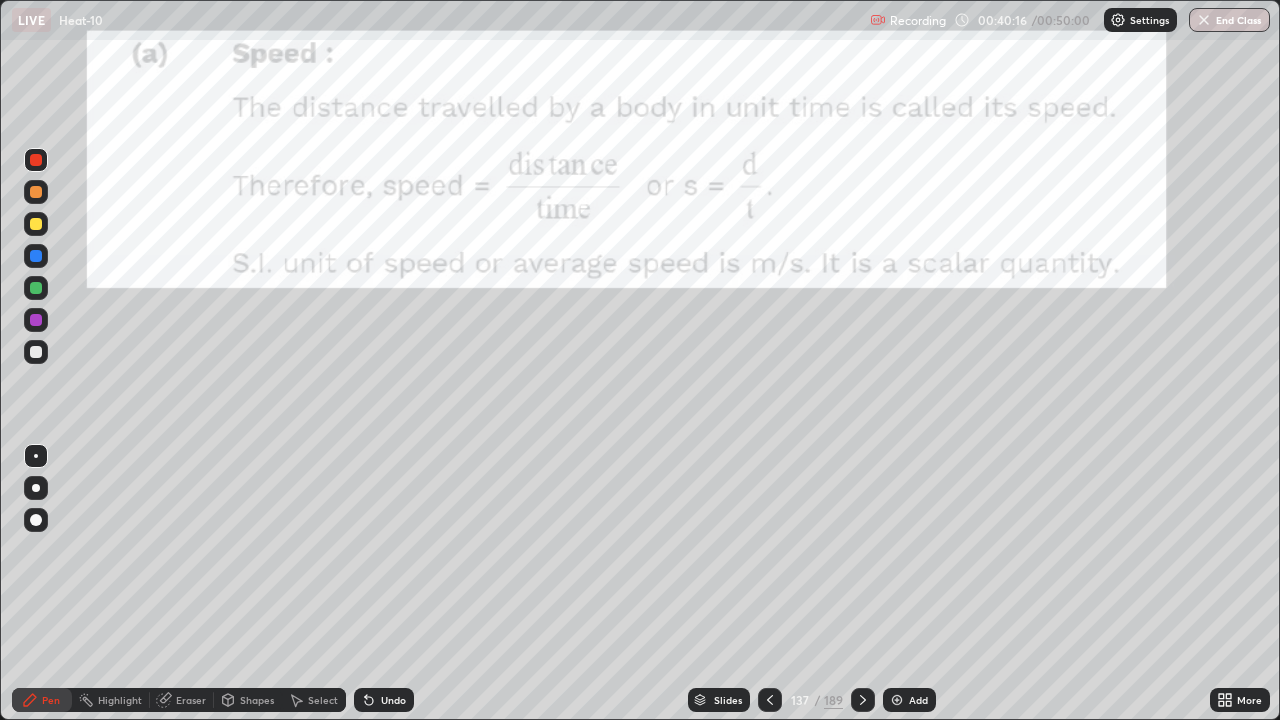 click 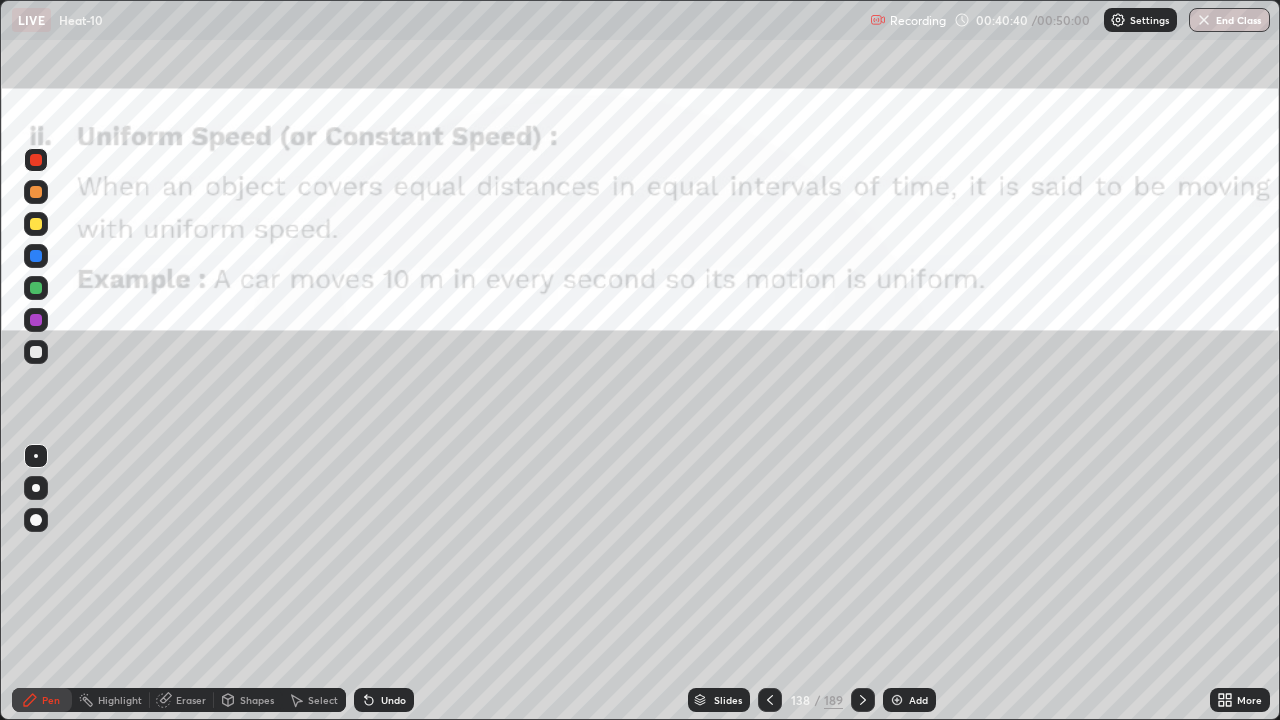 click 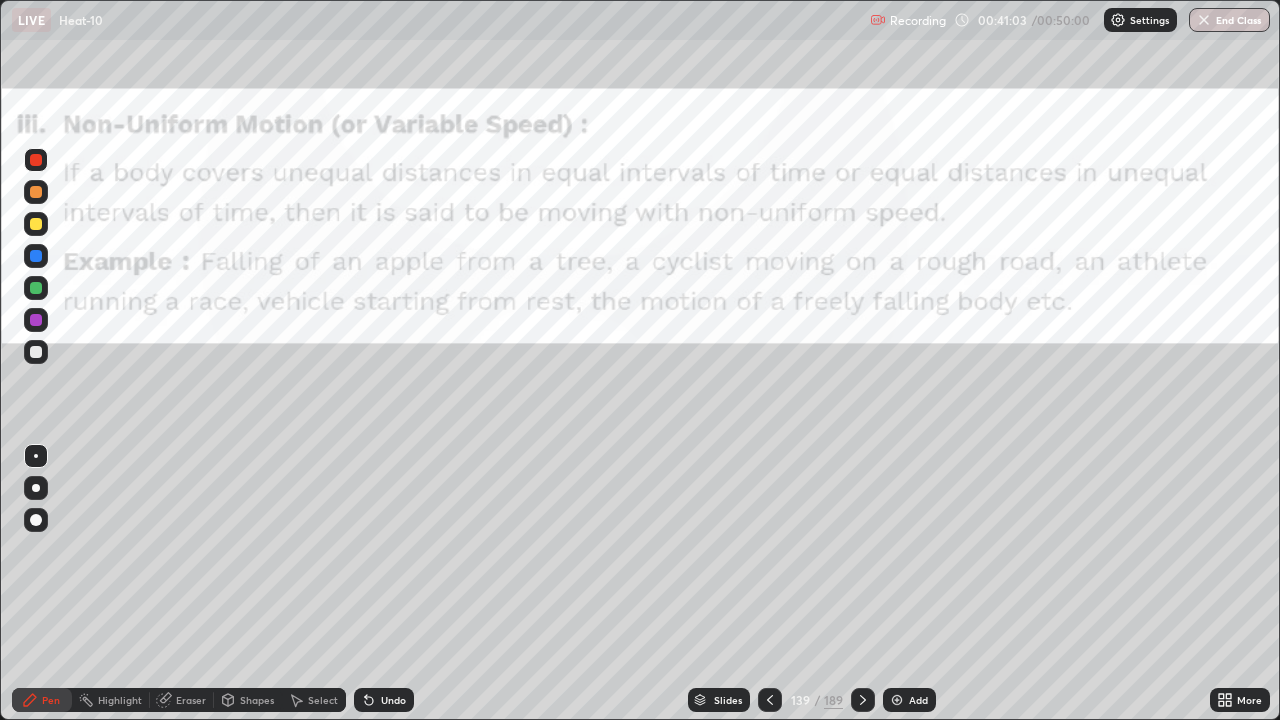 click 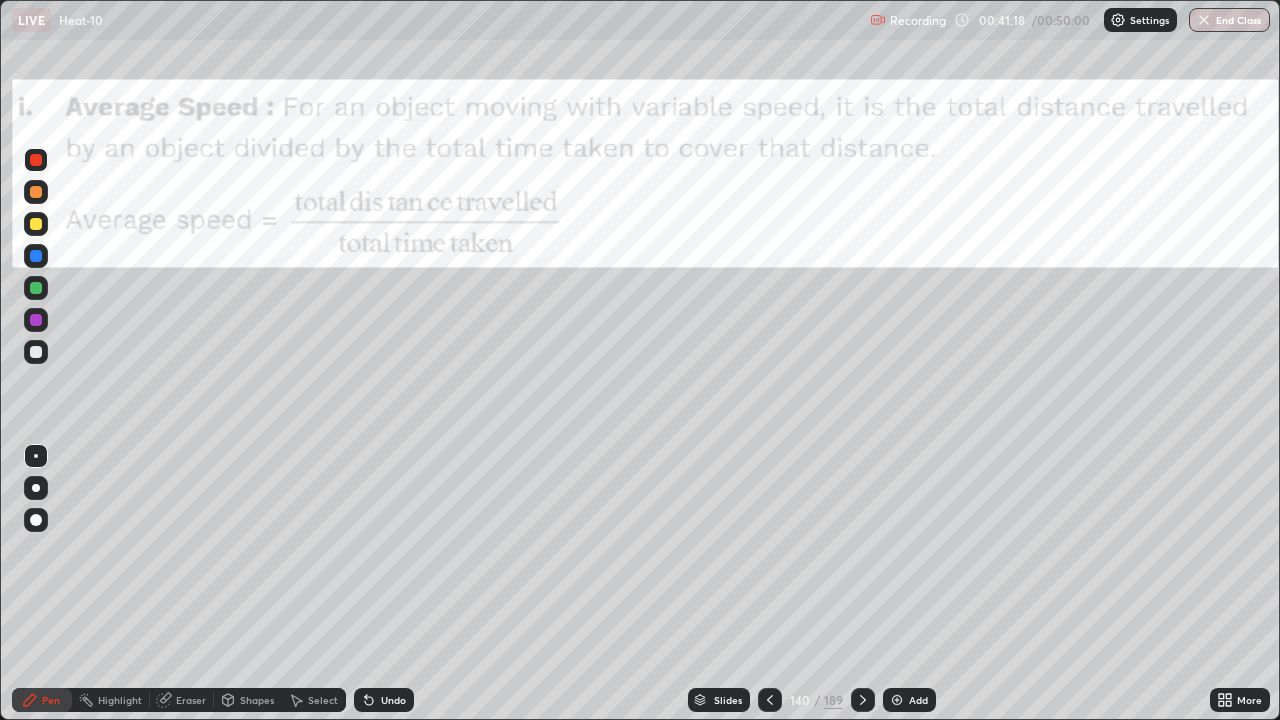 click 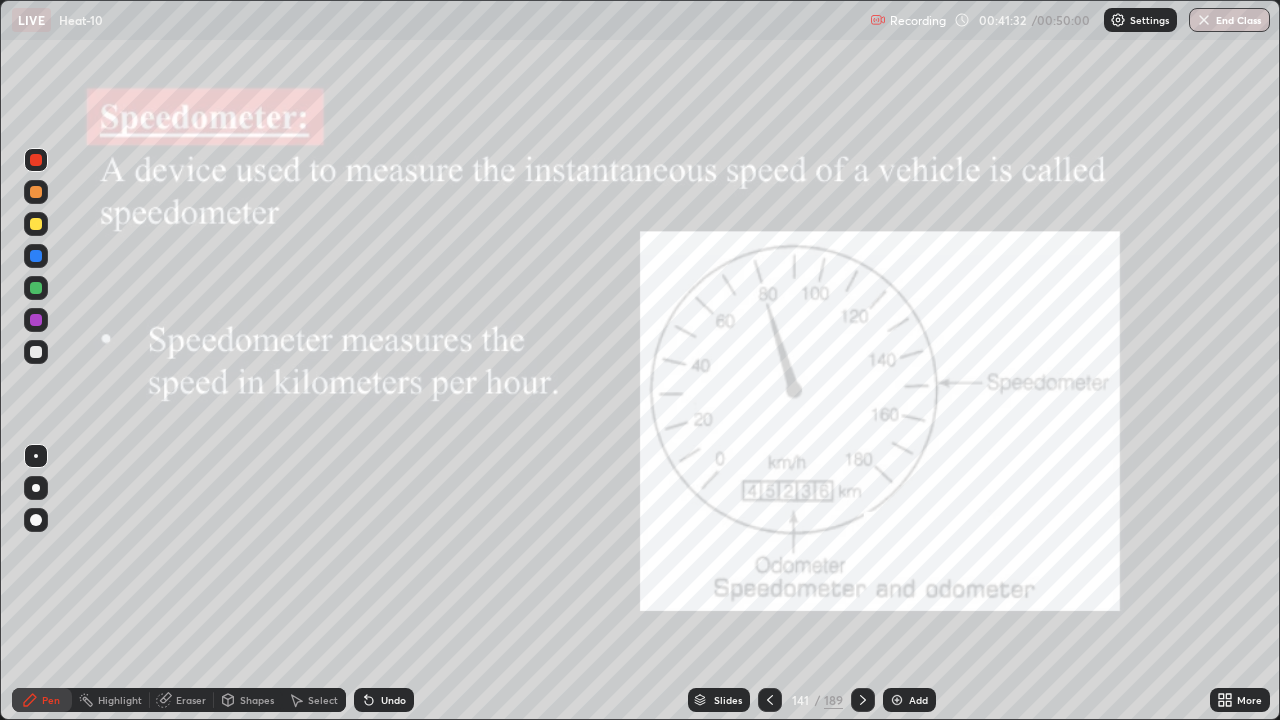click 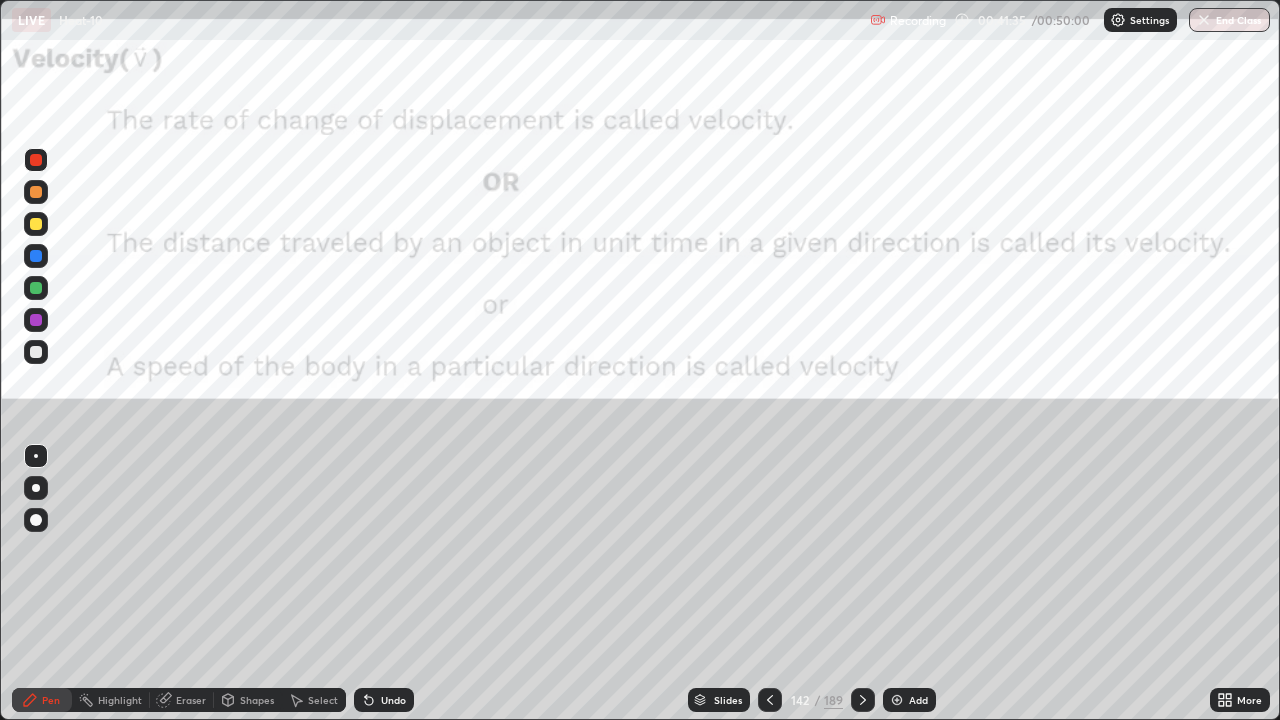 click 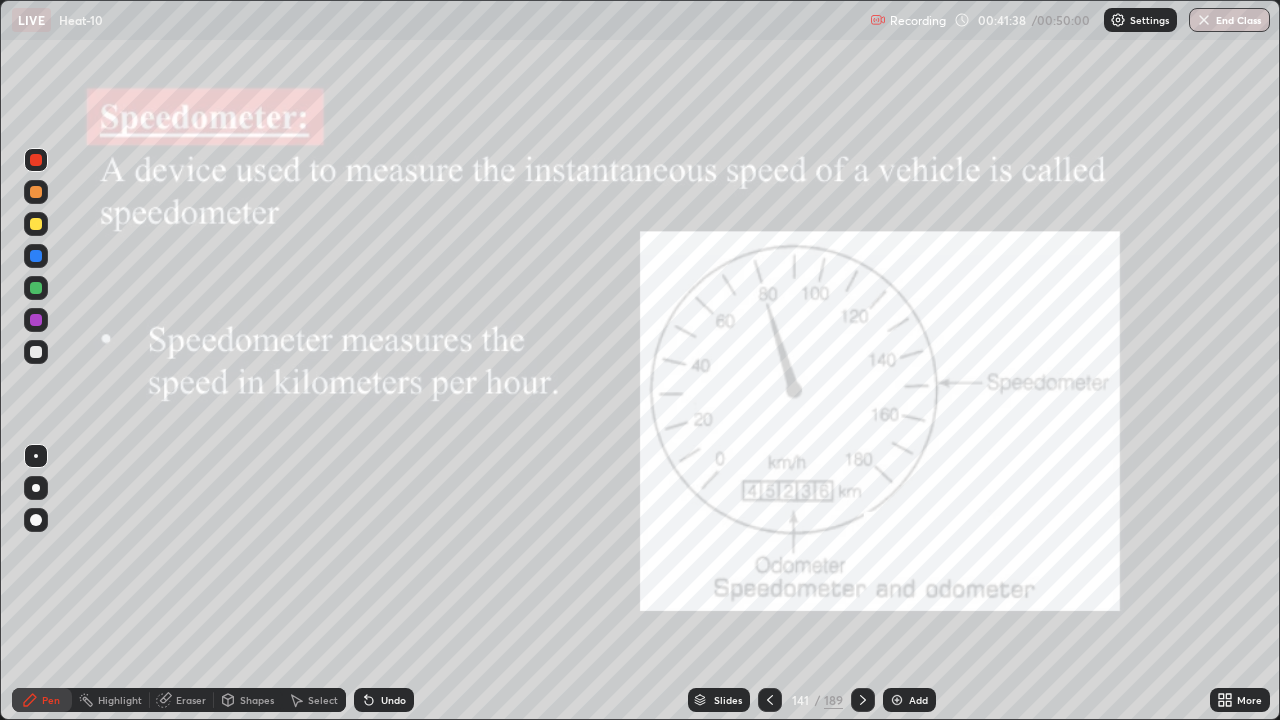 click 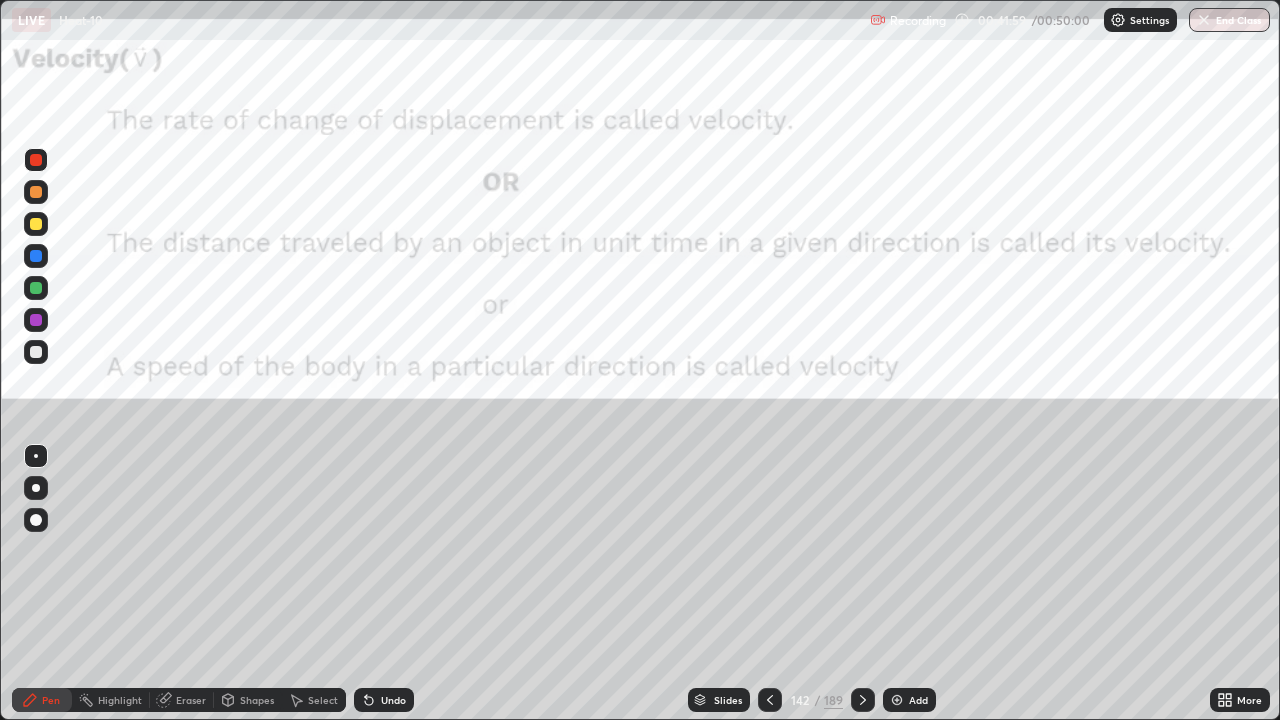 click 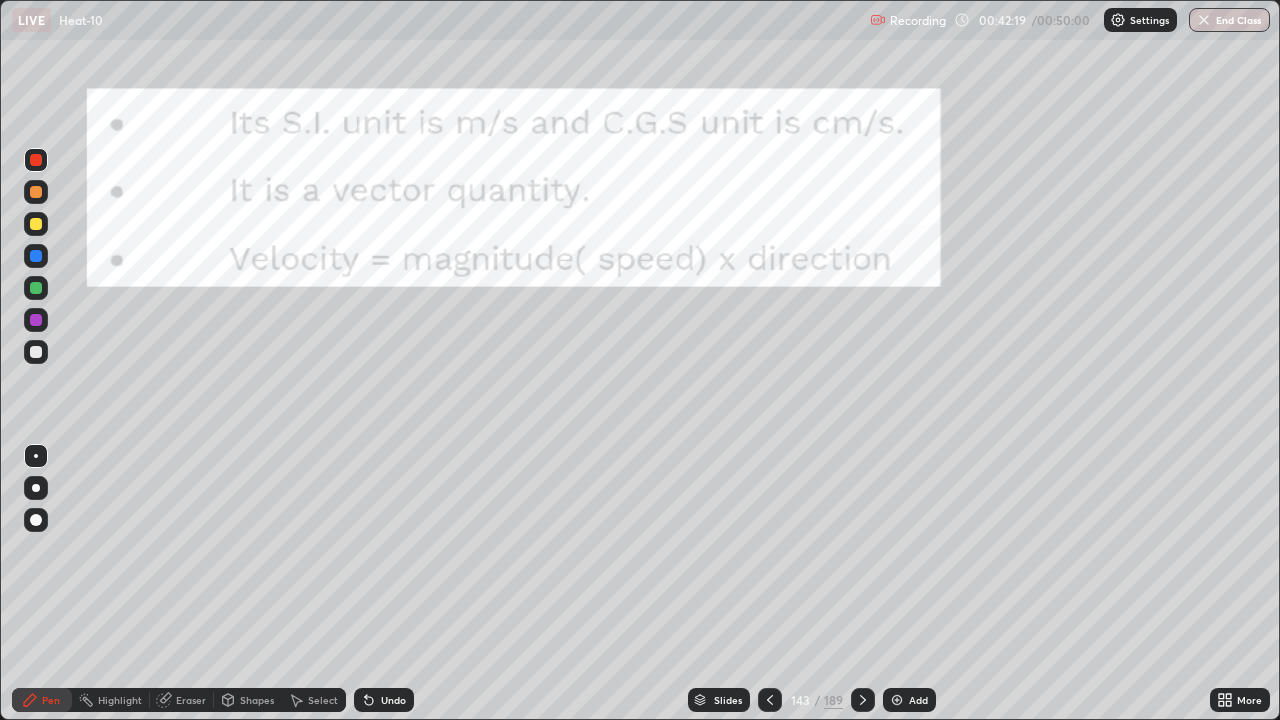 click 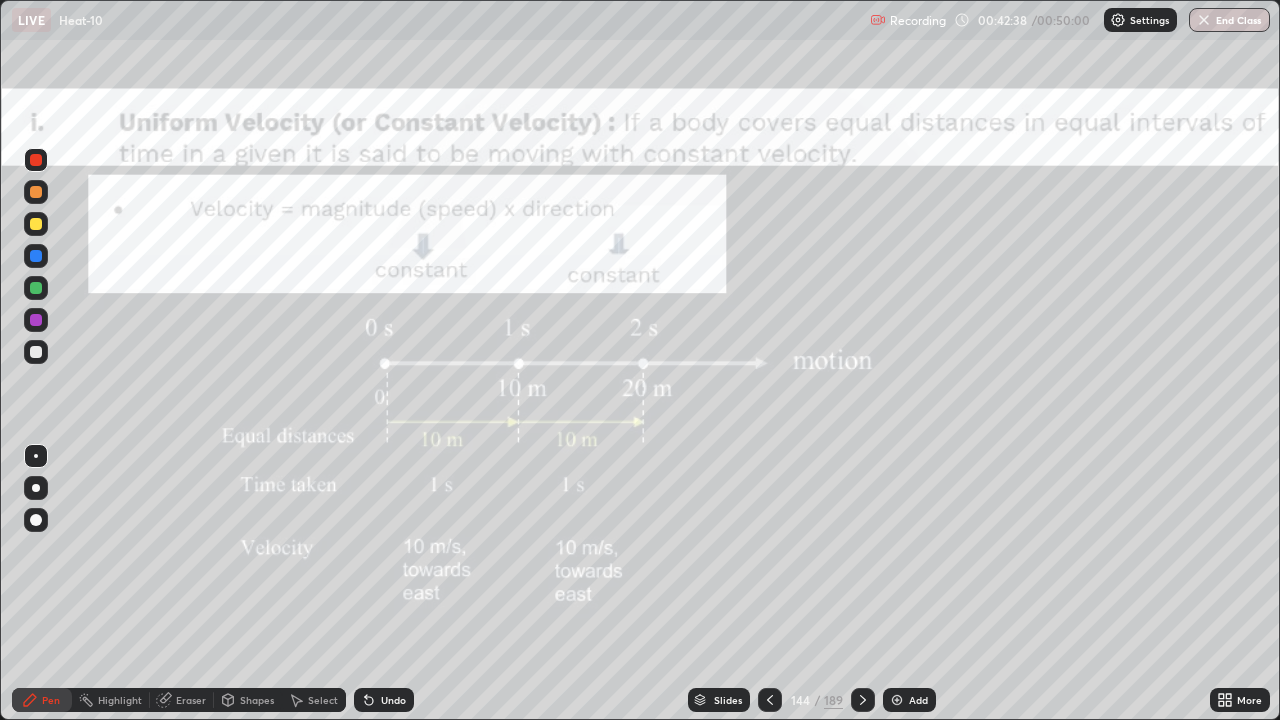 click 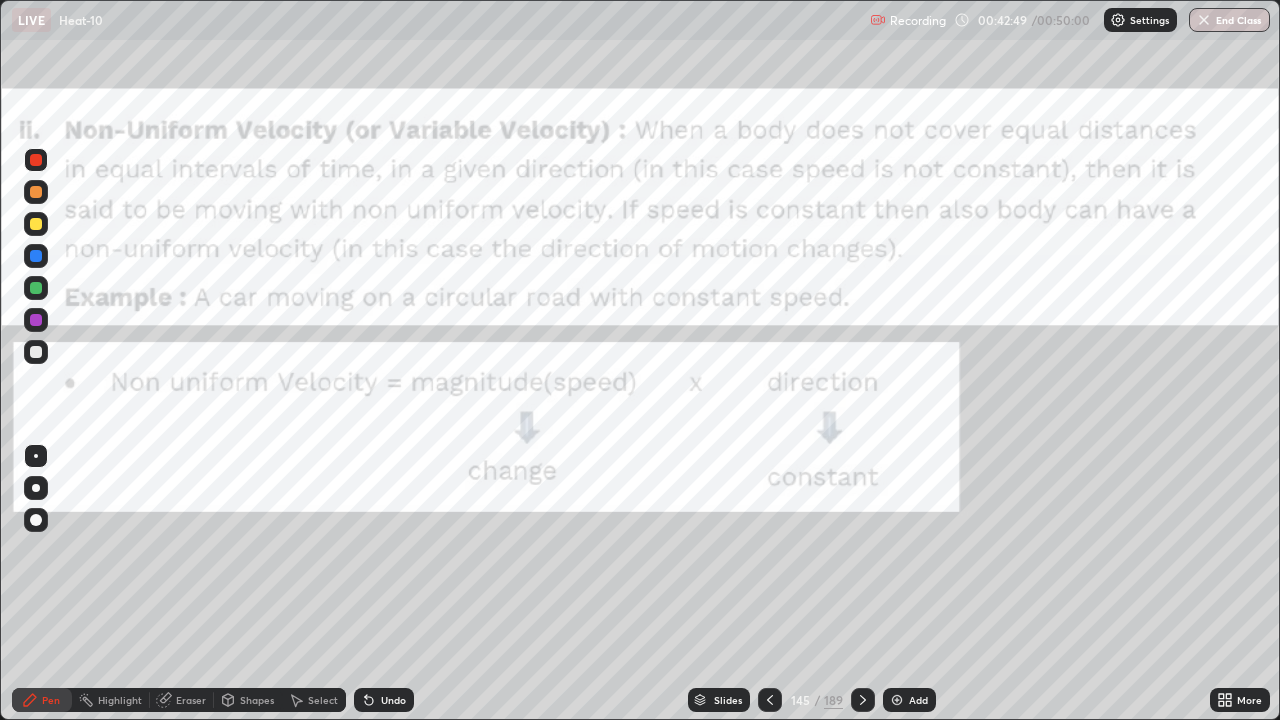 click 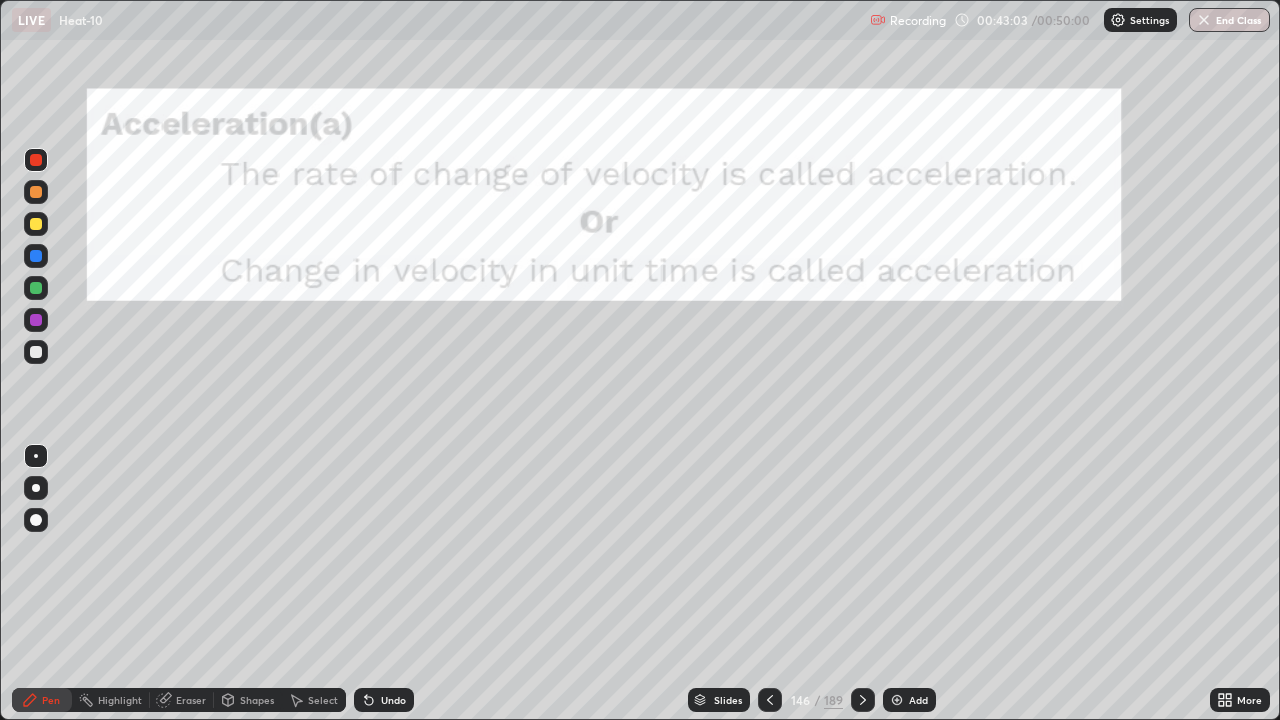 click 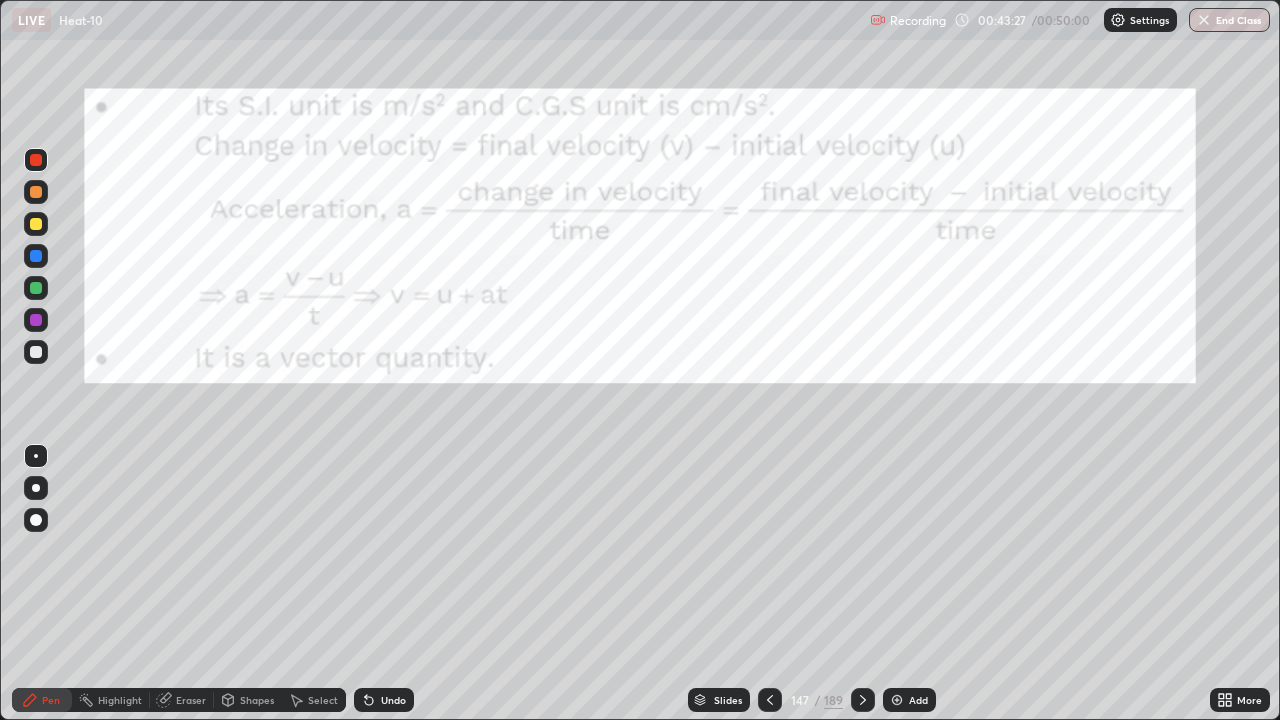 click 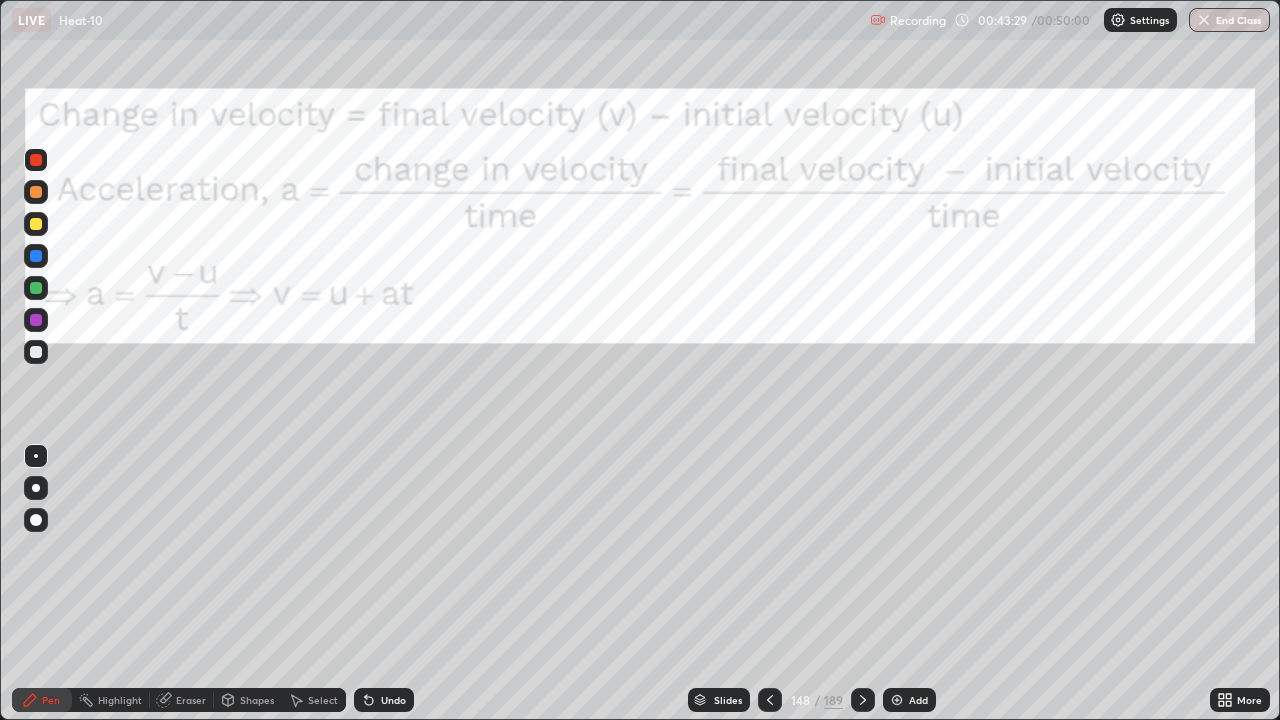 click at bounding box center (863, 700) 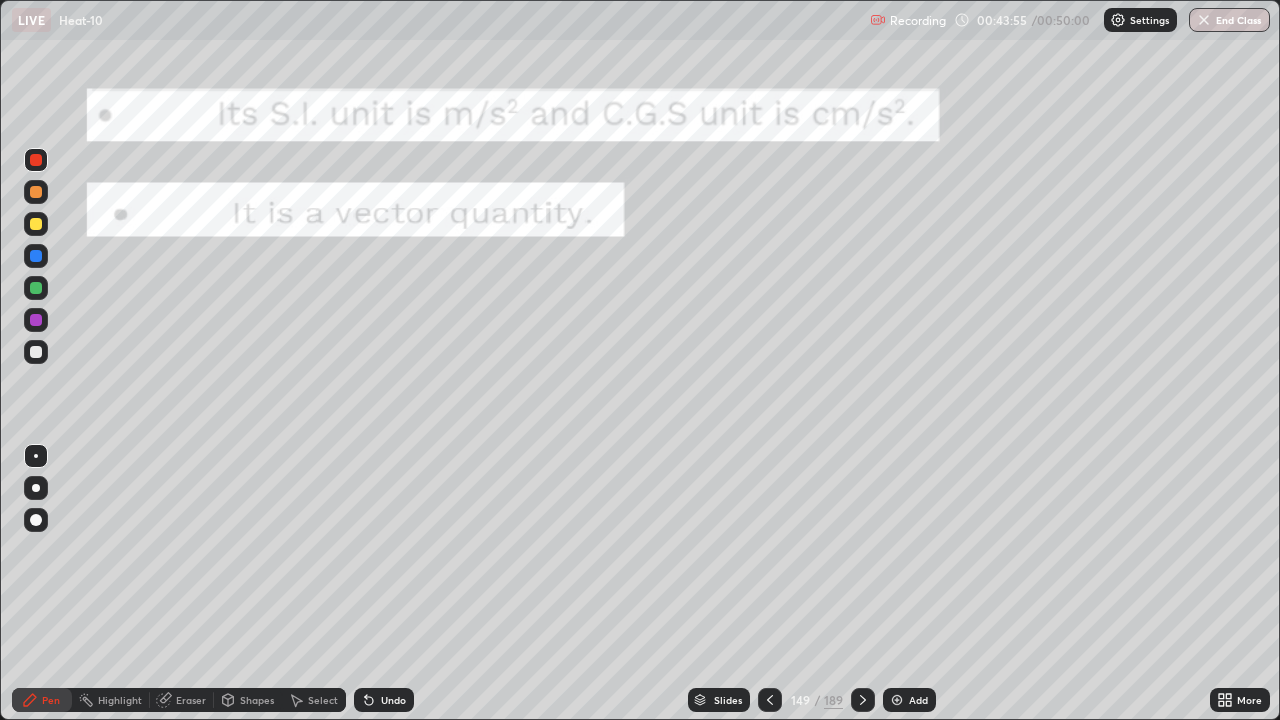 click 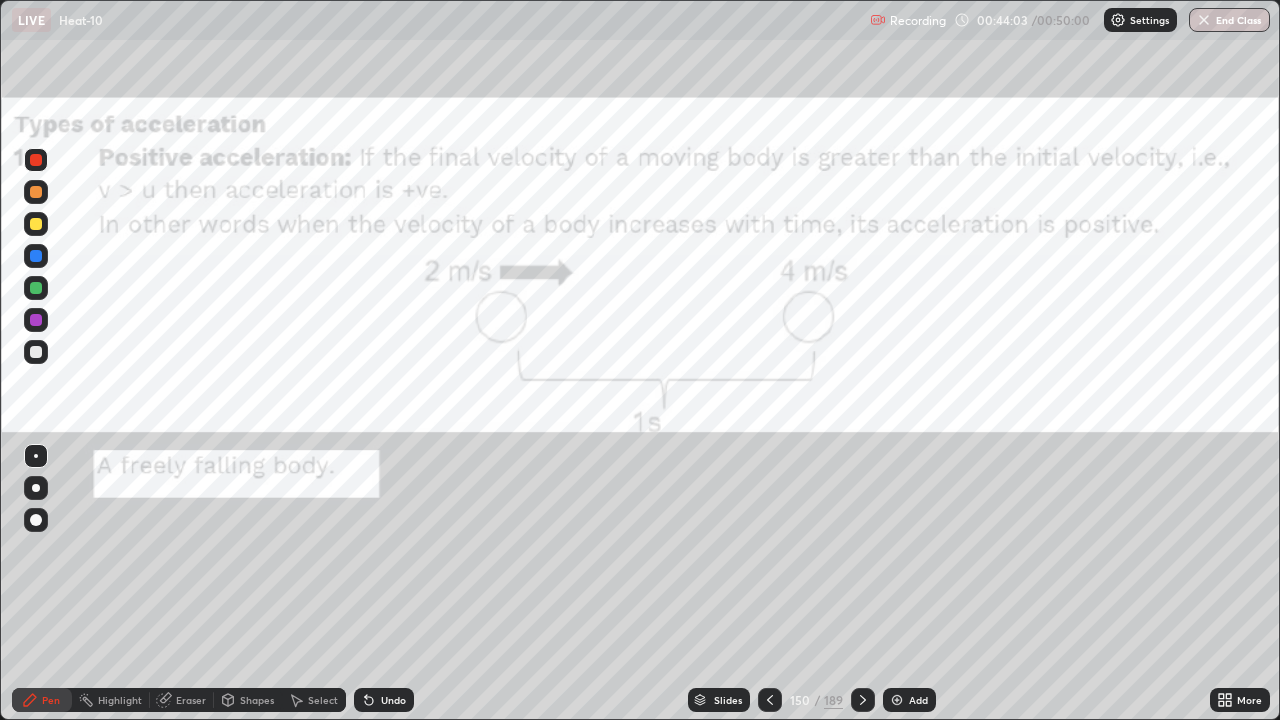 click 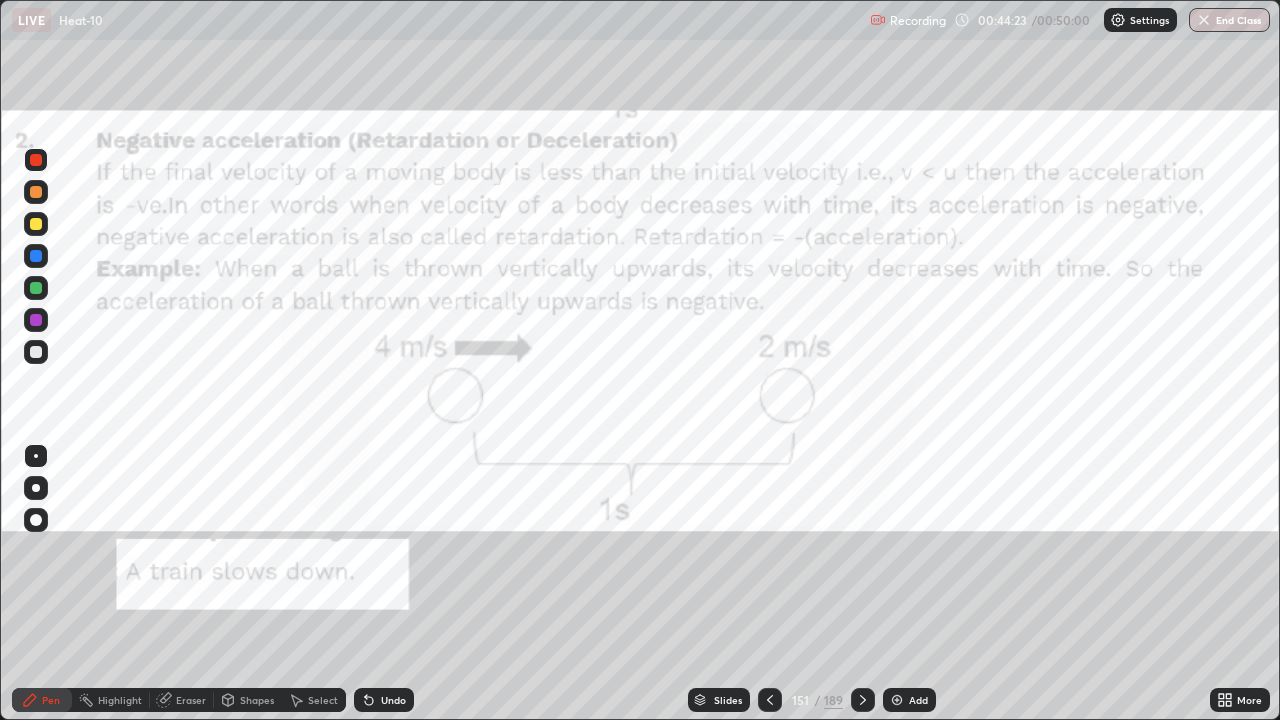 click 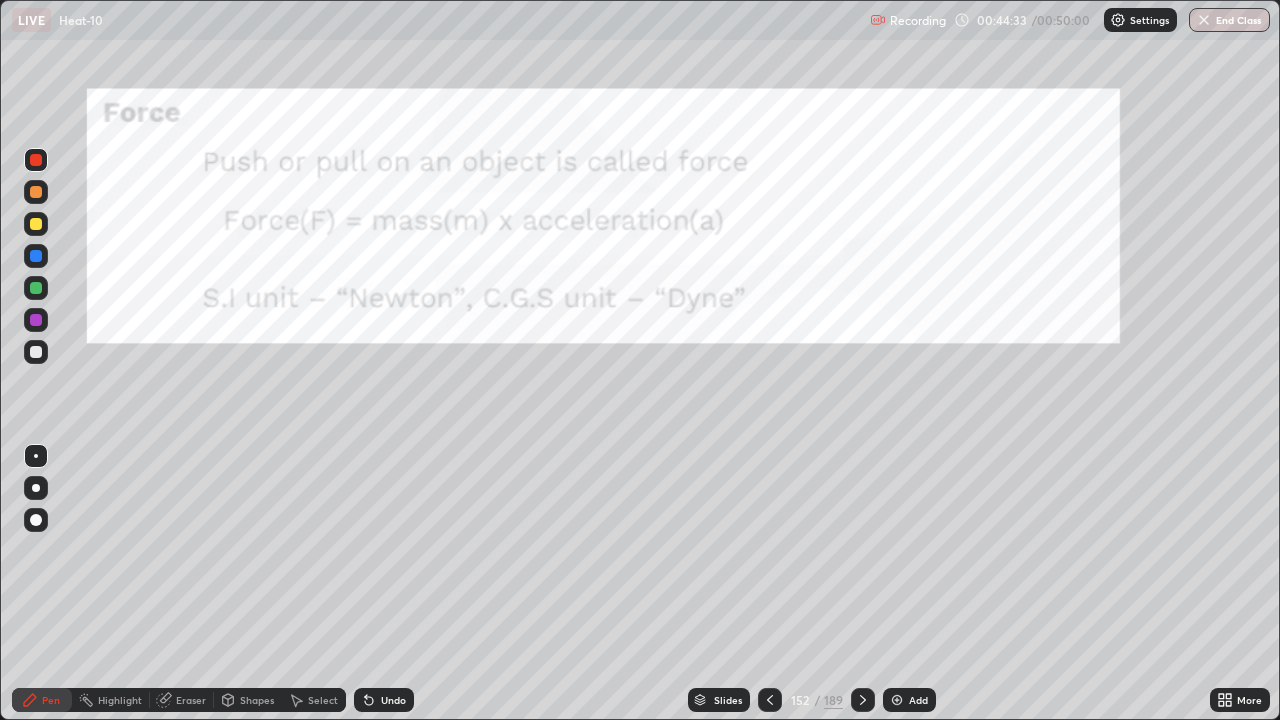 click 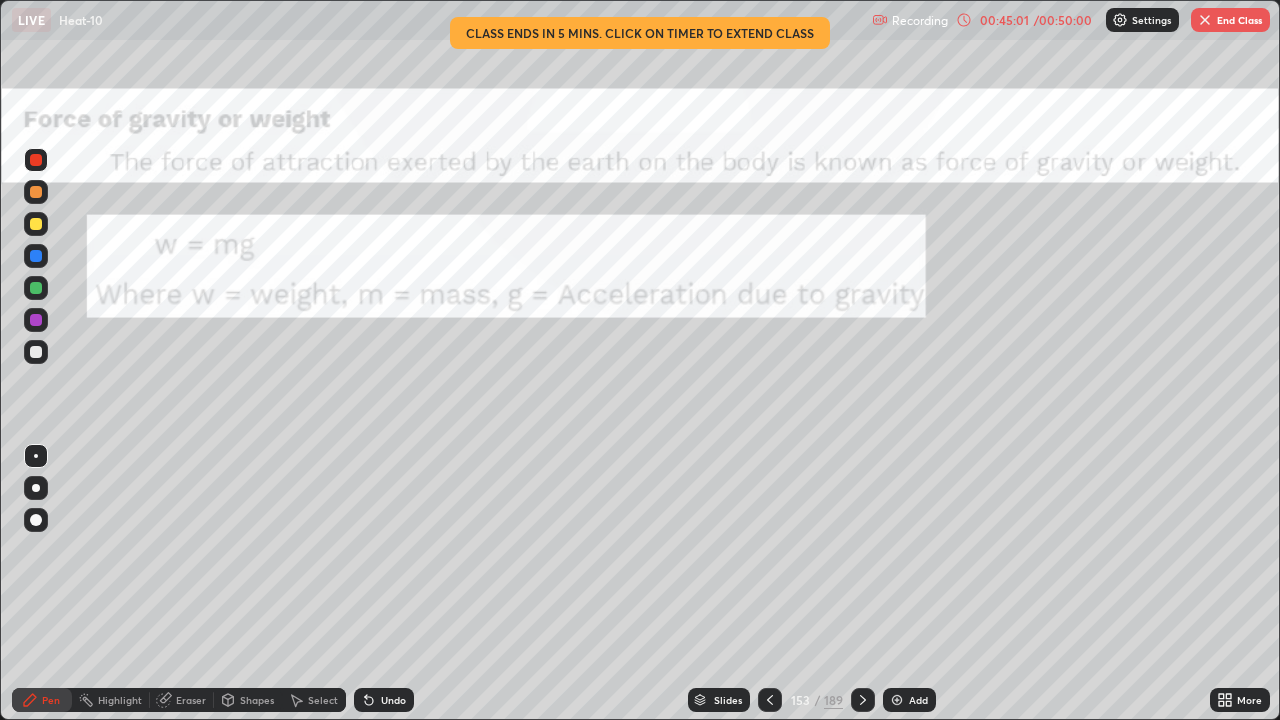click at bounding box center [863, 700] 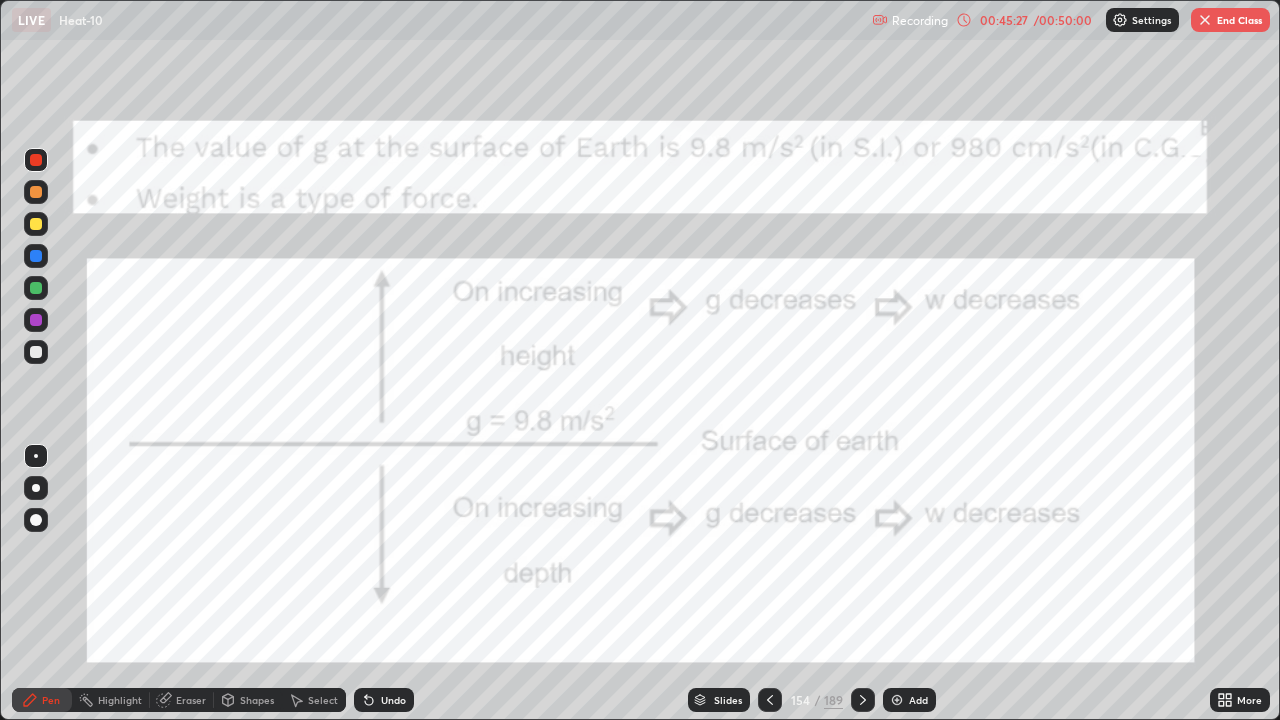 click 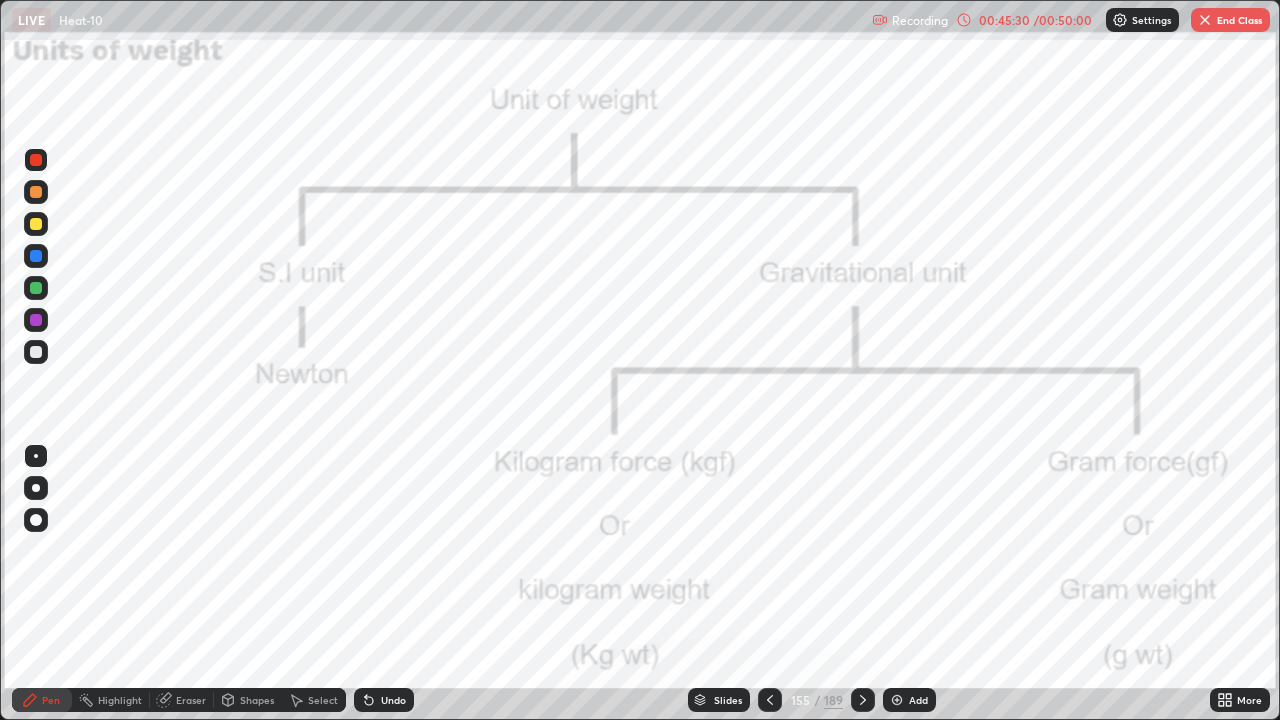 click 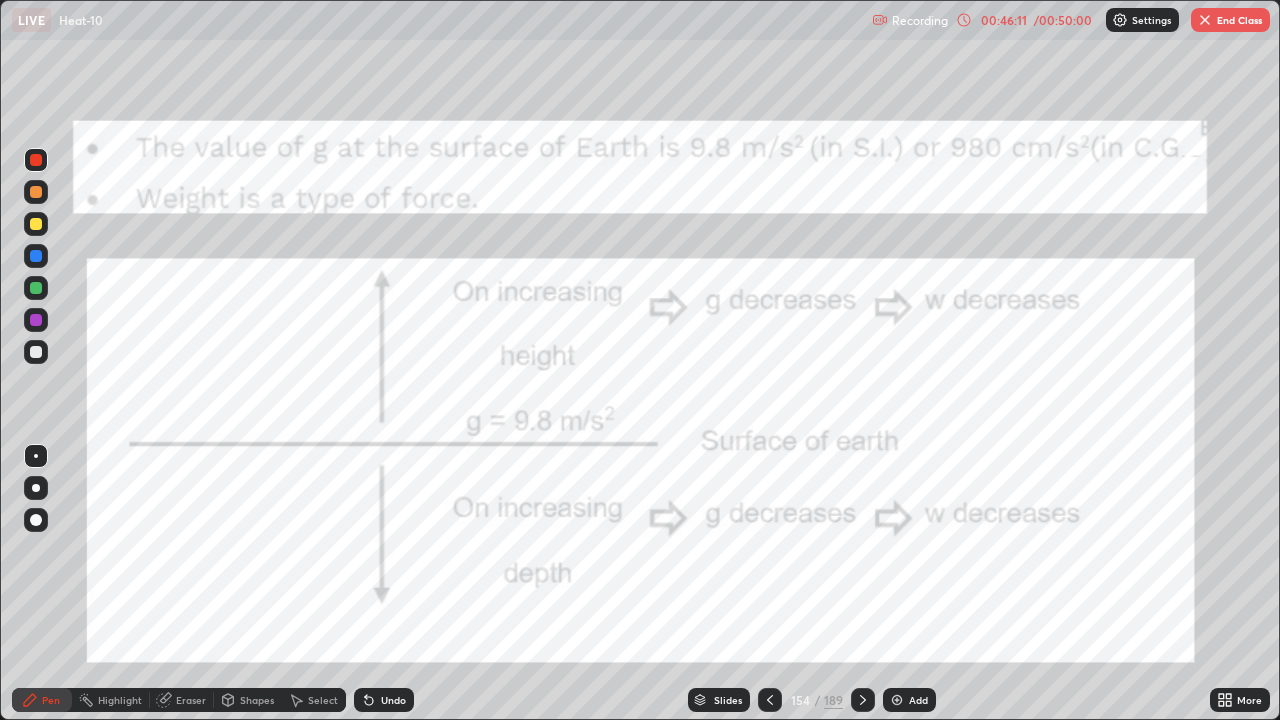 click 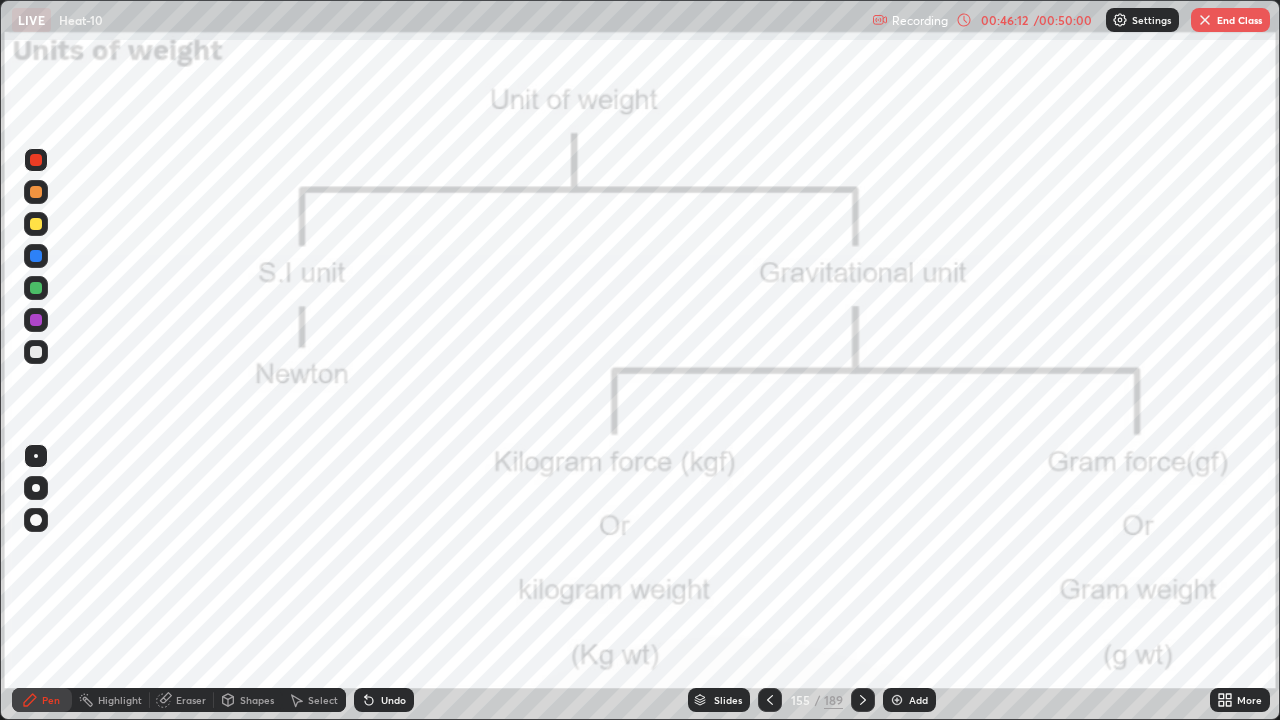 click 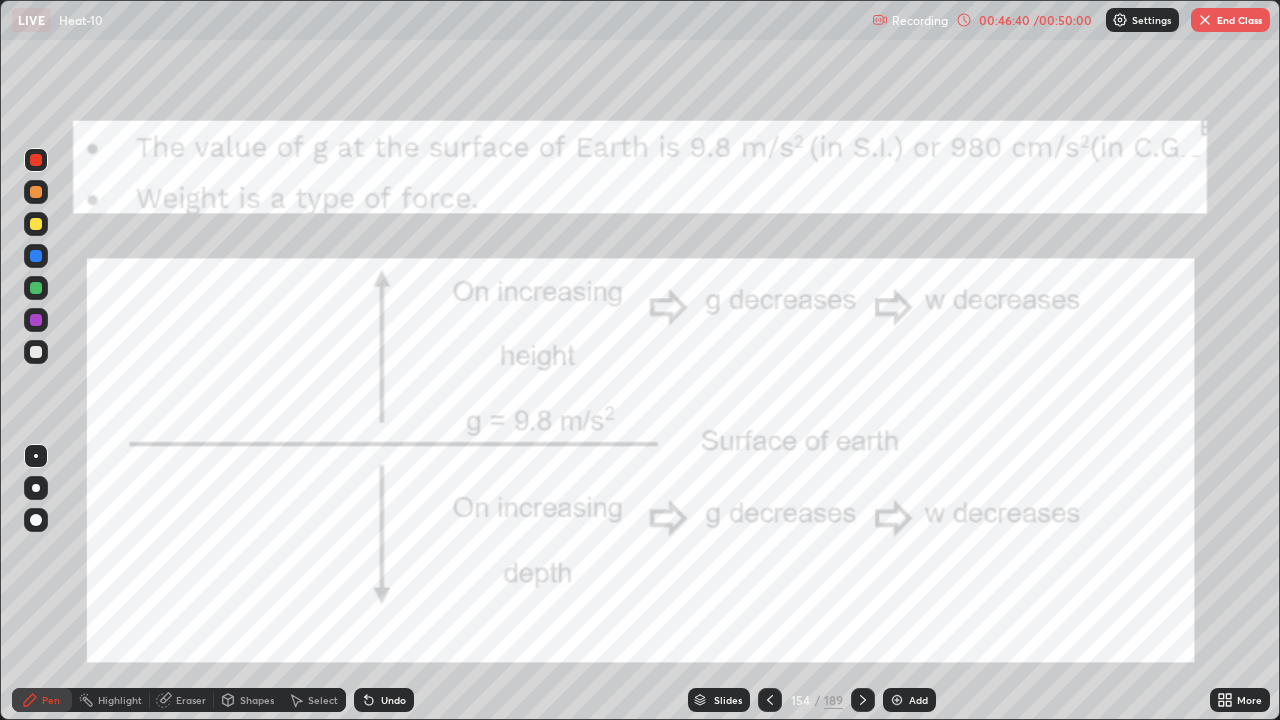 click 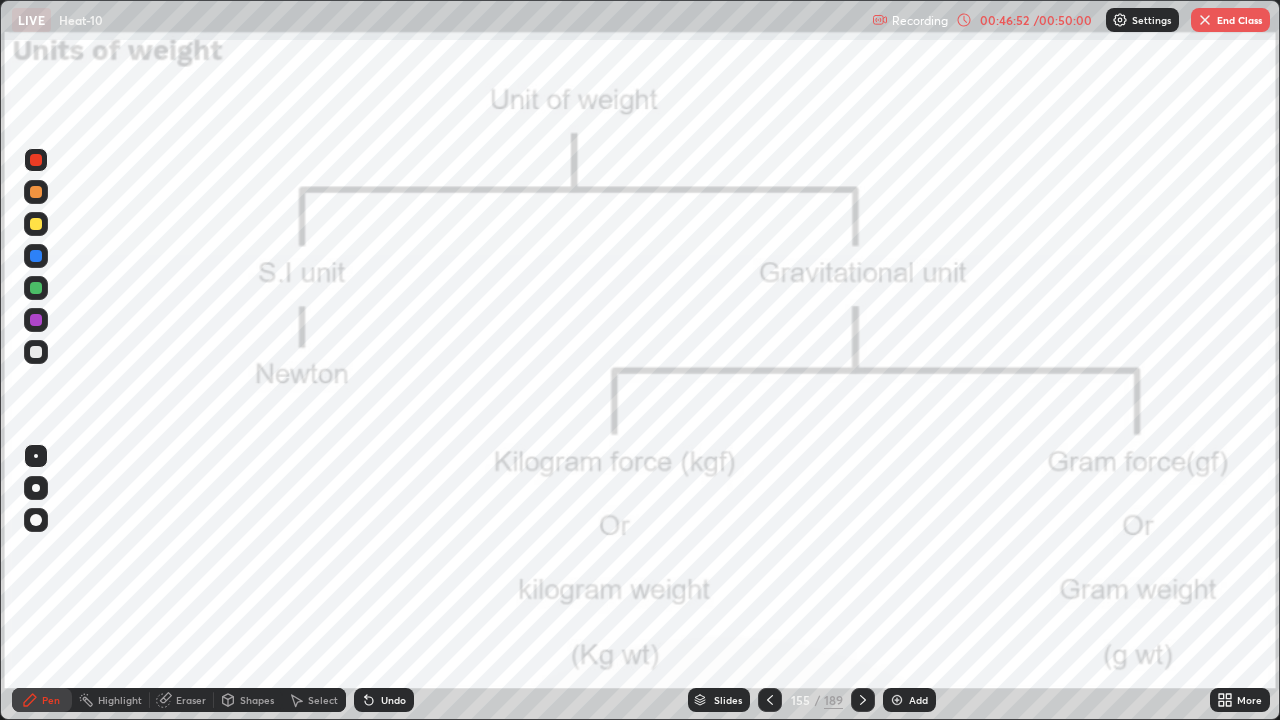 click 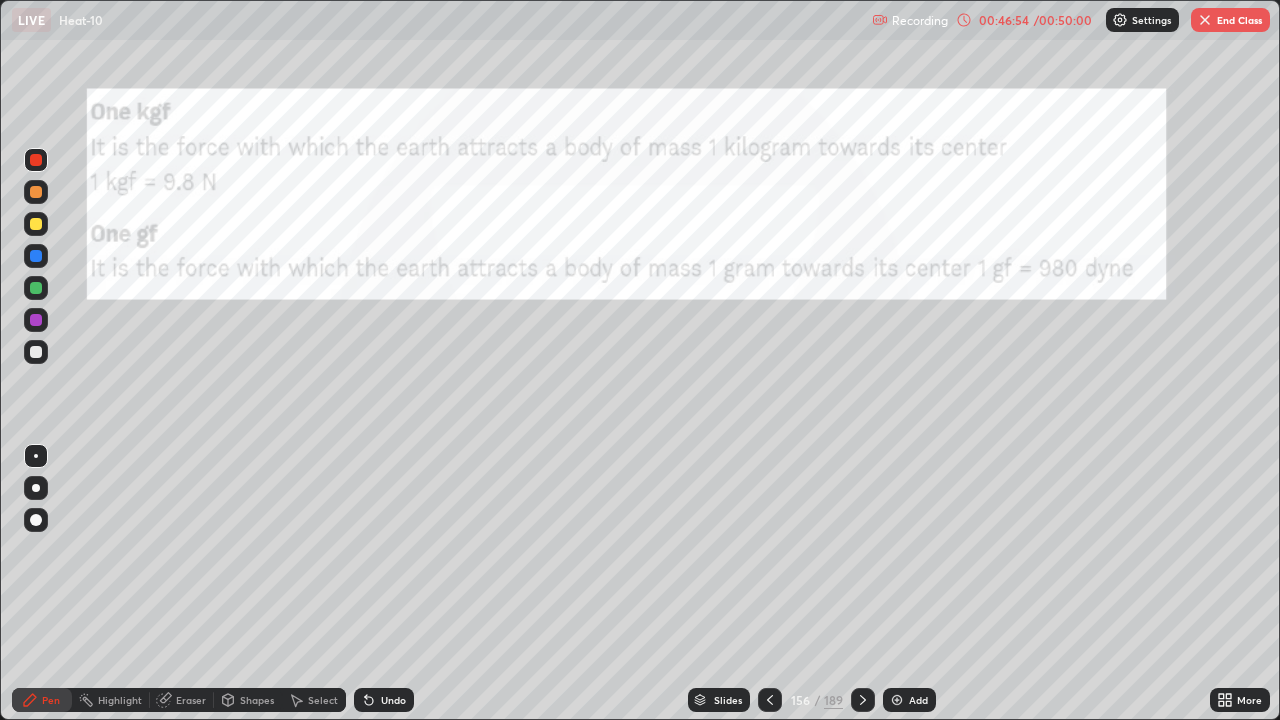 click 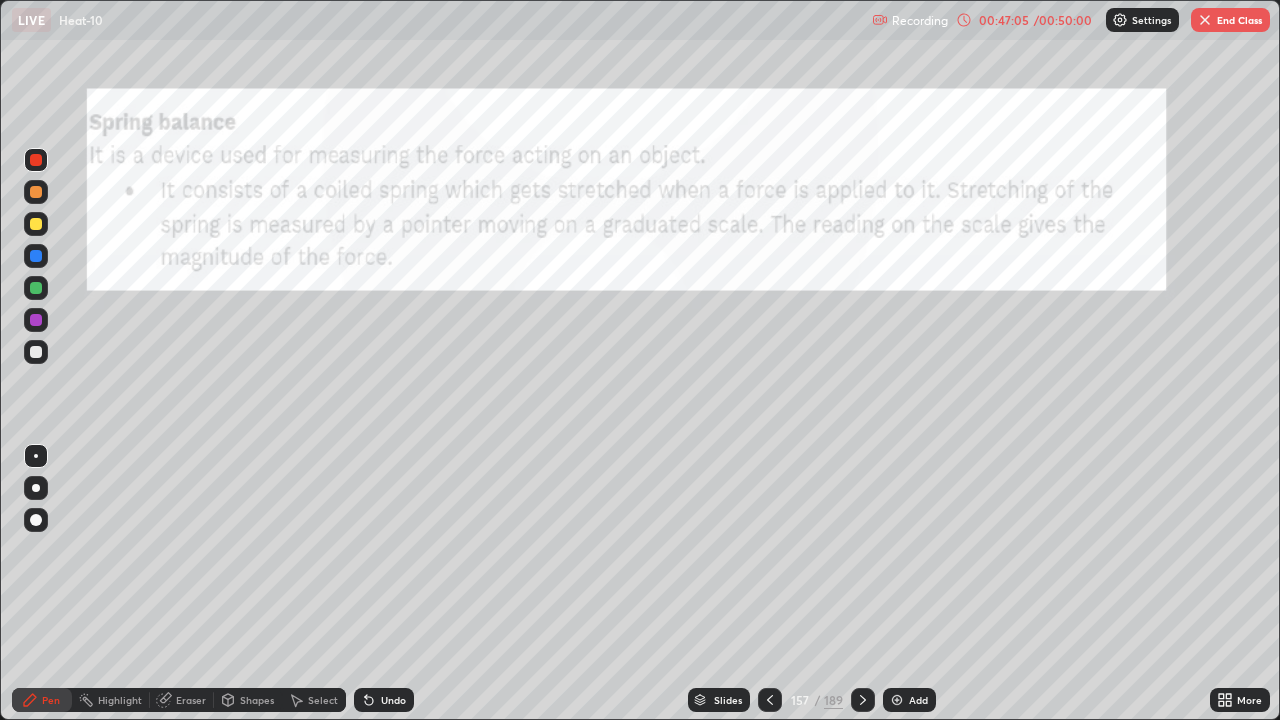 click 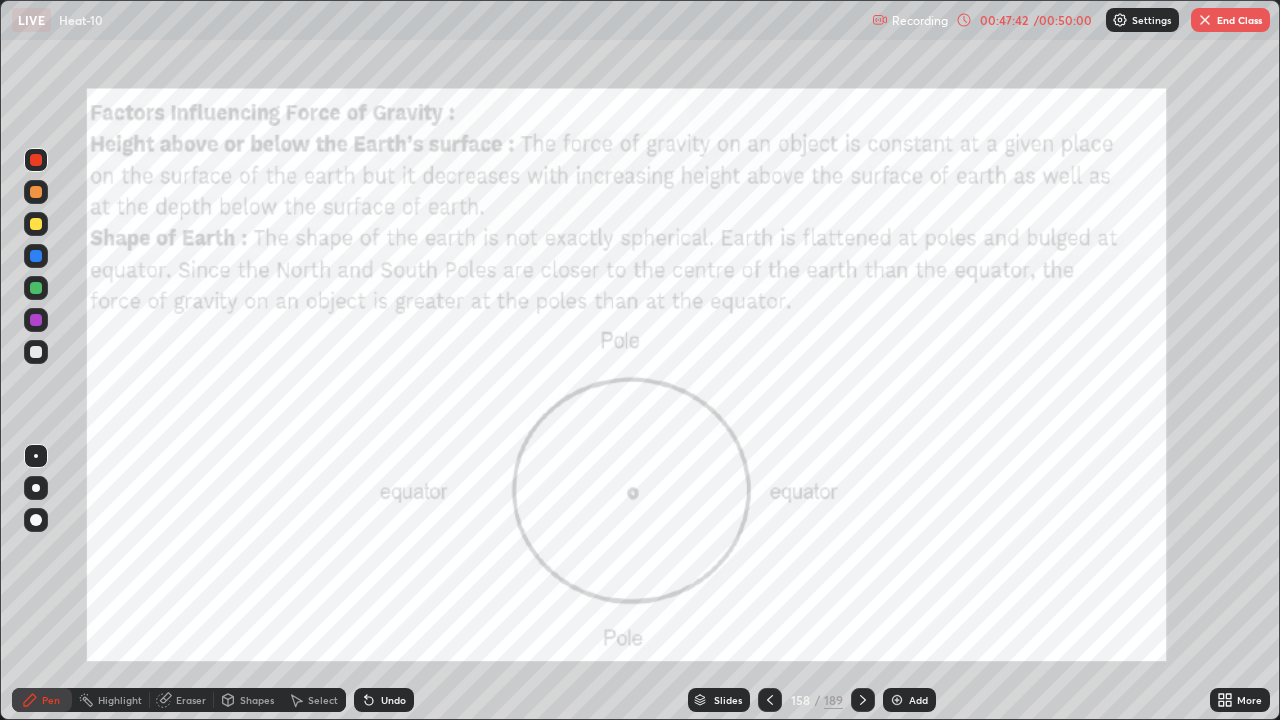 click 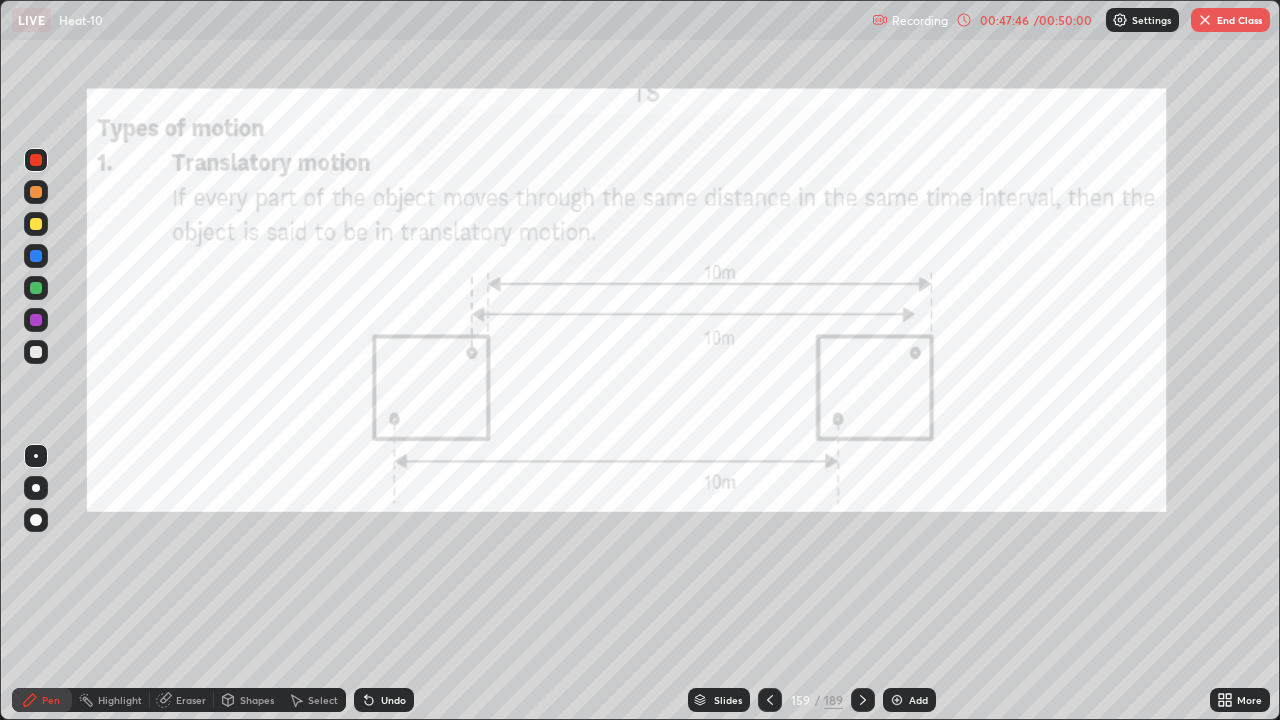 click 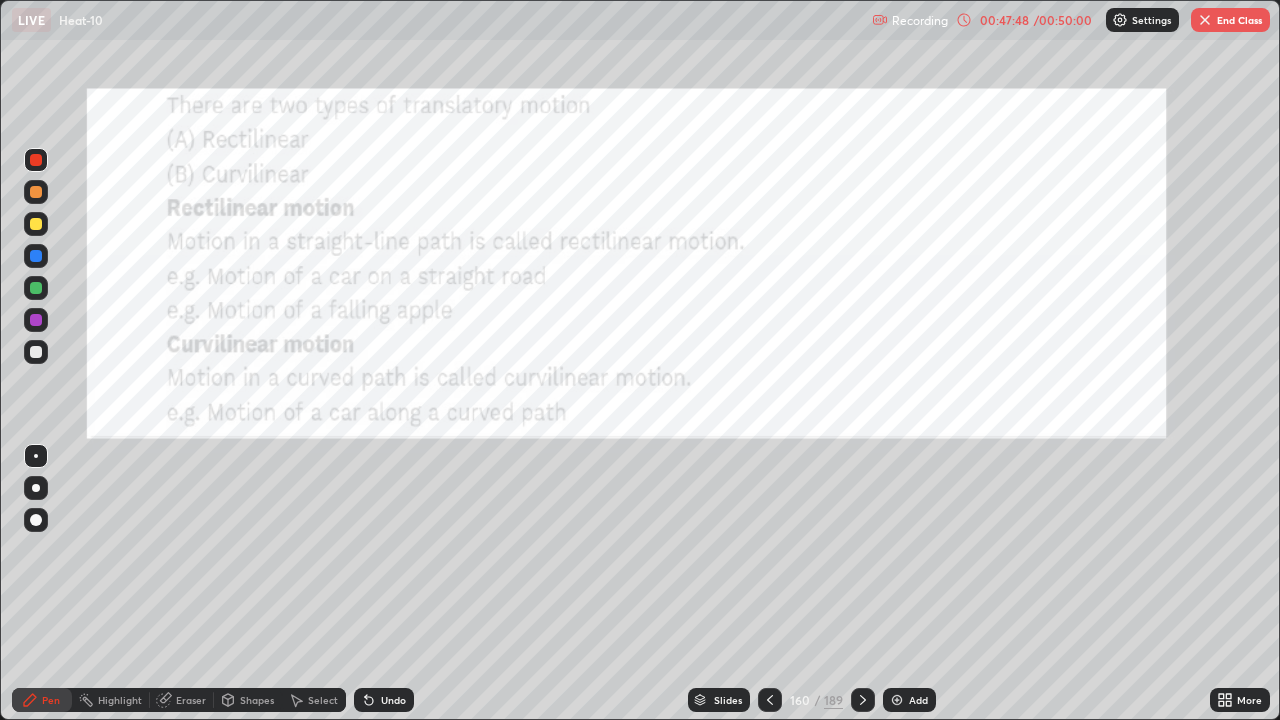click 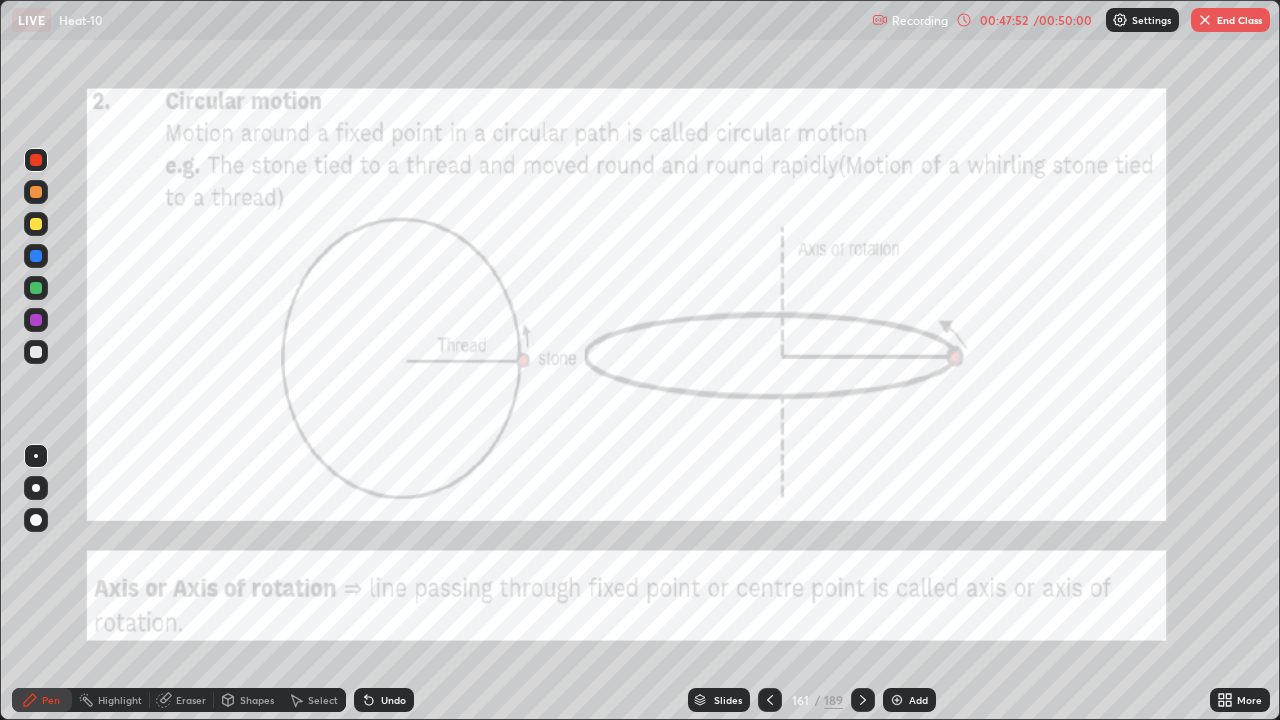 click 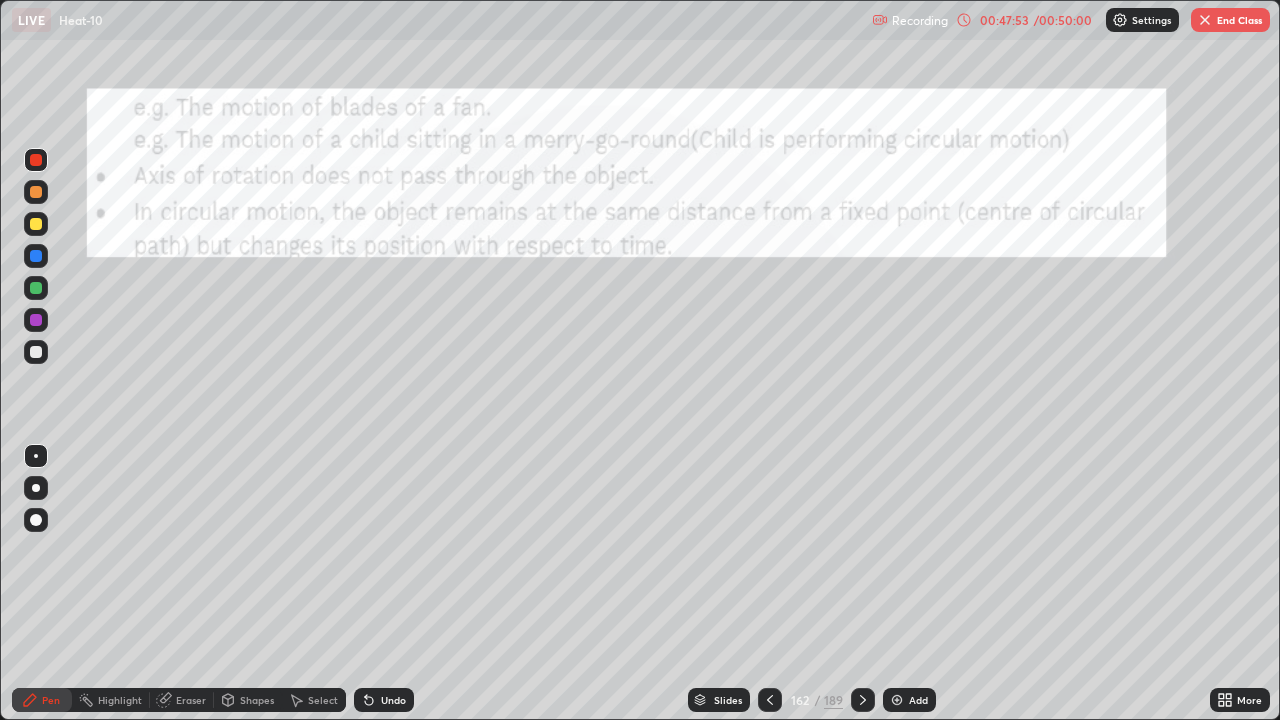click at bounding box center [863, 700] 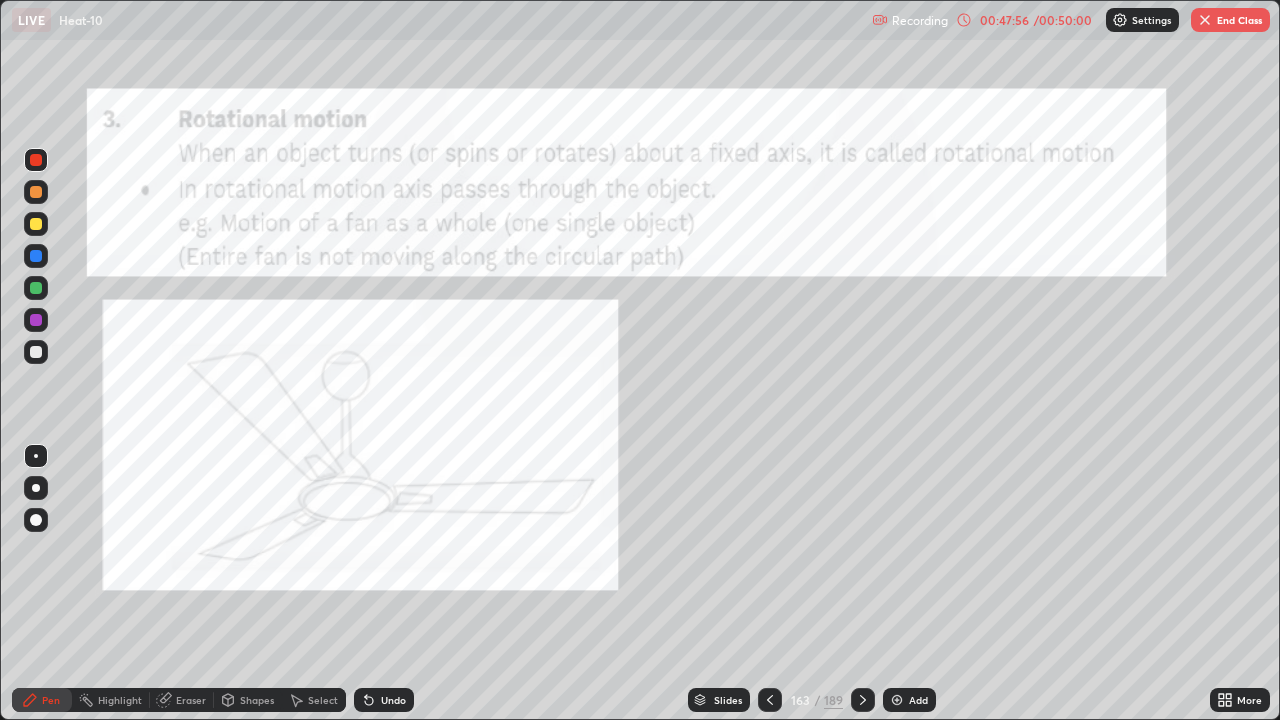 click 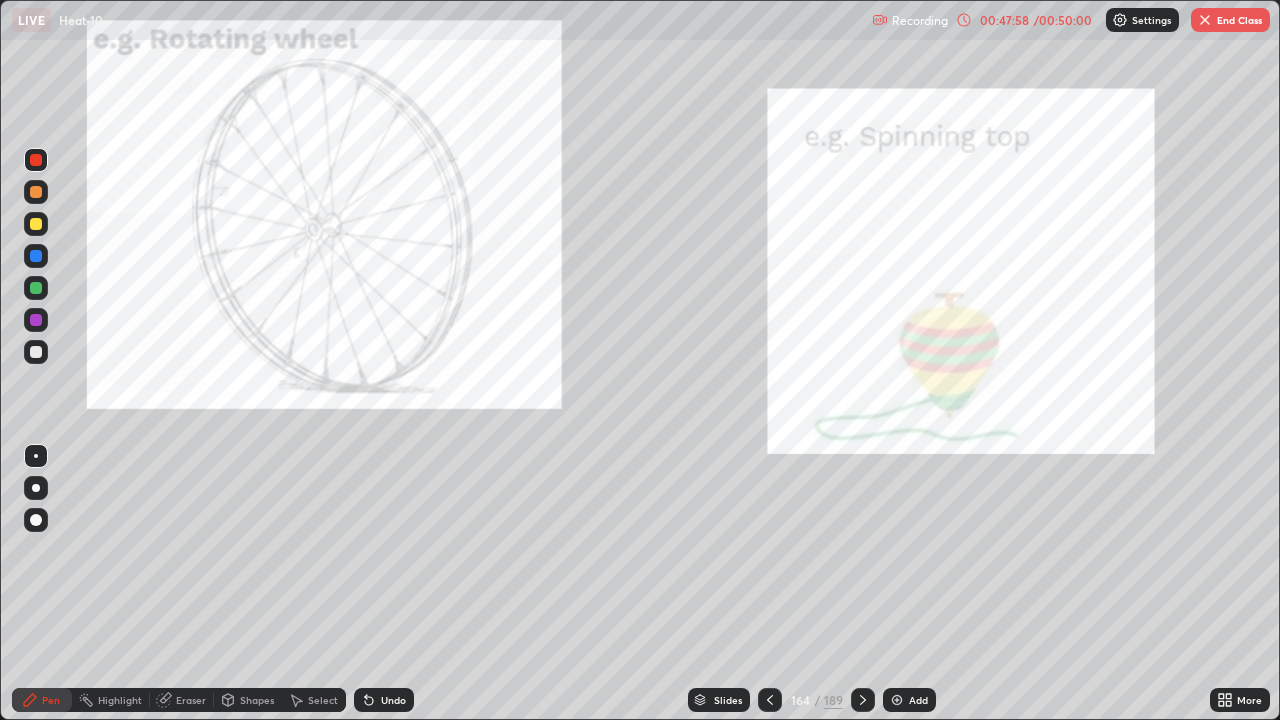 click 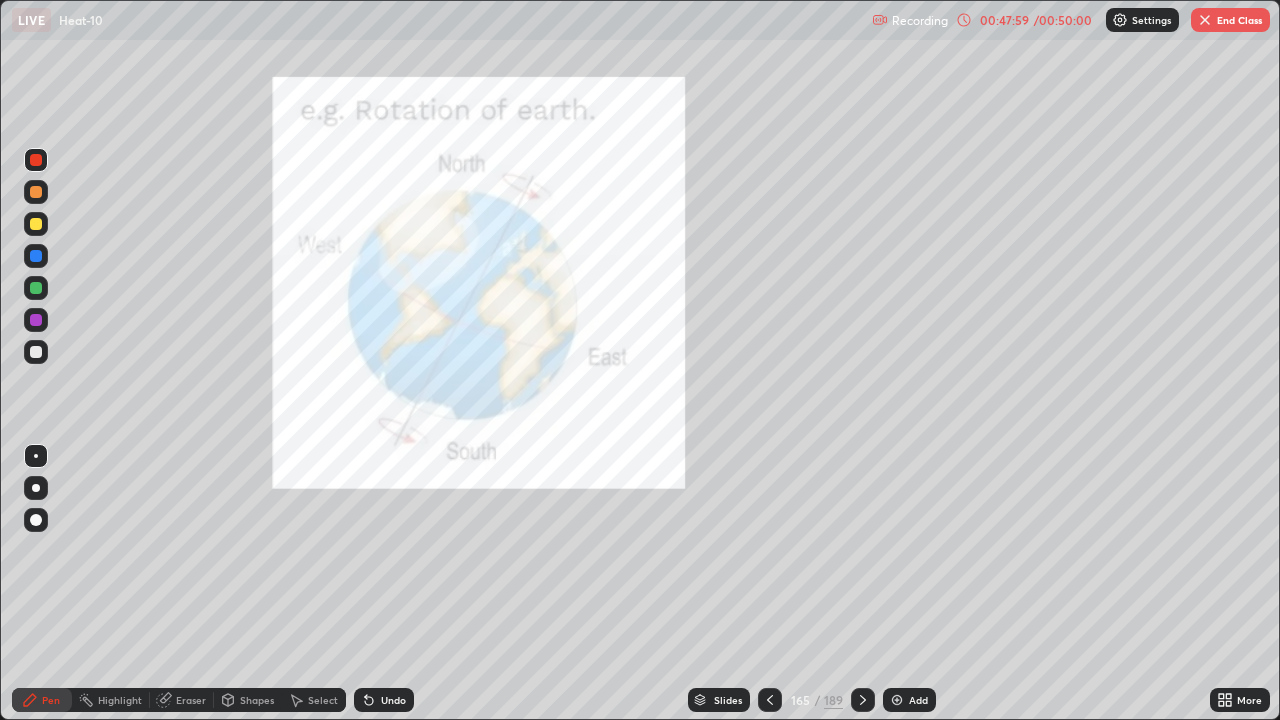 click at bounding box center (863, 700) 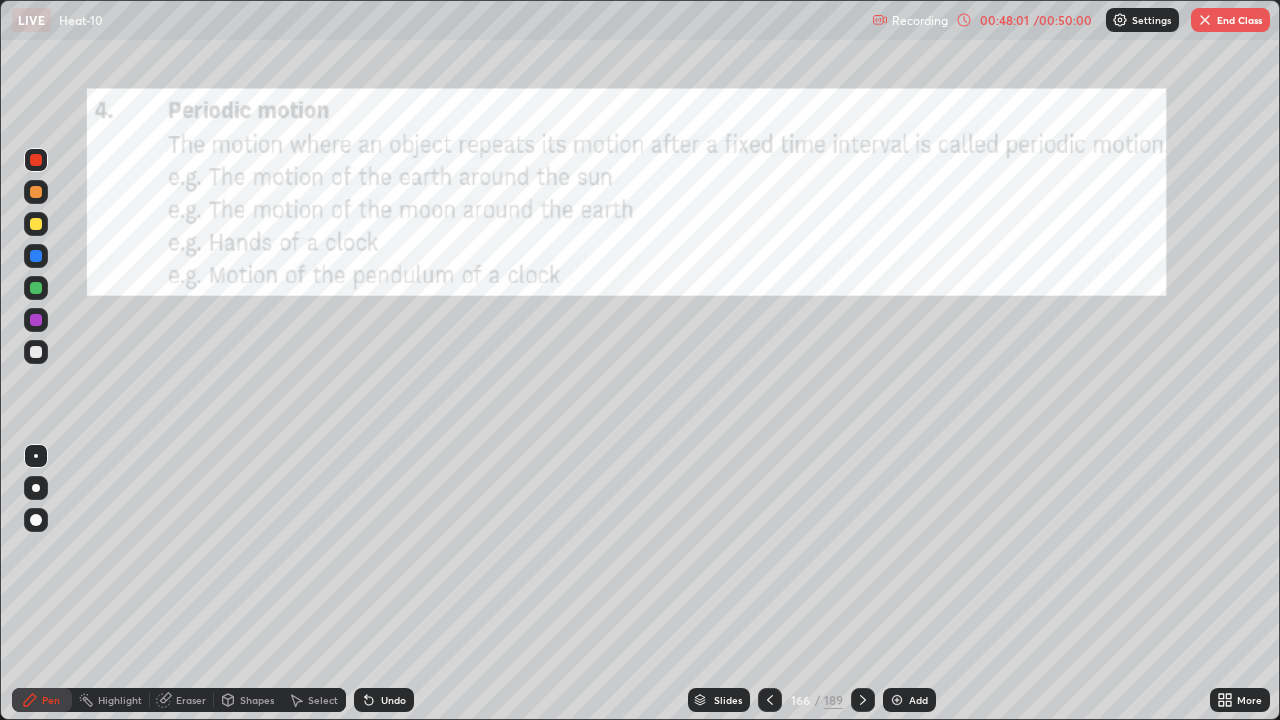 click 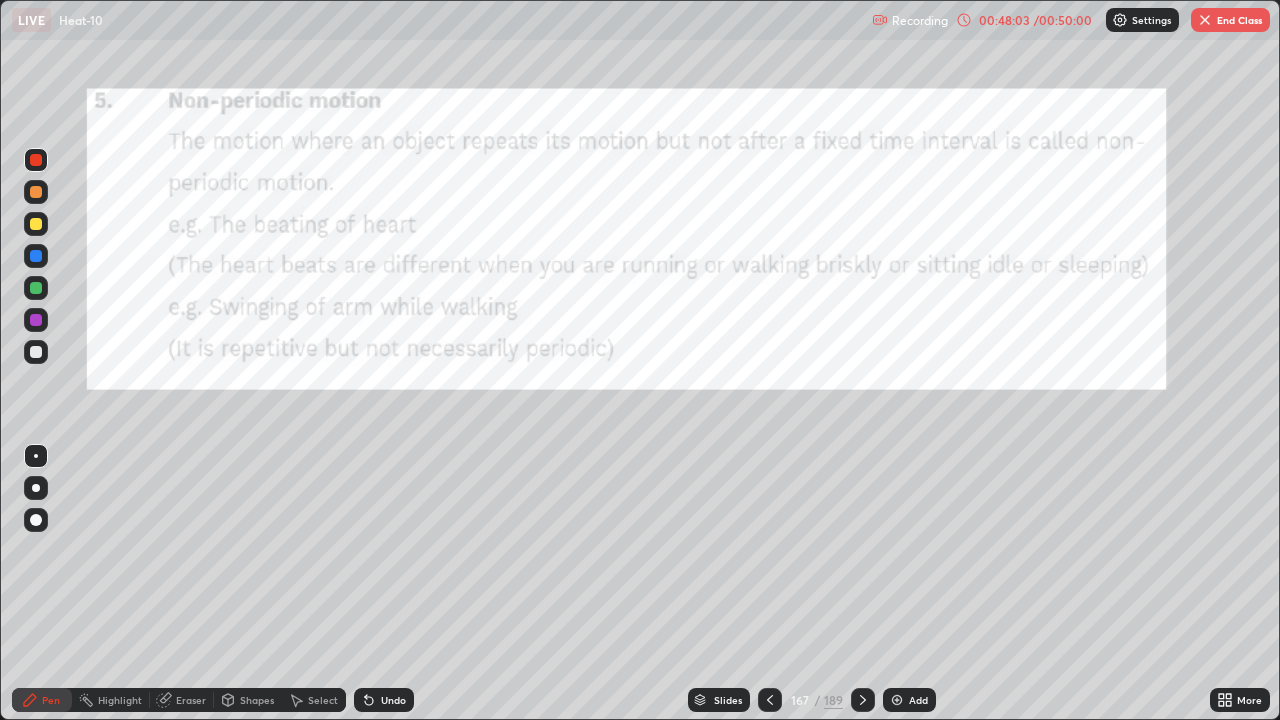 click at bounding box center [863, 700] 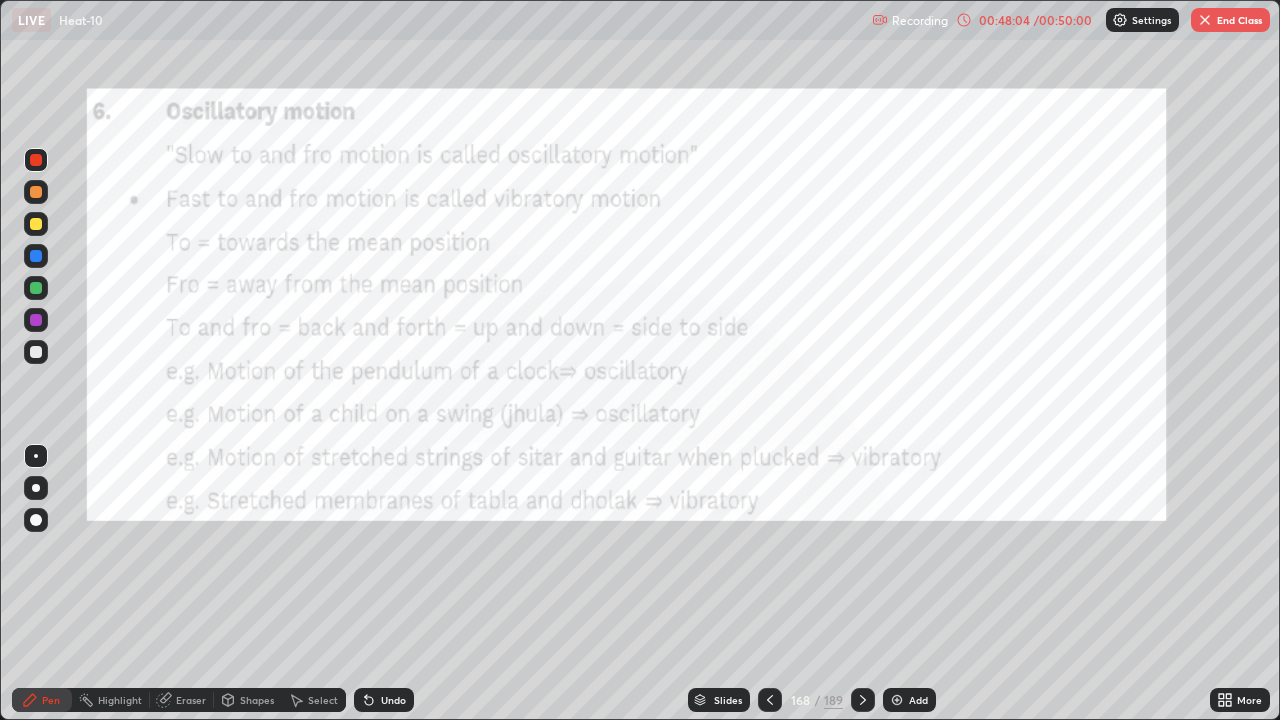 click at bounding box center (863, 700) 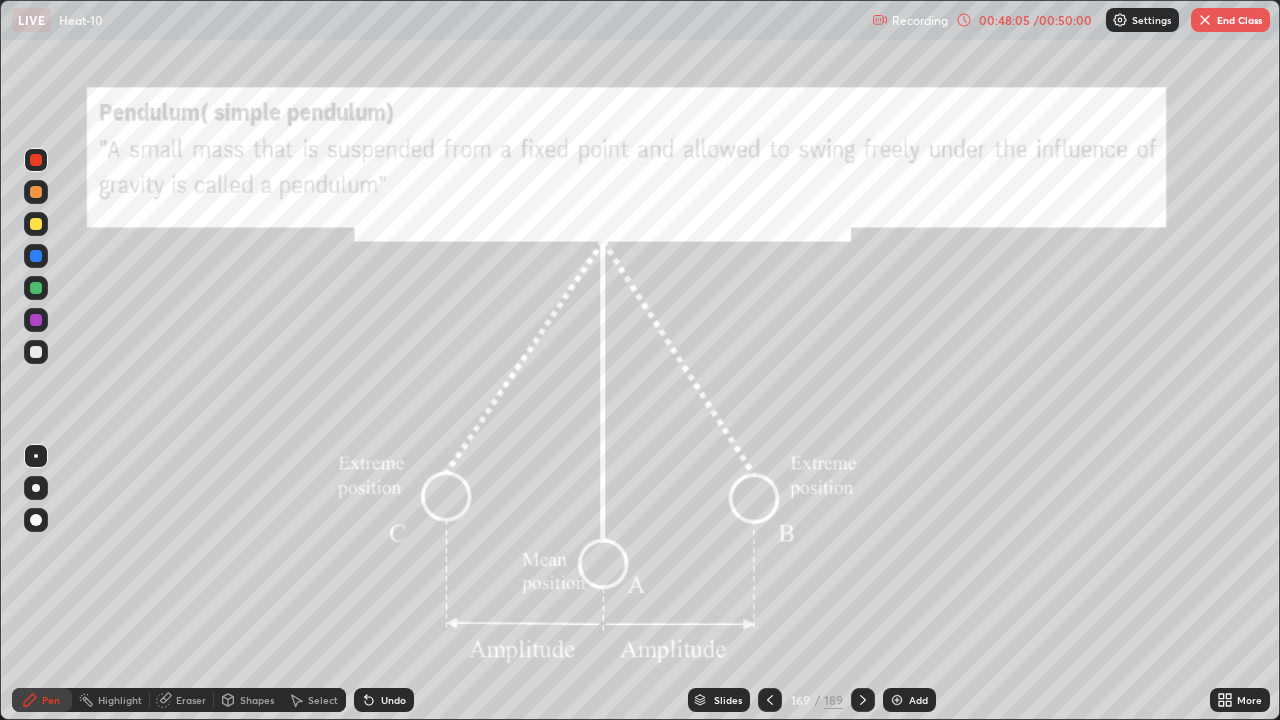 click 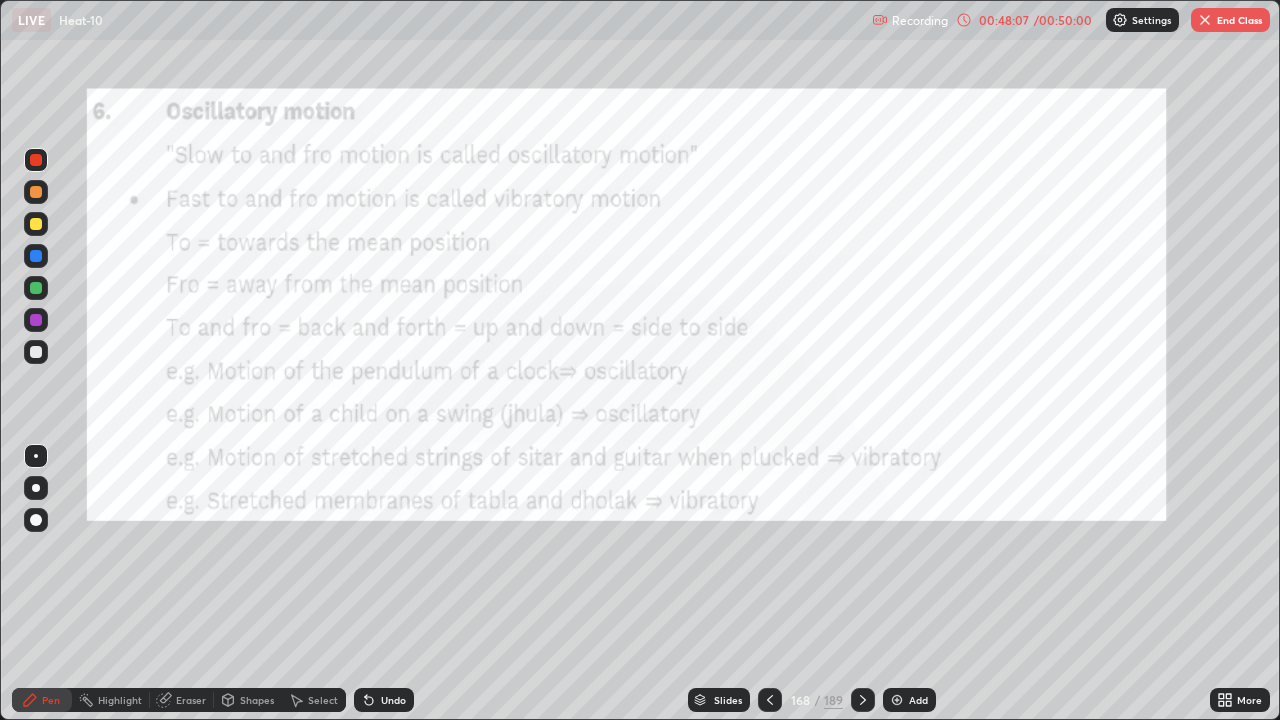 click 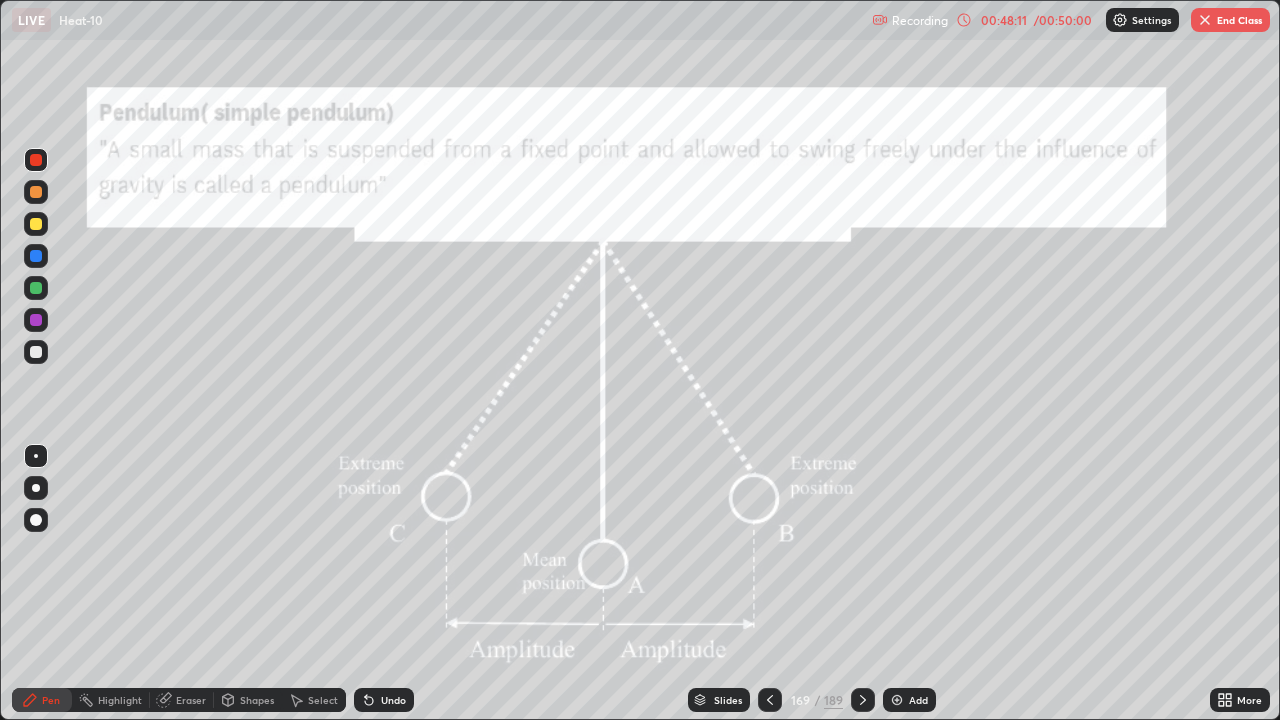 click 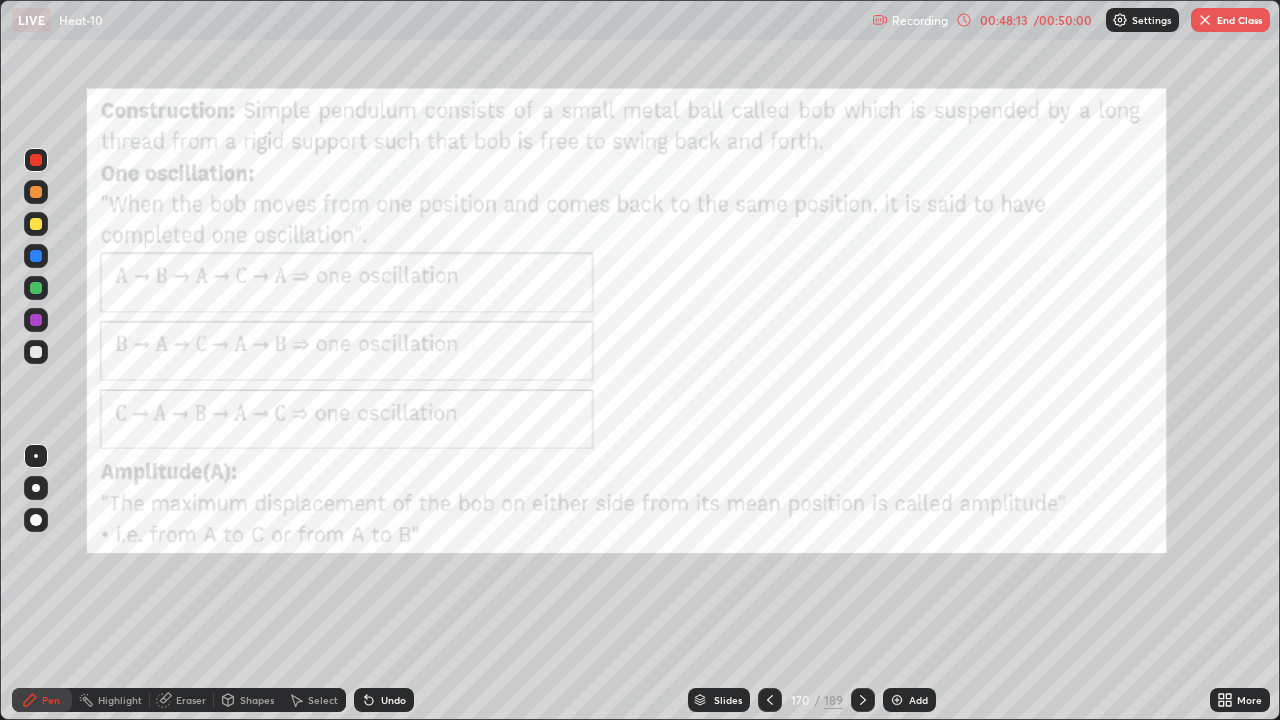 click 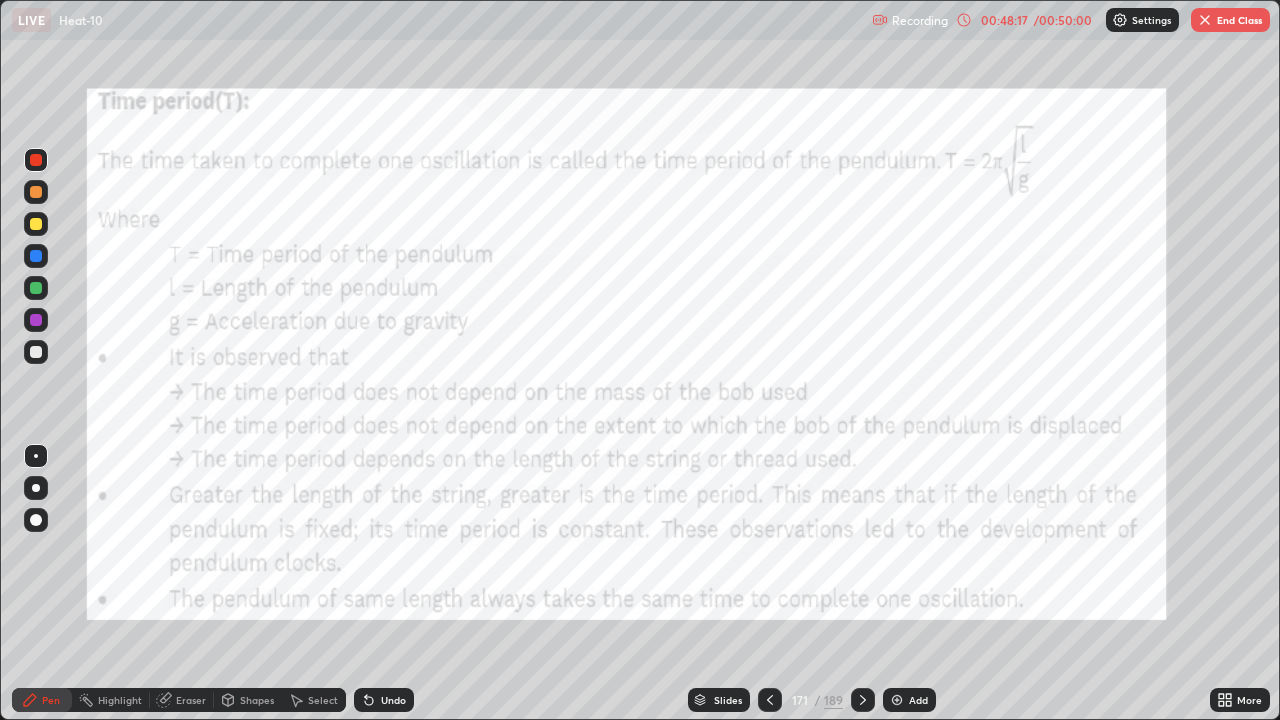 click 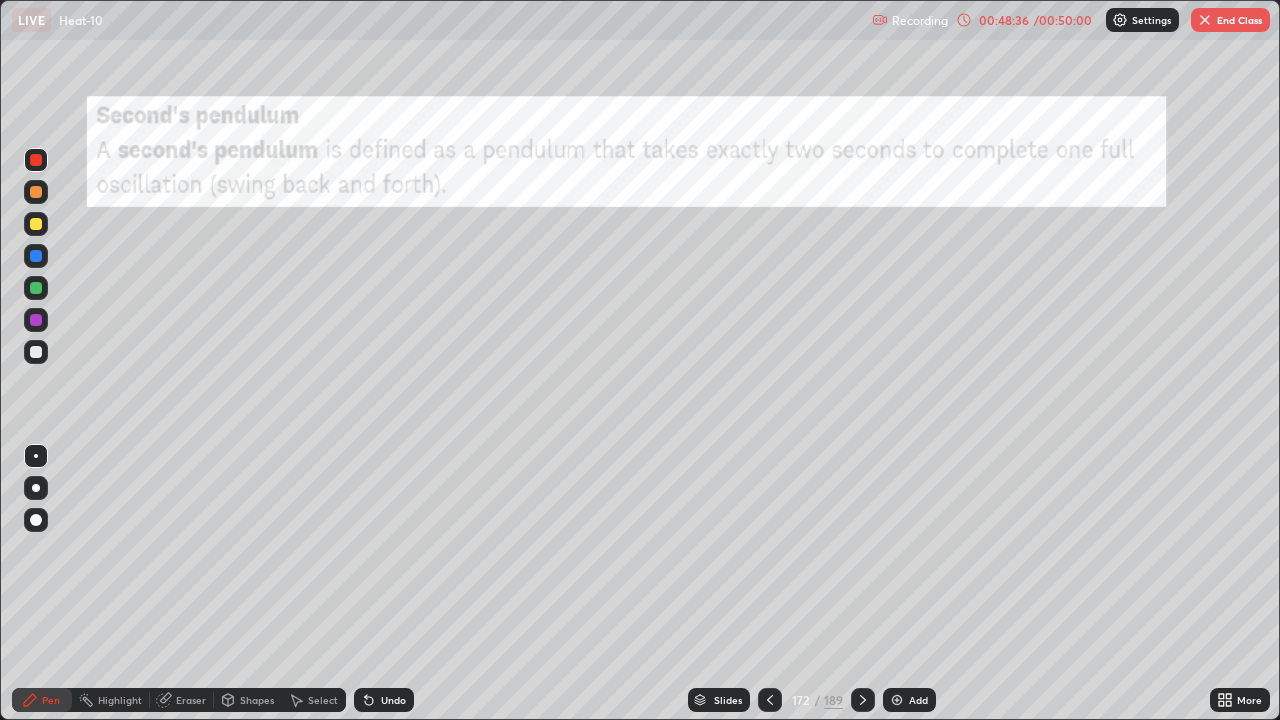 click 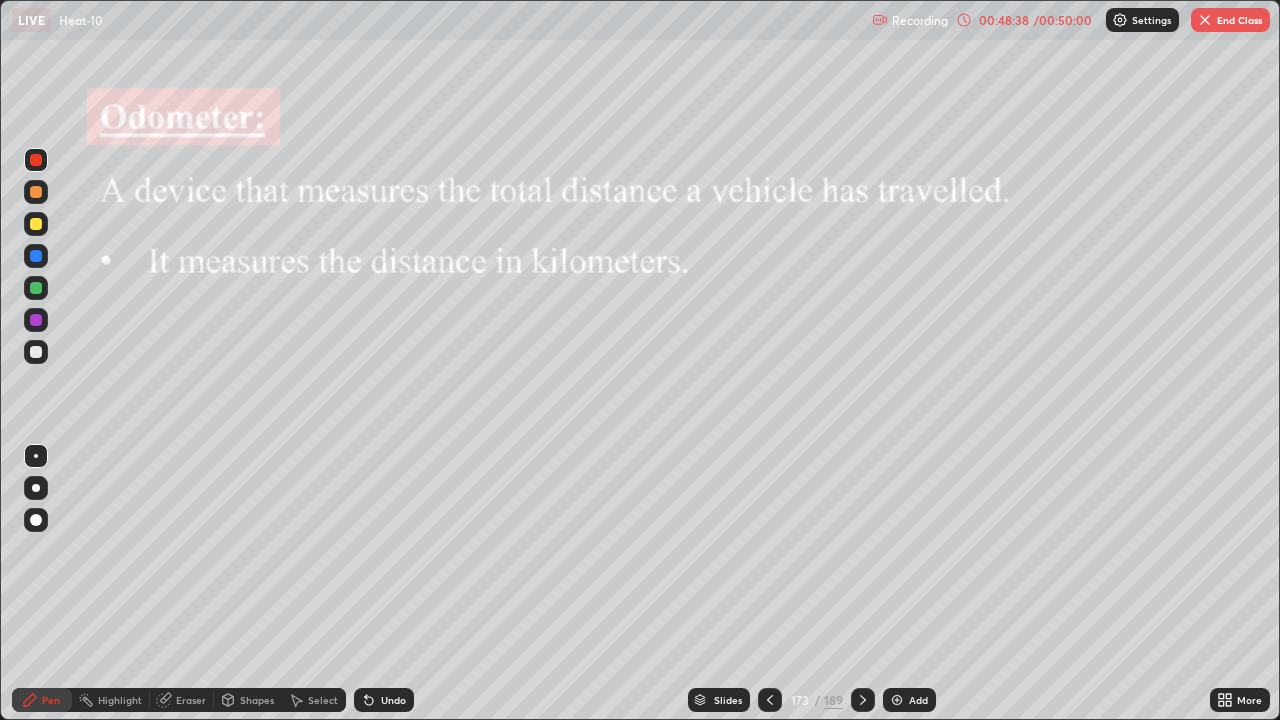 click 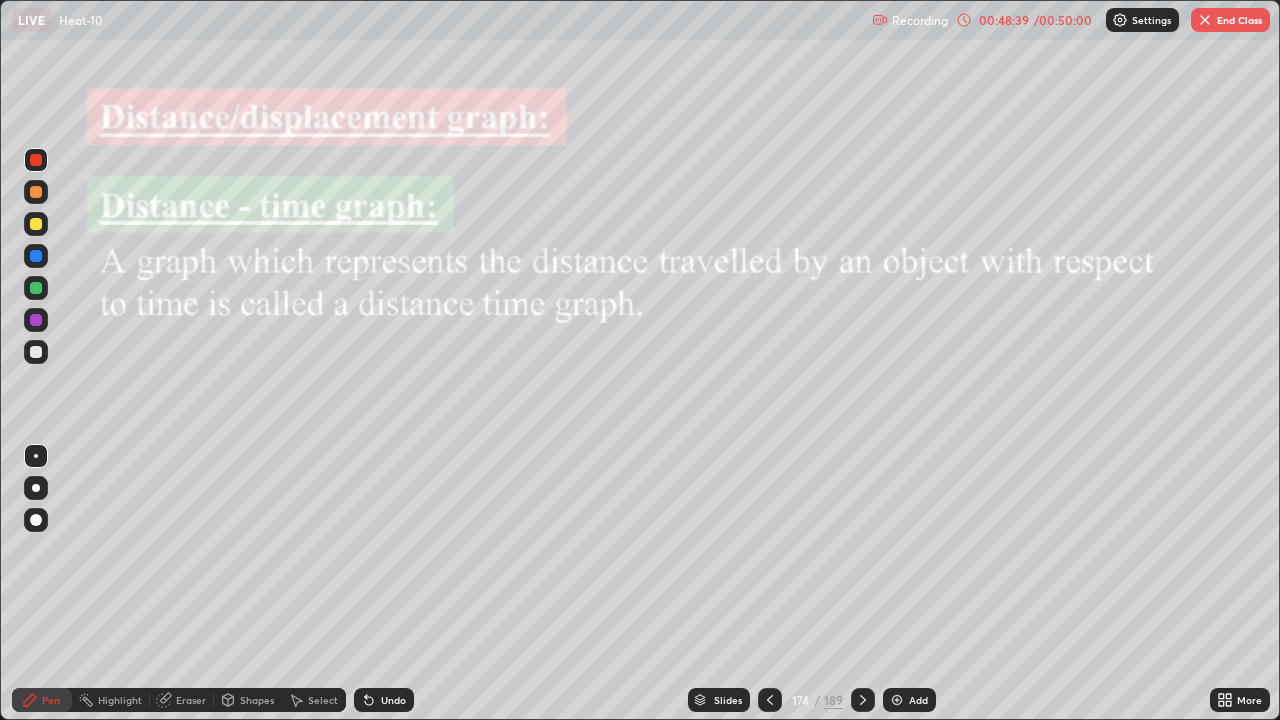 click 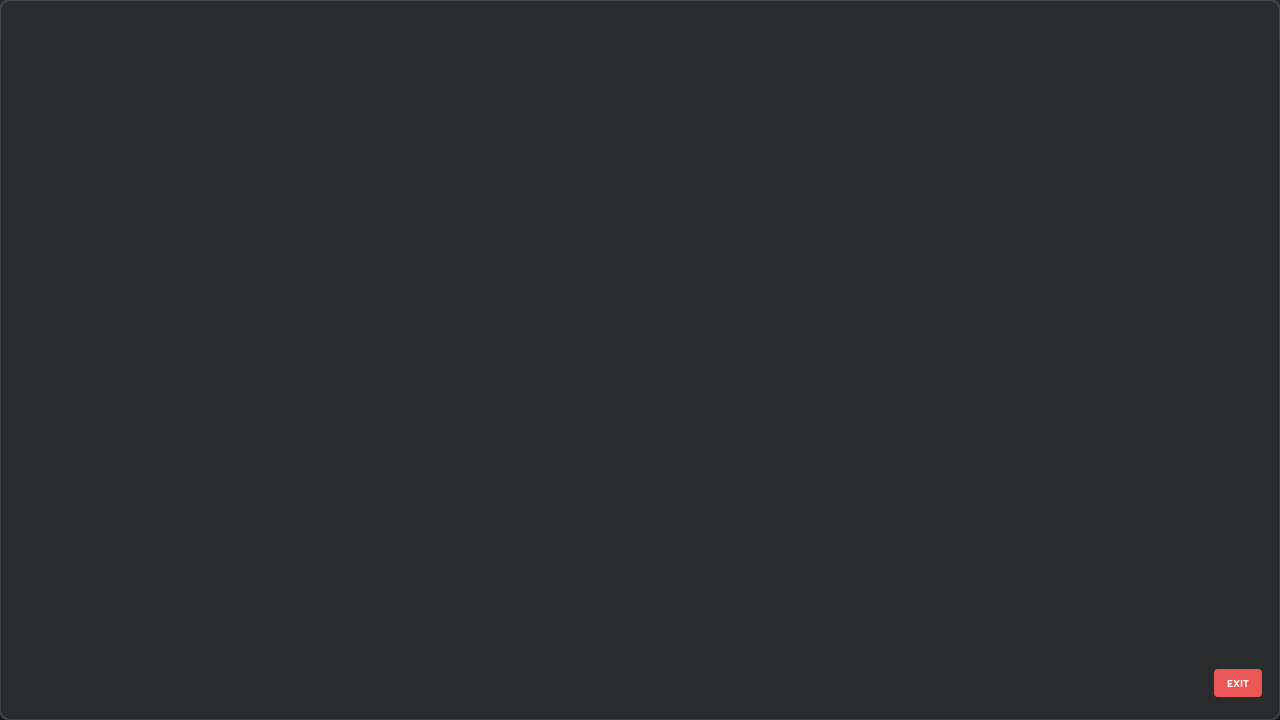 scroll, scrollTop: 12310, scrollLeft: 0, axis: vertical 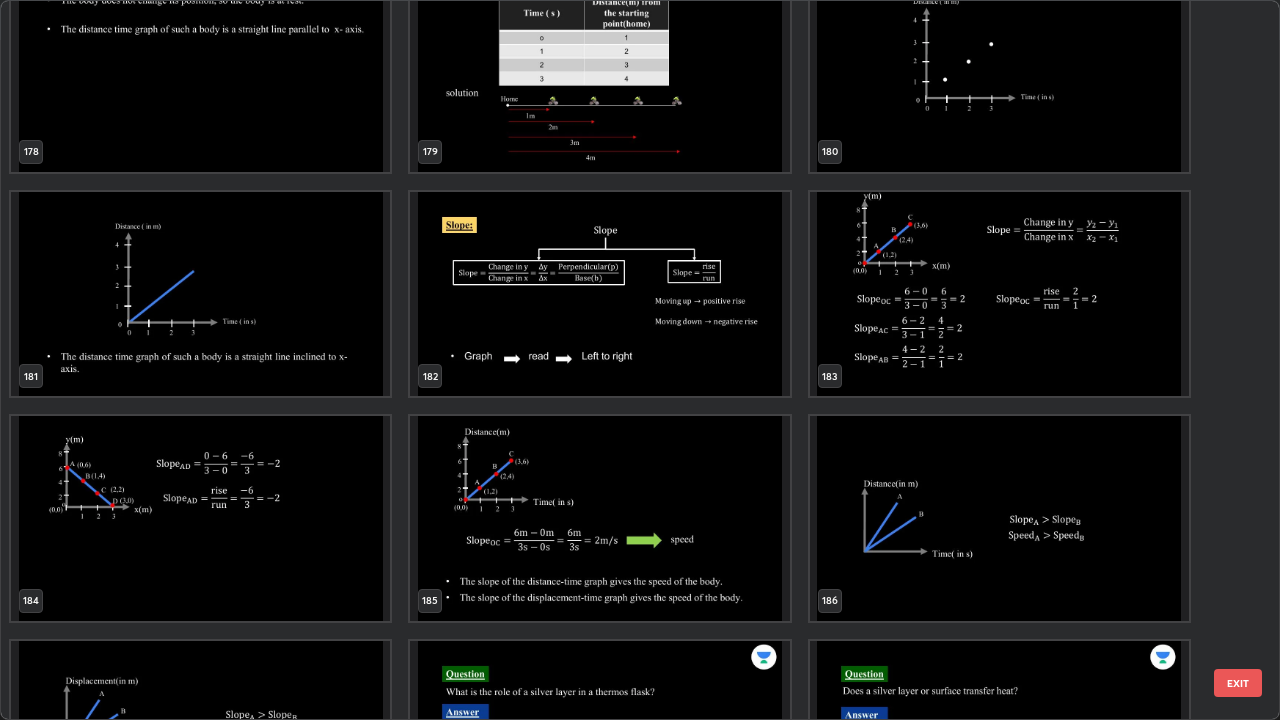 click at bounding box center (599, 294) 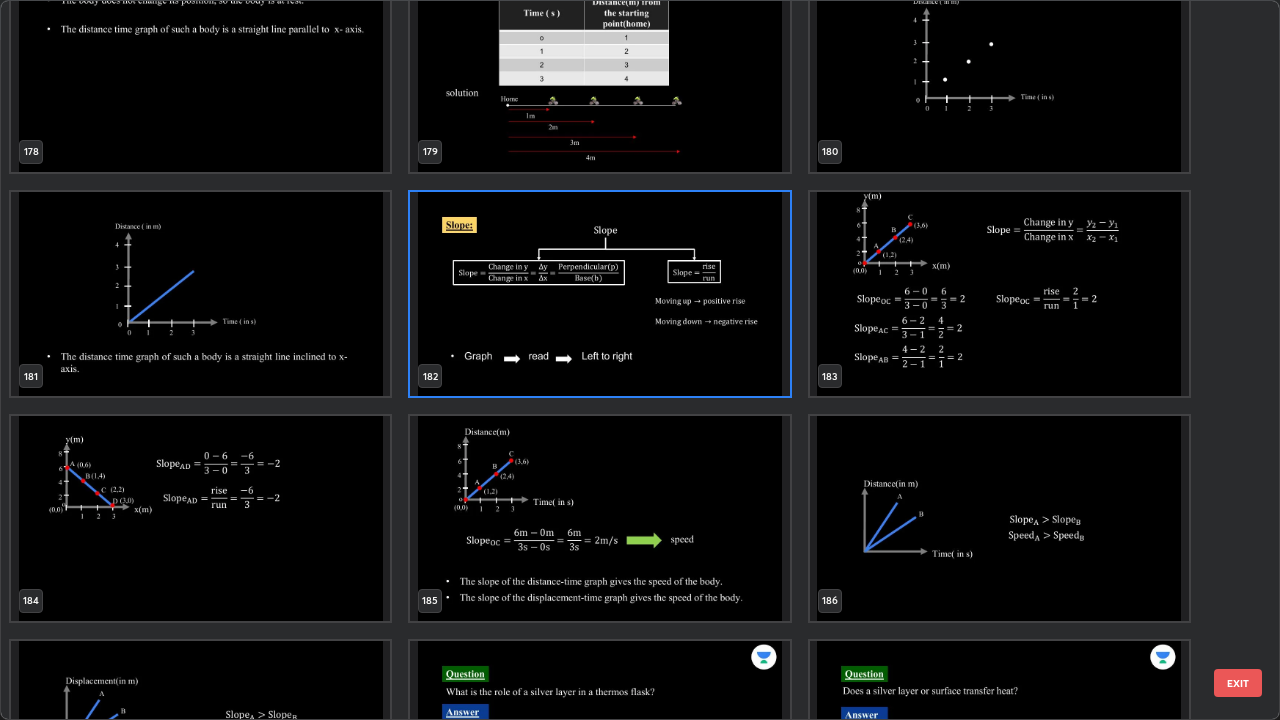 click at bounding box center [599, 294] 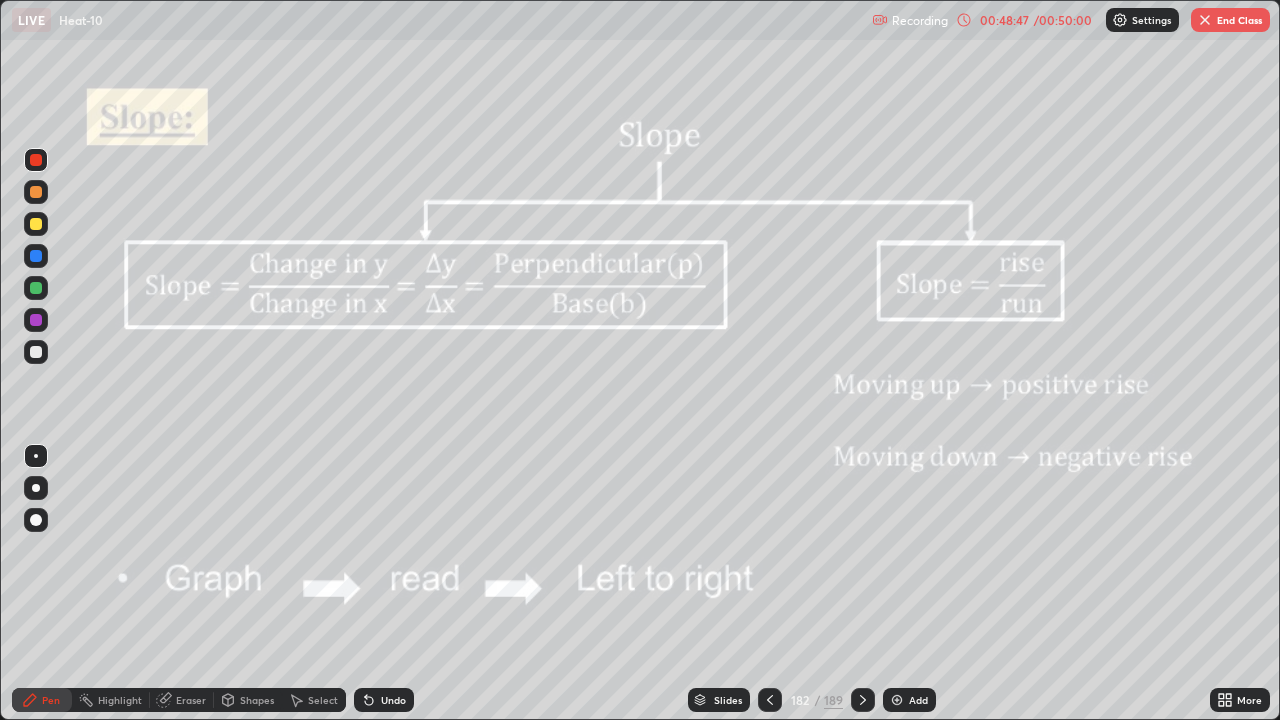 click 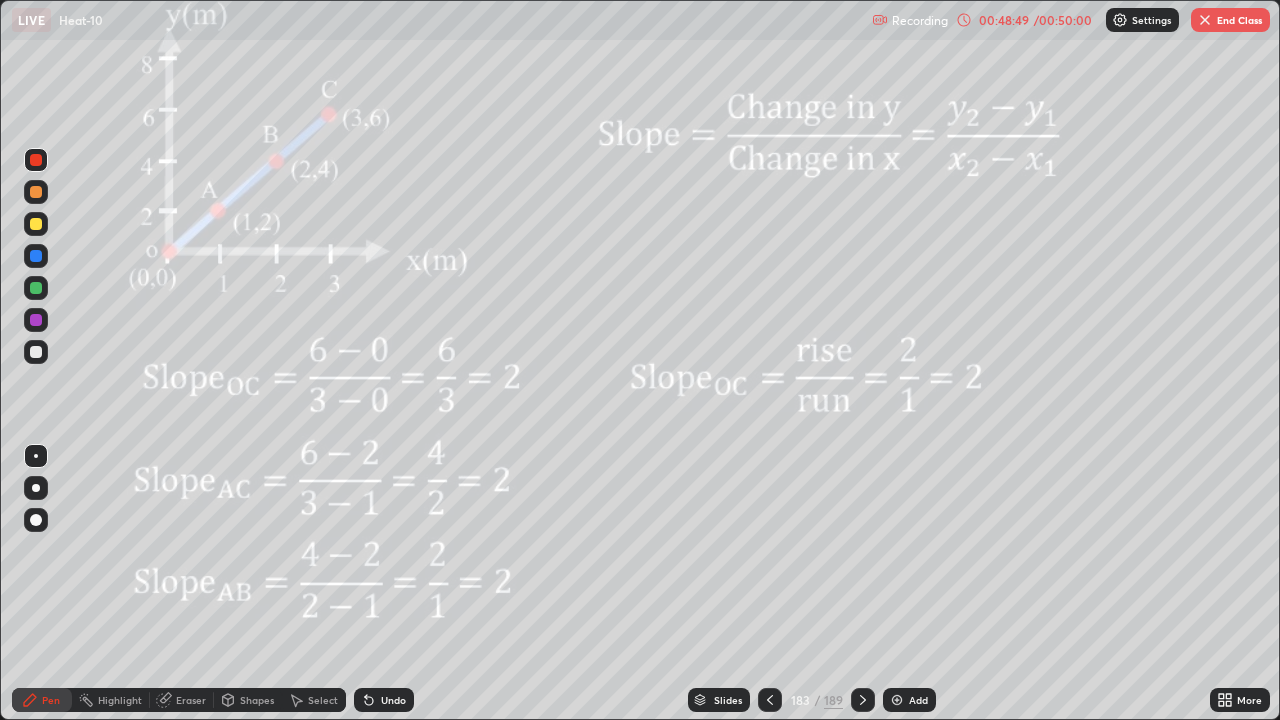 click 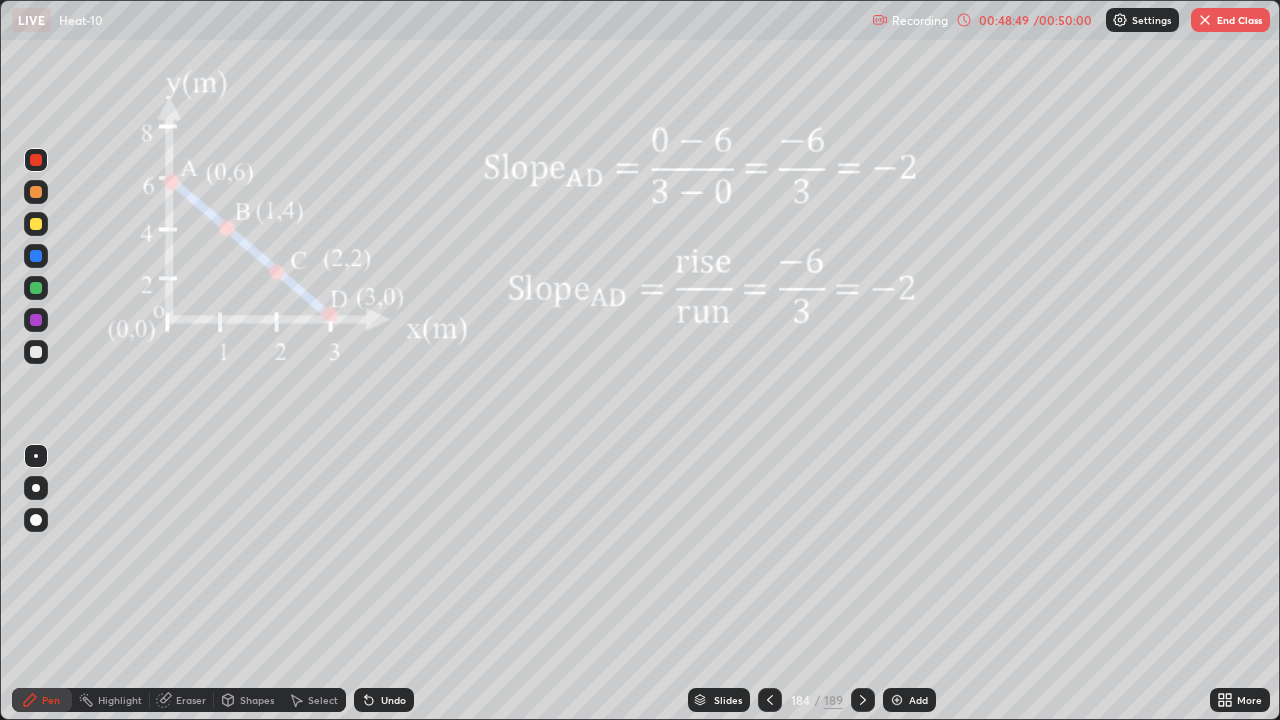 click 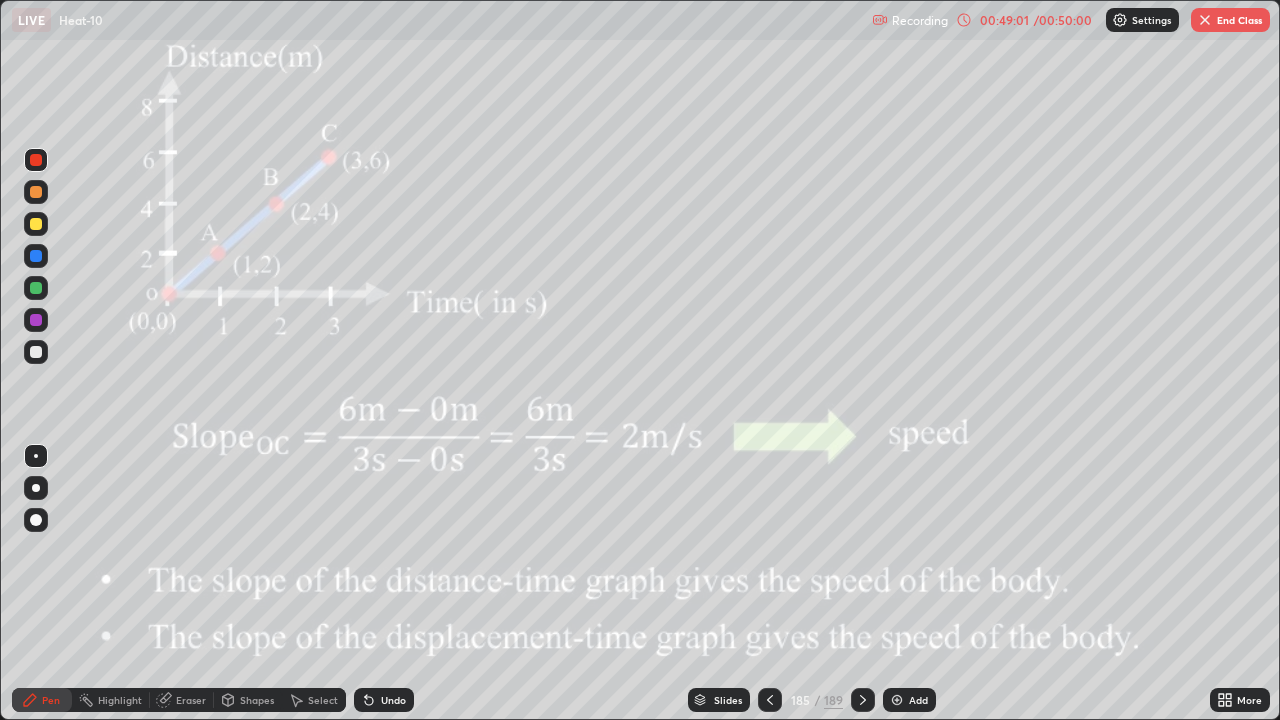 click at bounding box center (863, 700) 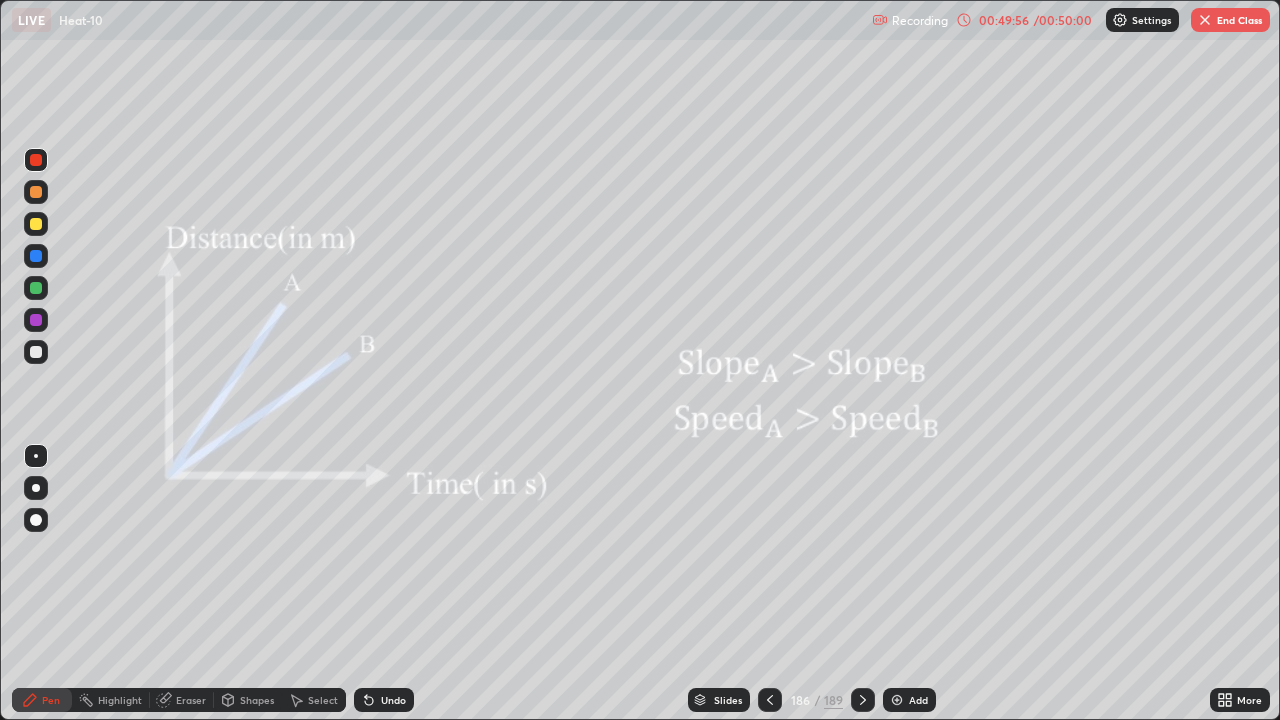 click 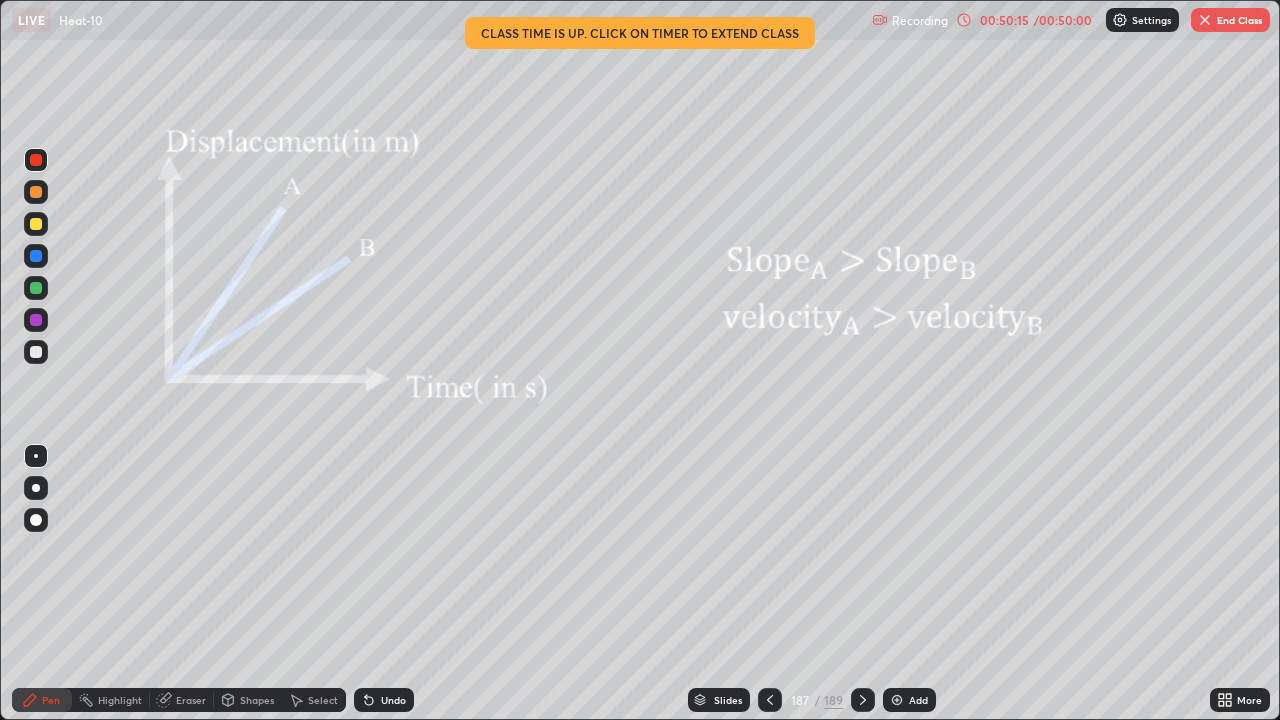 click at bounding box center (1205, 20) 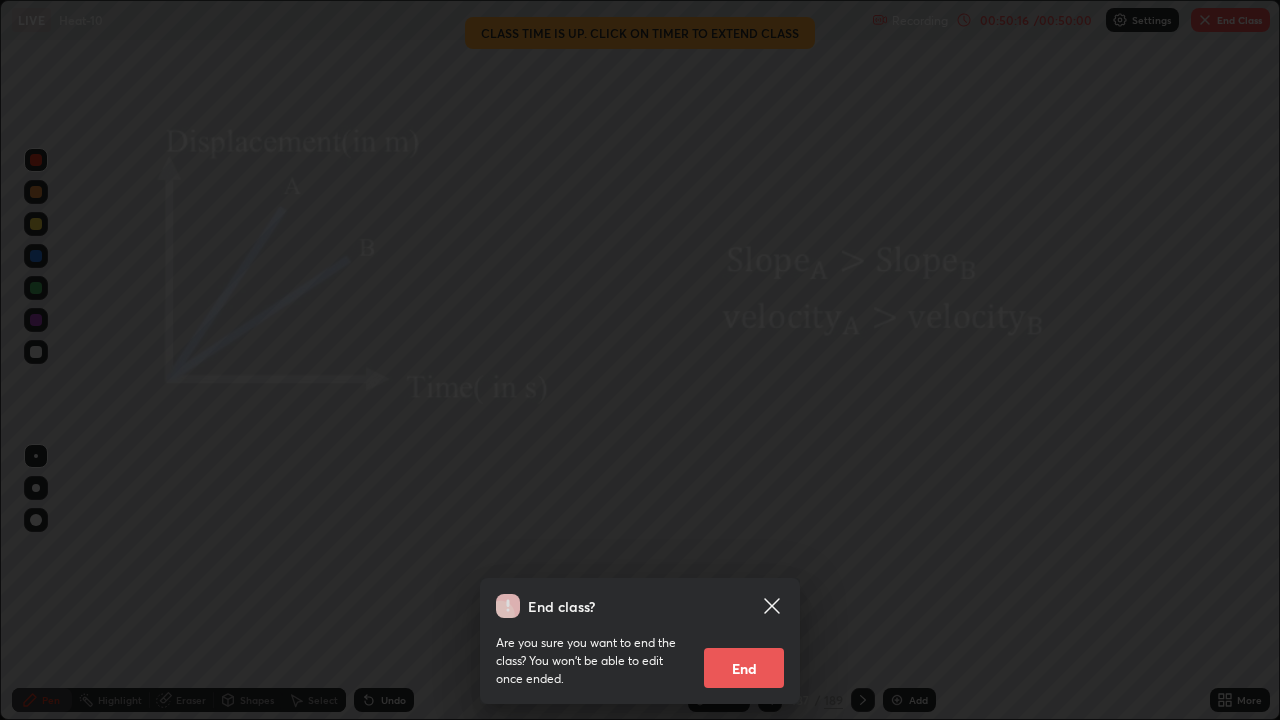 click on "End" at bounding box center (744, 668) 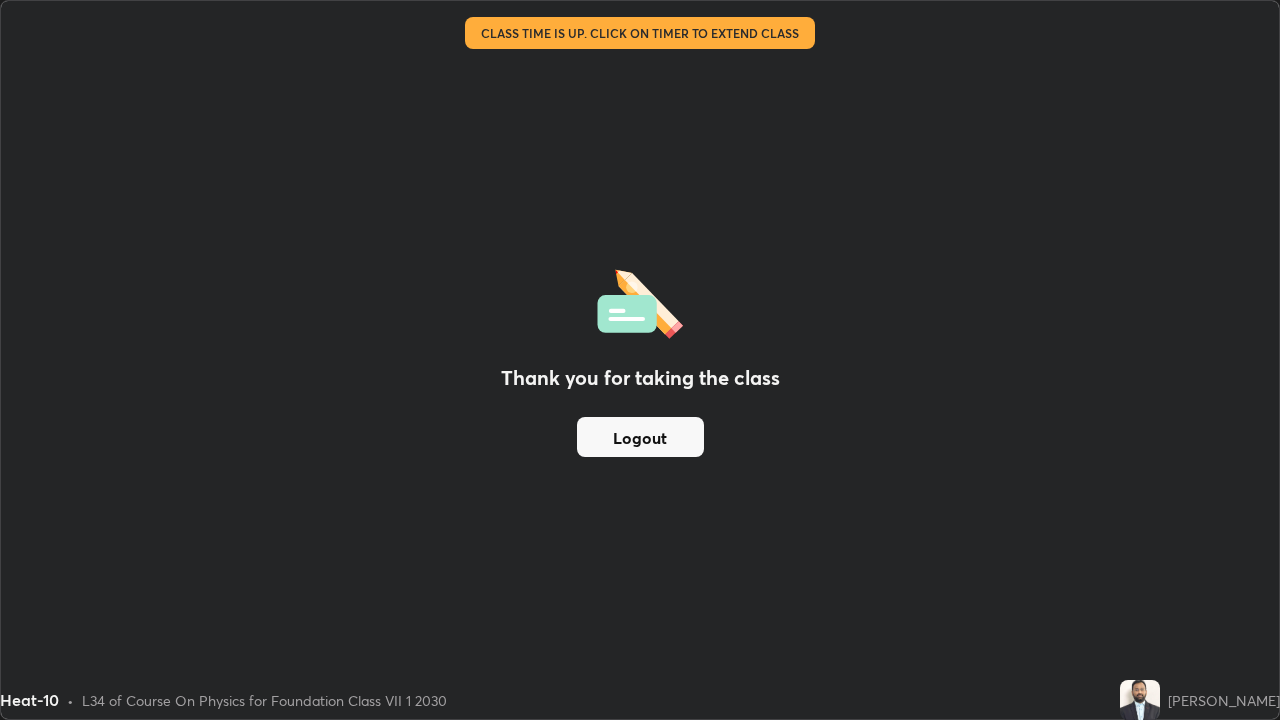 click on "Logout" at bounding box center (640, 437) 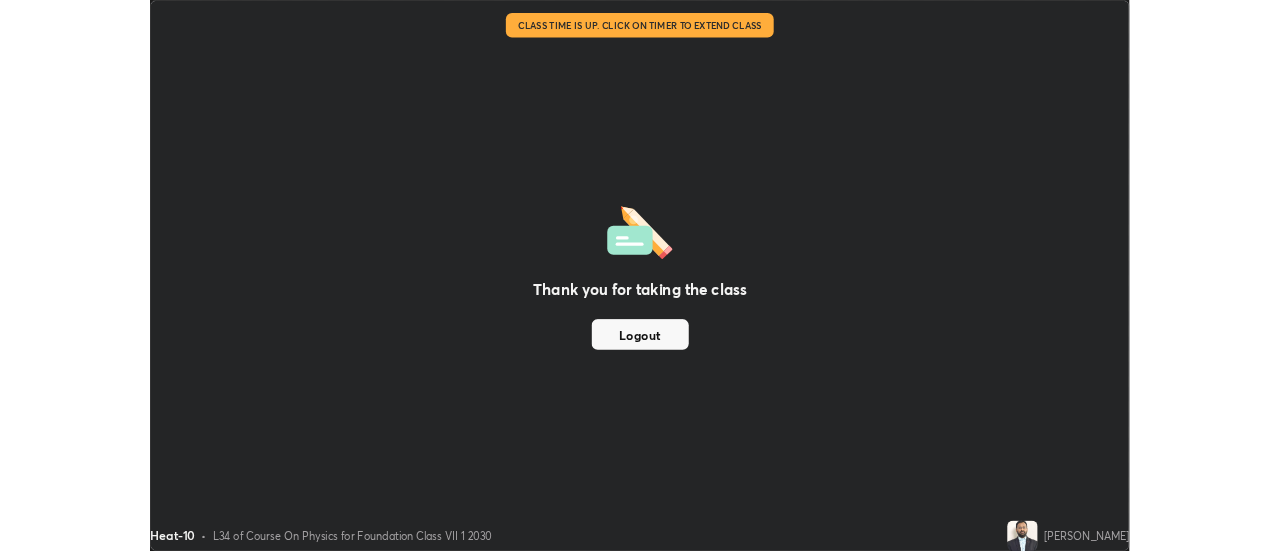scroll, scrollTop: 551, scrollLeft: 1280, axis: both 